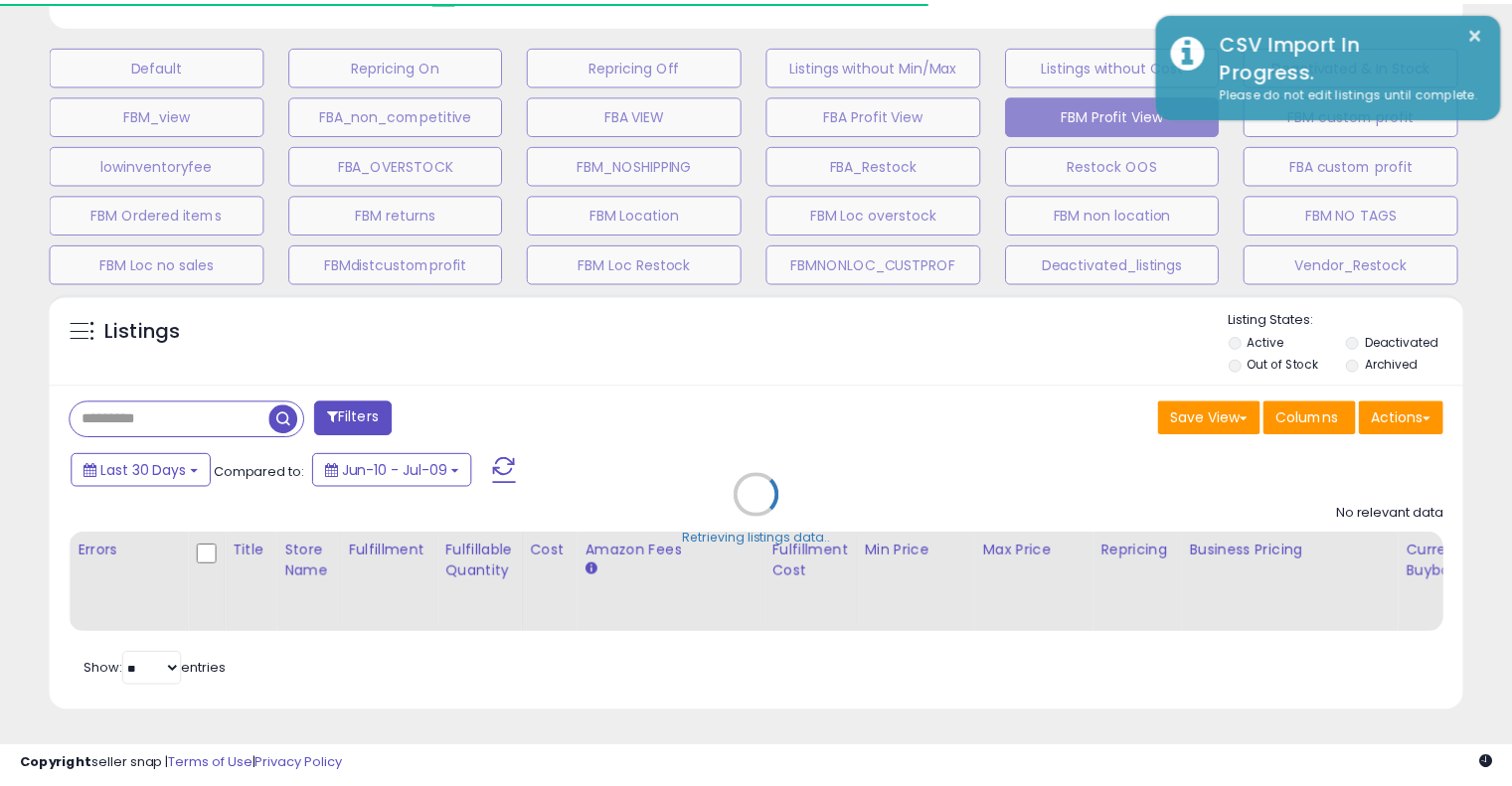 scroll, scrollTop: 595, scrollLeft: 0, axis: vertical 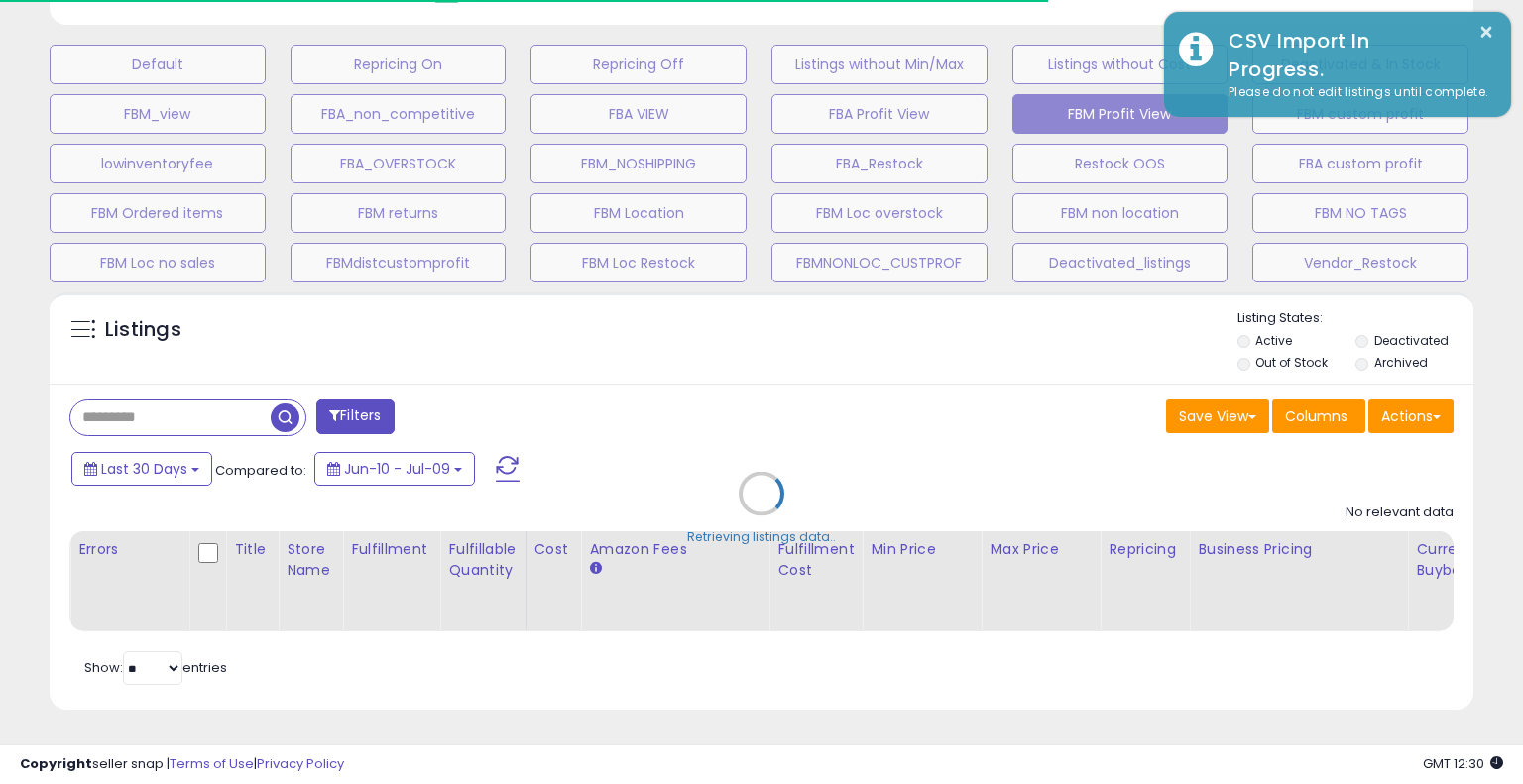 type on "**********" 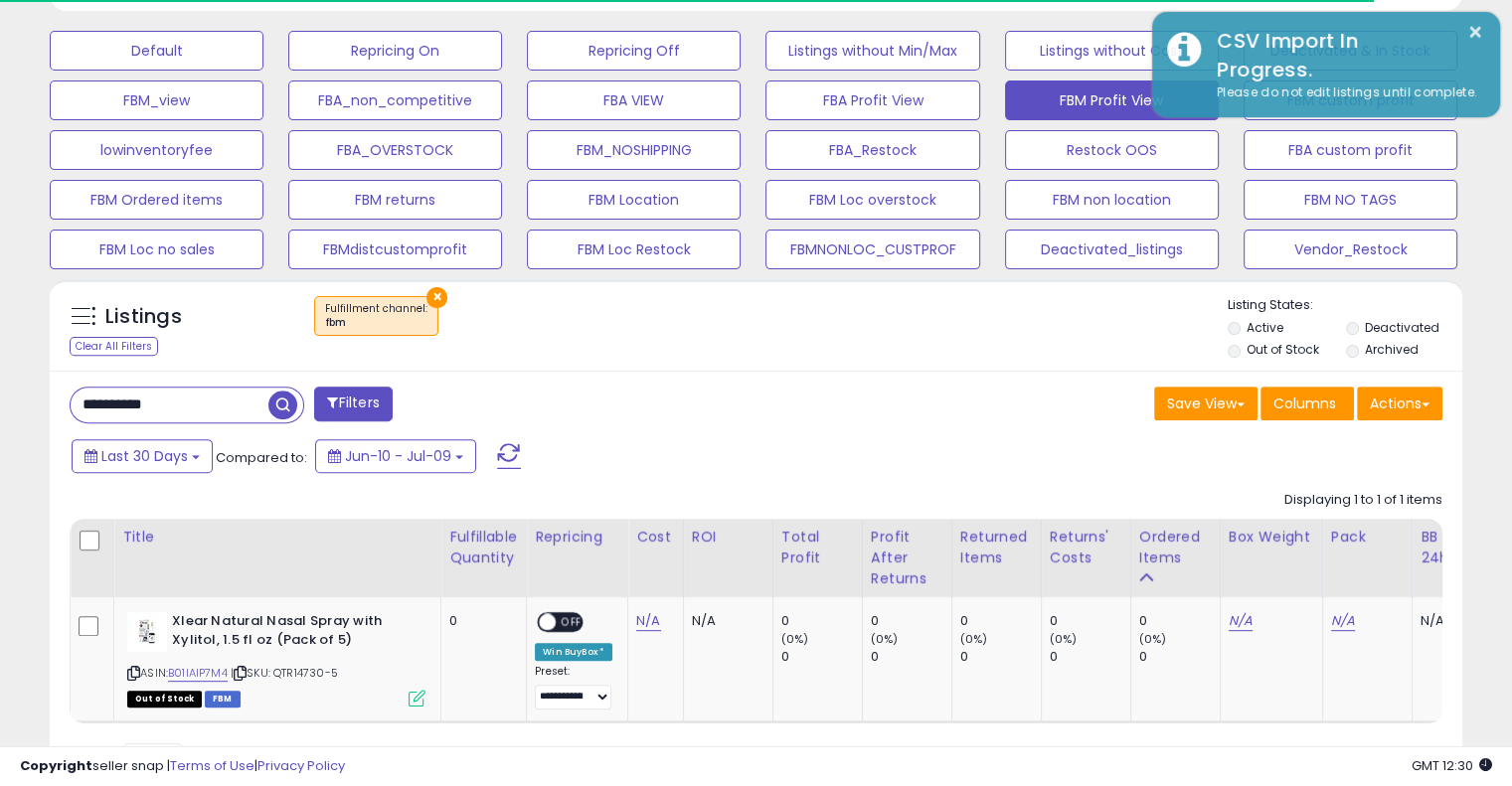 scroll, scrollTop: 993270, scrollLeft: 993264, axis: both 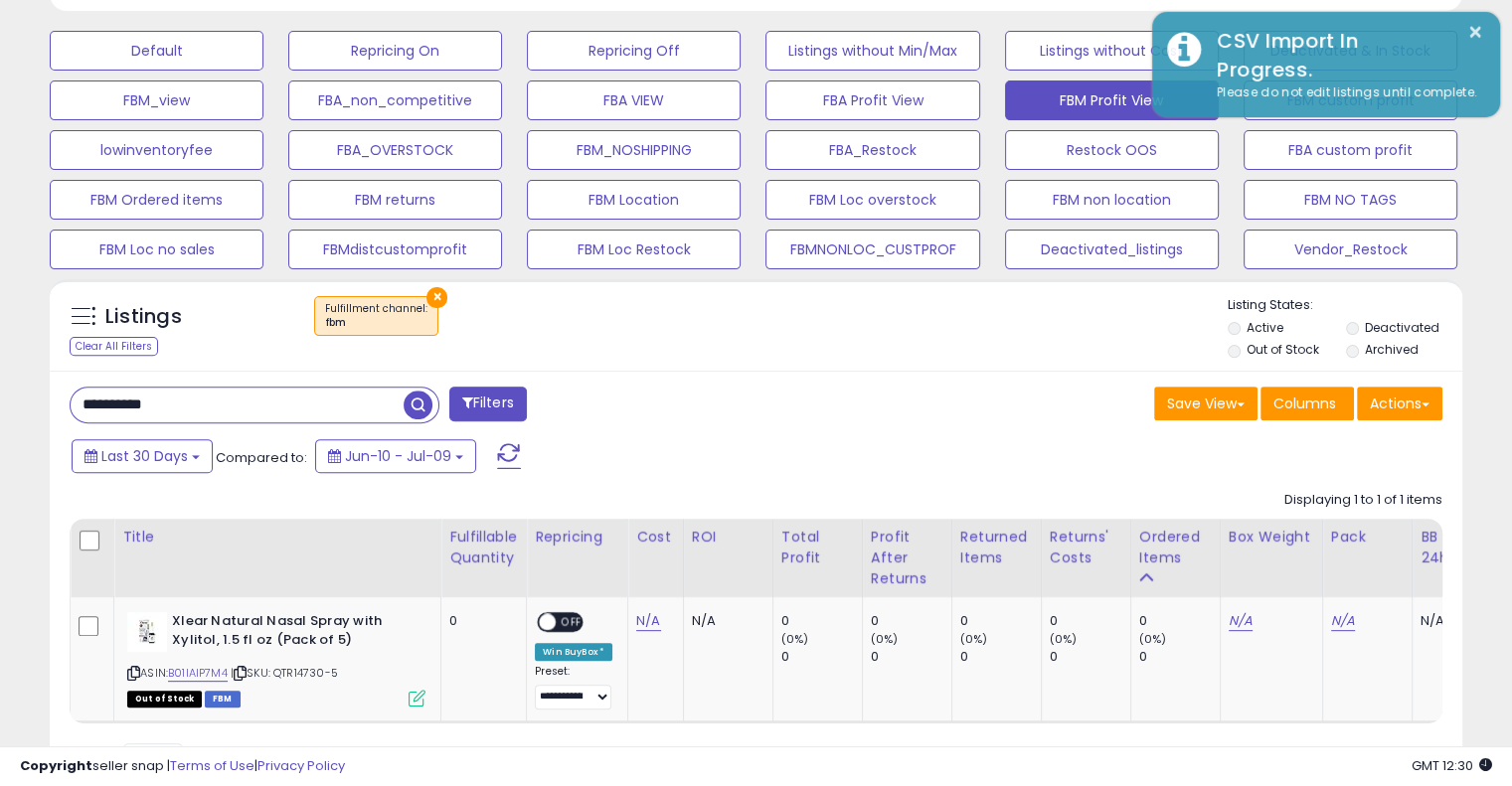 click on "**********" at bounding box center (237, 404) 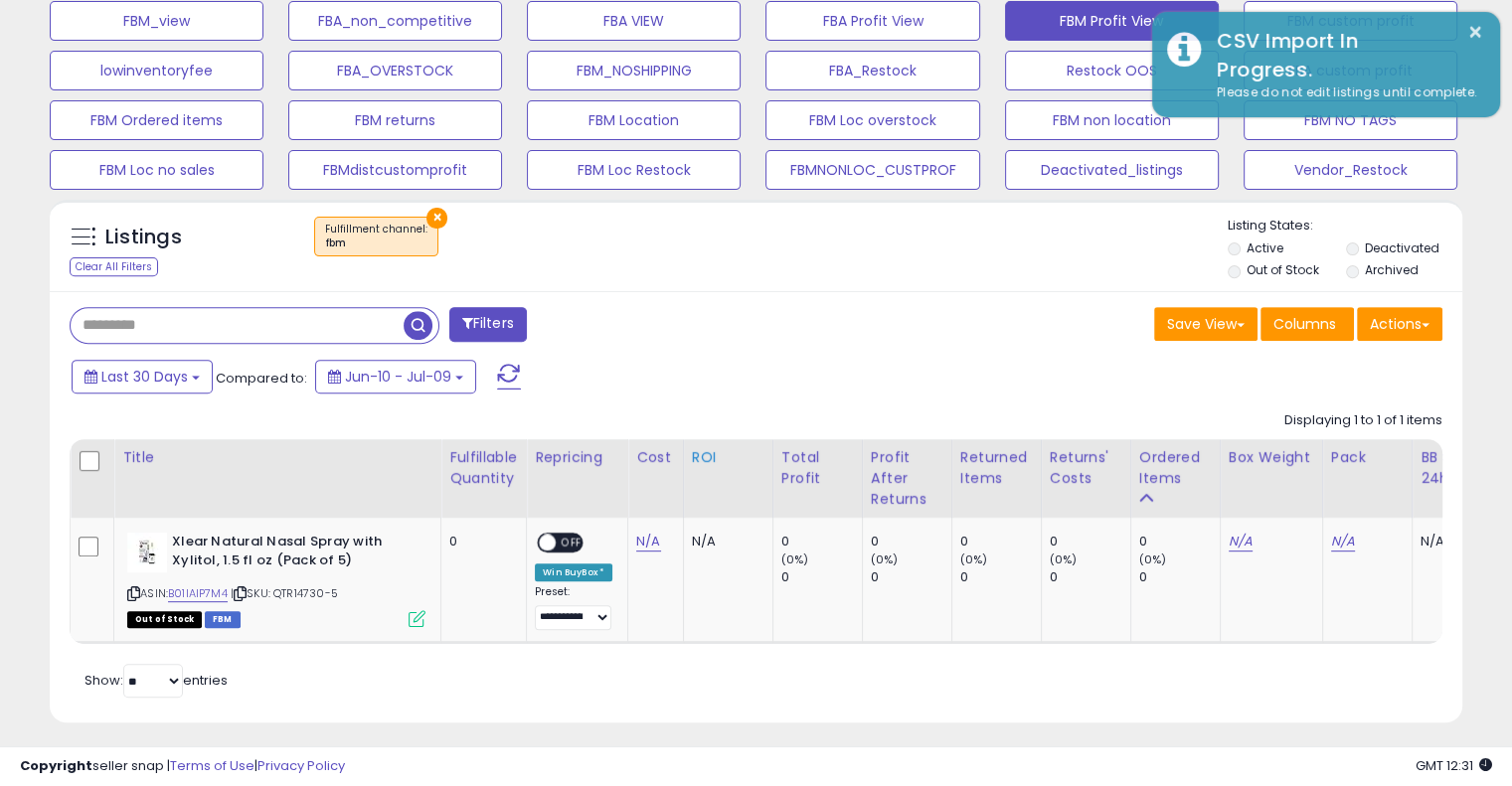 scroll, scrollTop: 674, scrollLeft: 0, axis: vertical 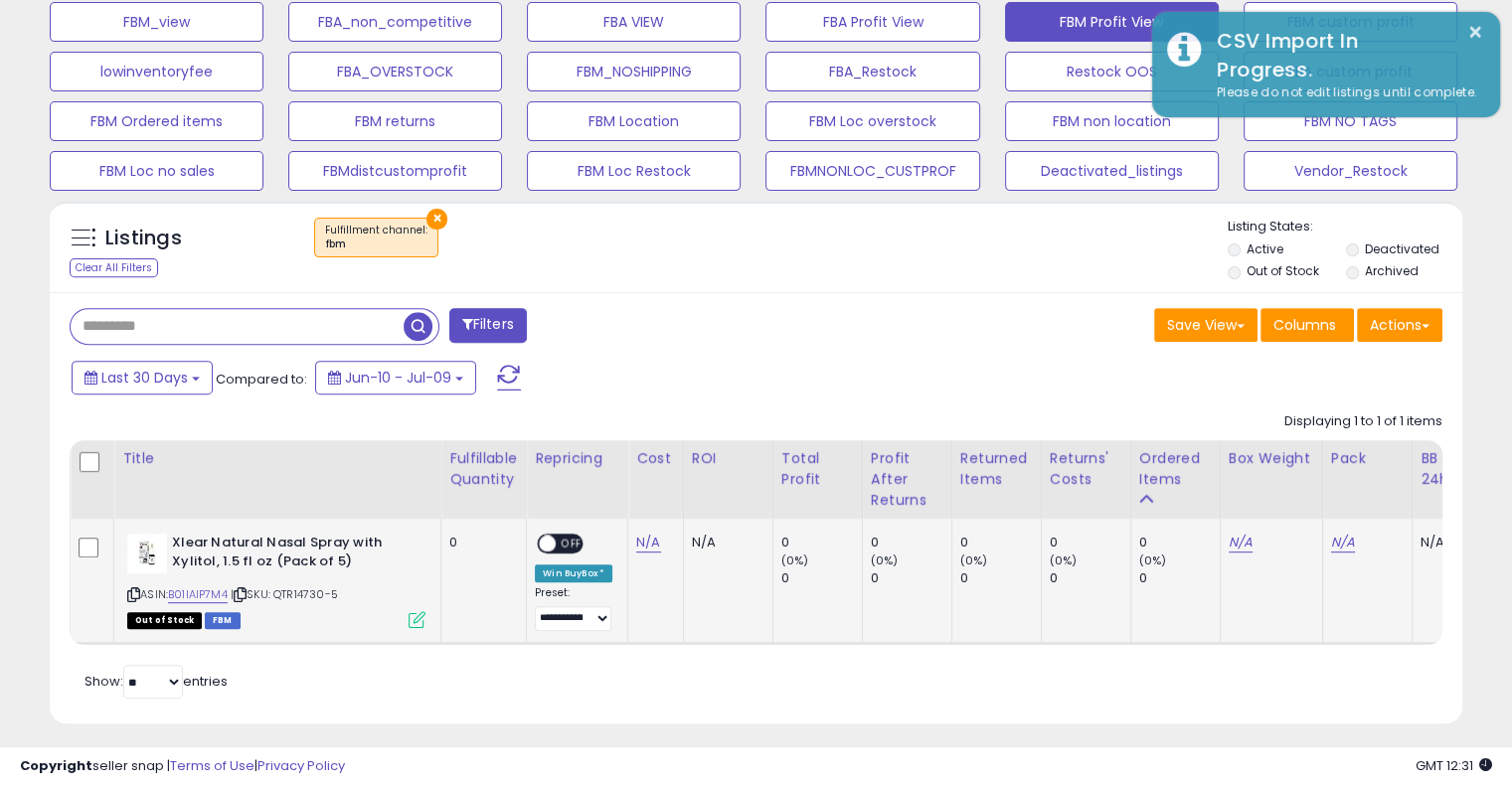 type 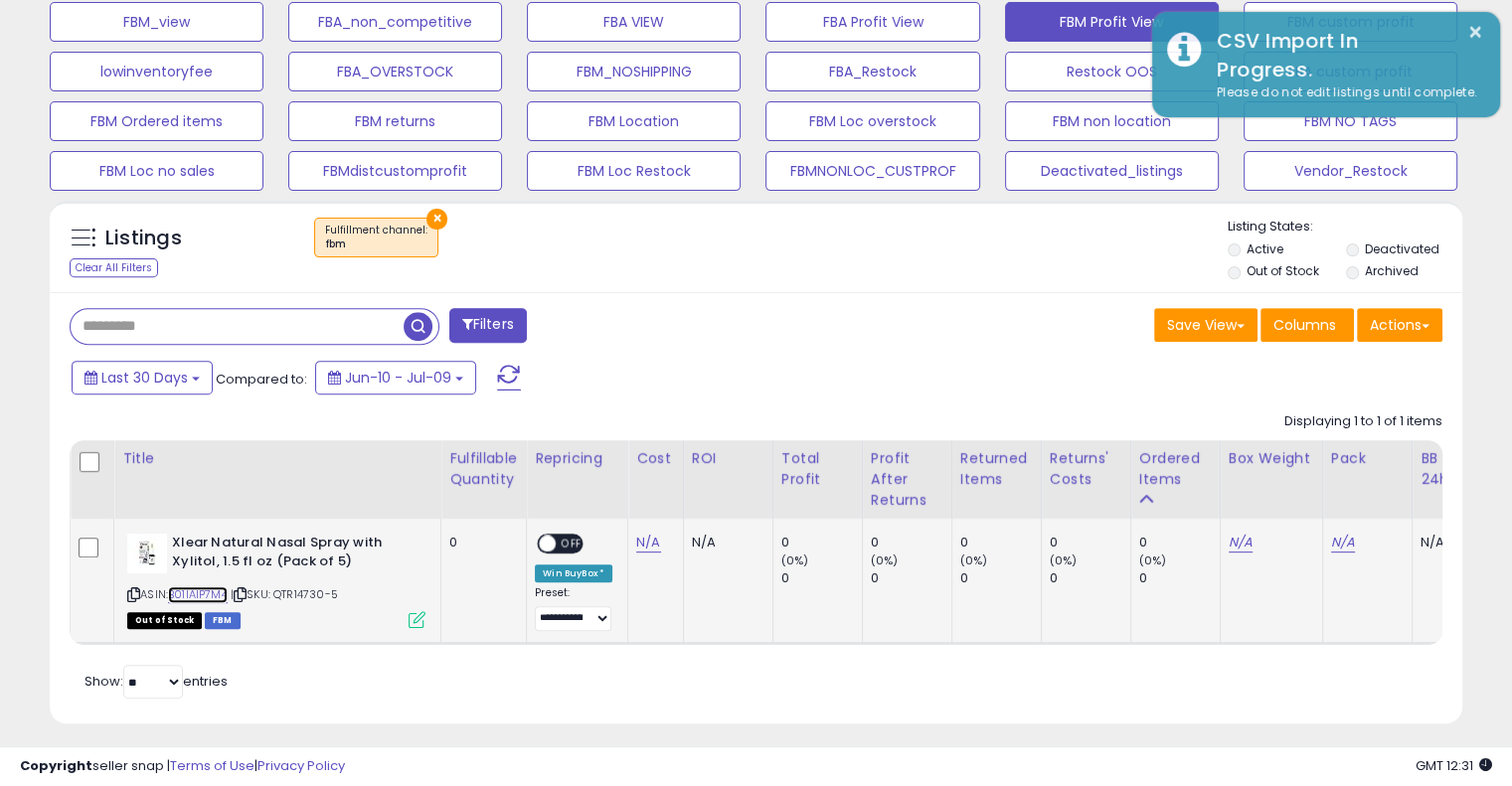 click on "B01IAIP7M4" at bounding box center (198, 594) 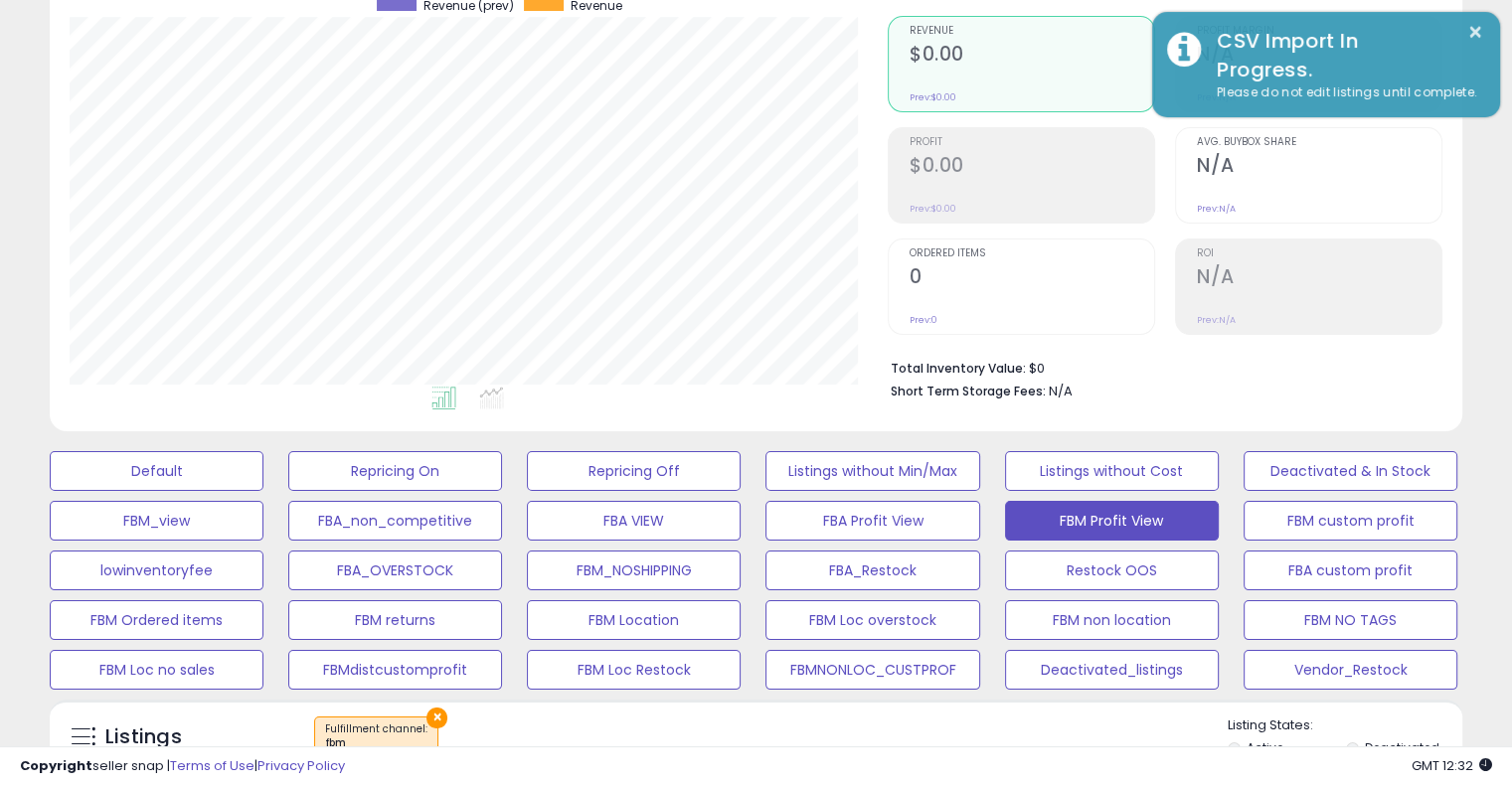 scroll, scrollTop: 0, scrollLeft: 0, axis: both 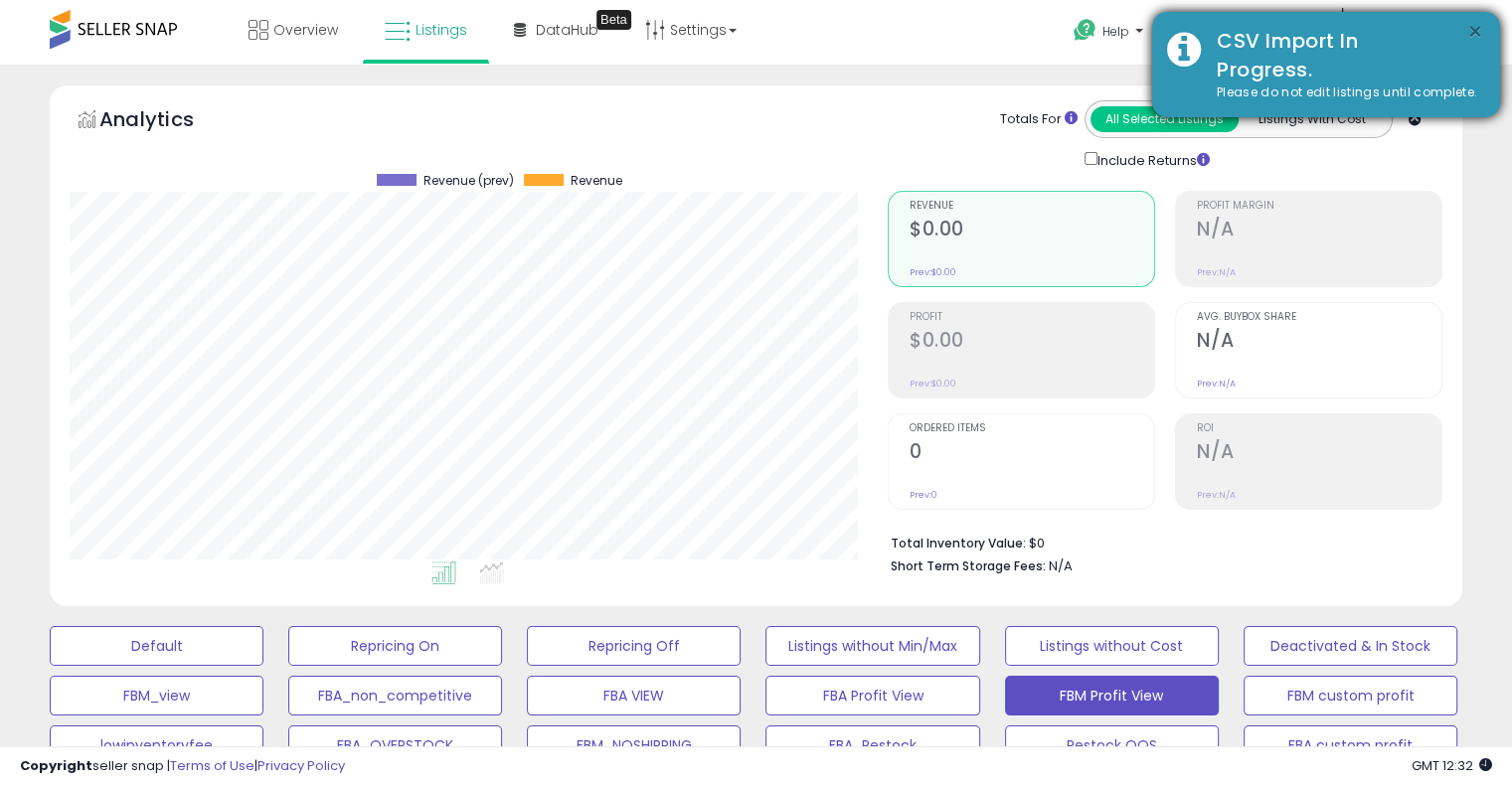 click on "×" at bounding box center [1475, 32] 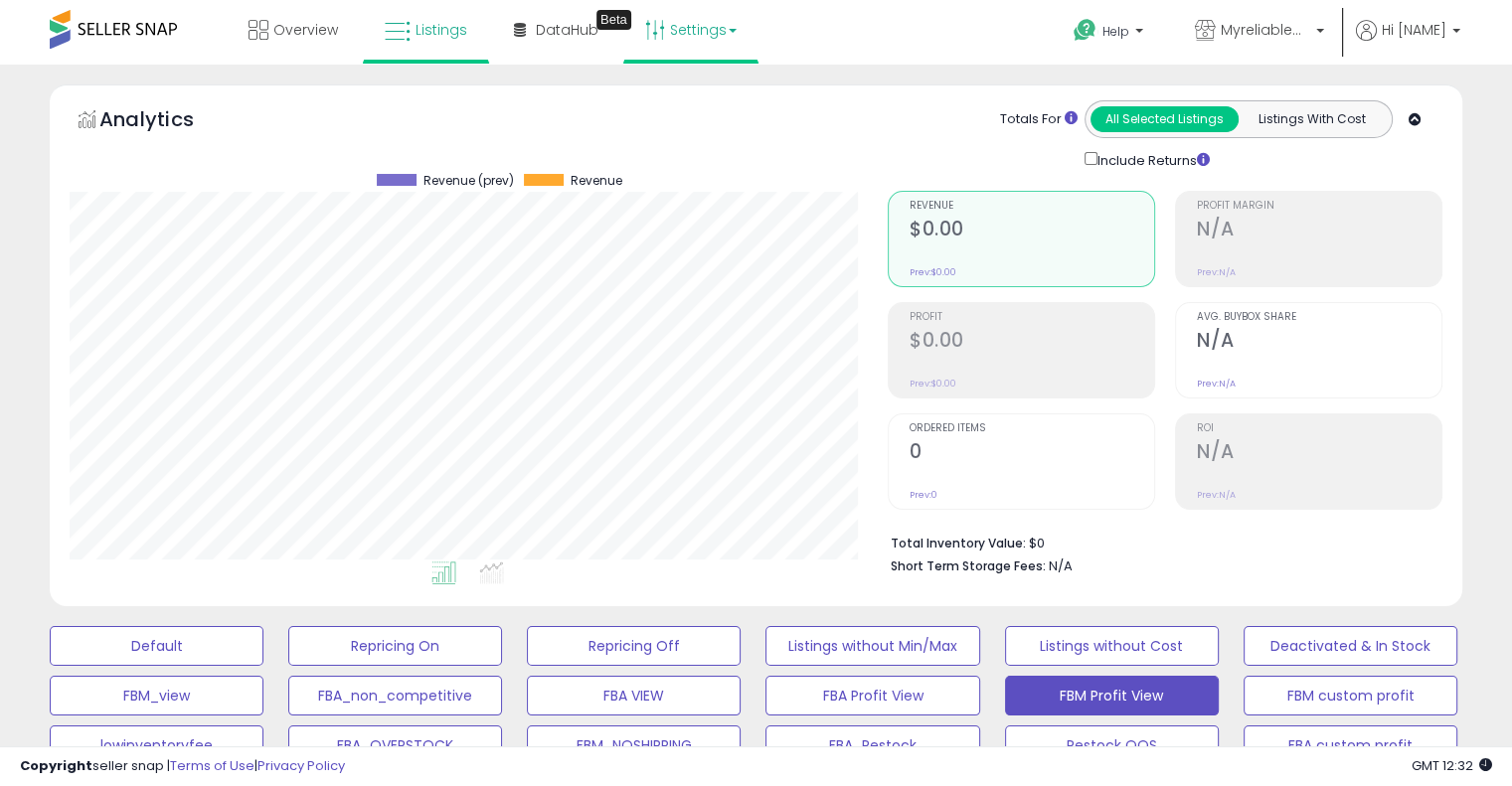 click on "Settings" at bounding box center [691, 30] 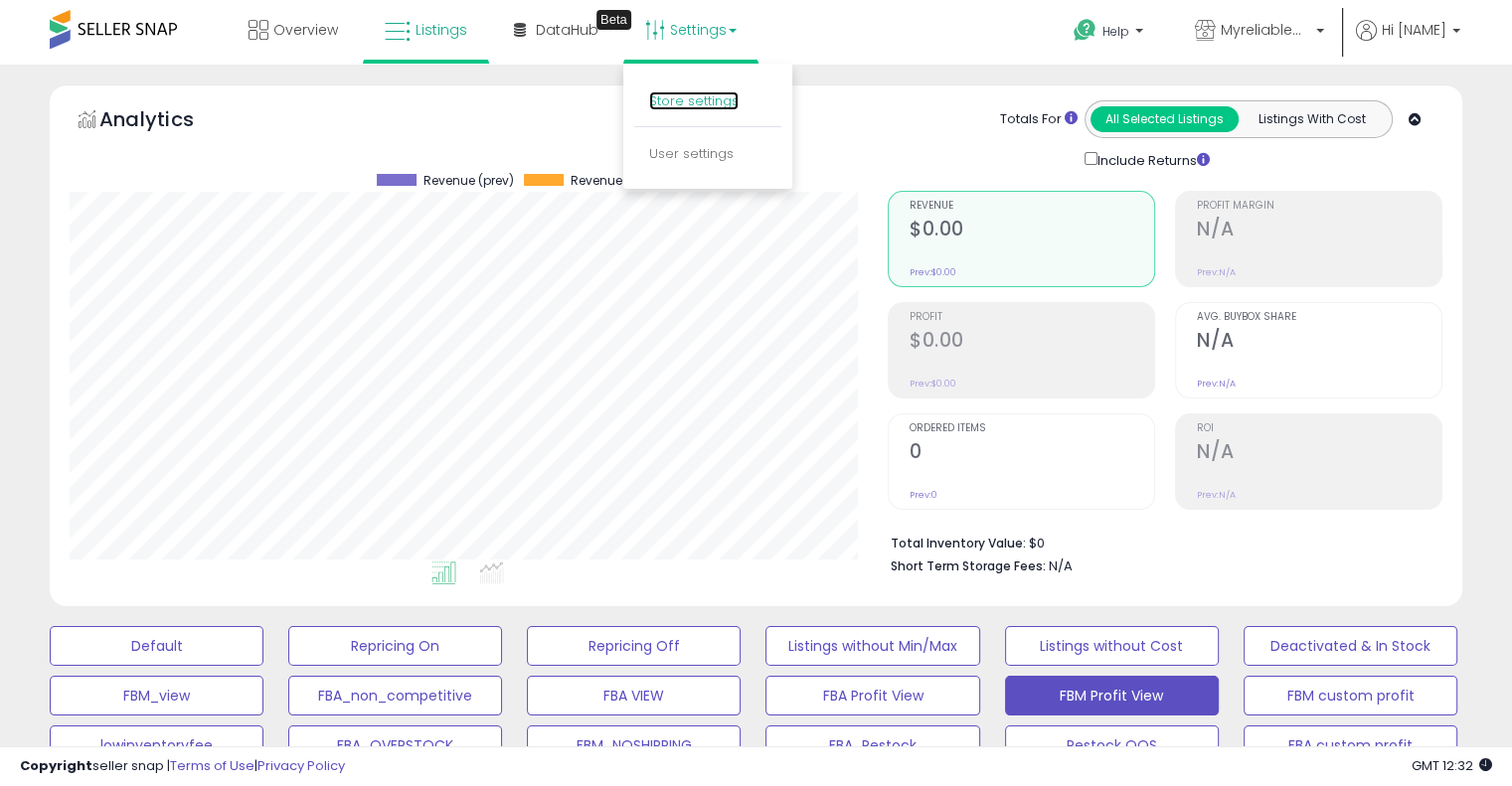 drag, startPoint x: 719, startPoint y: 104, endPoint x: 670, endPoint y: 98, distance: 49.36598 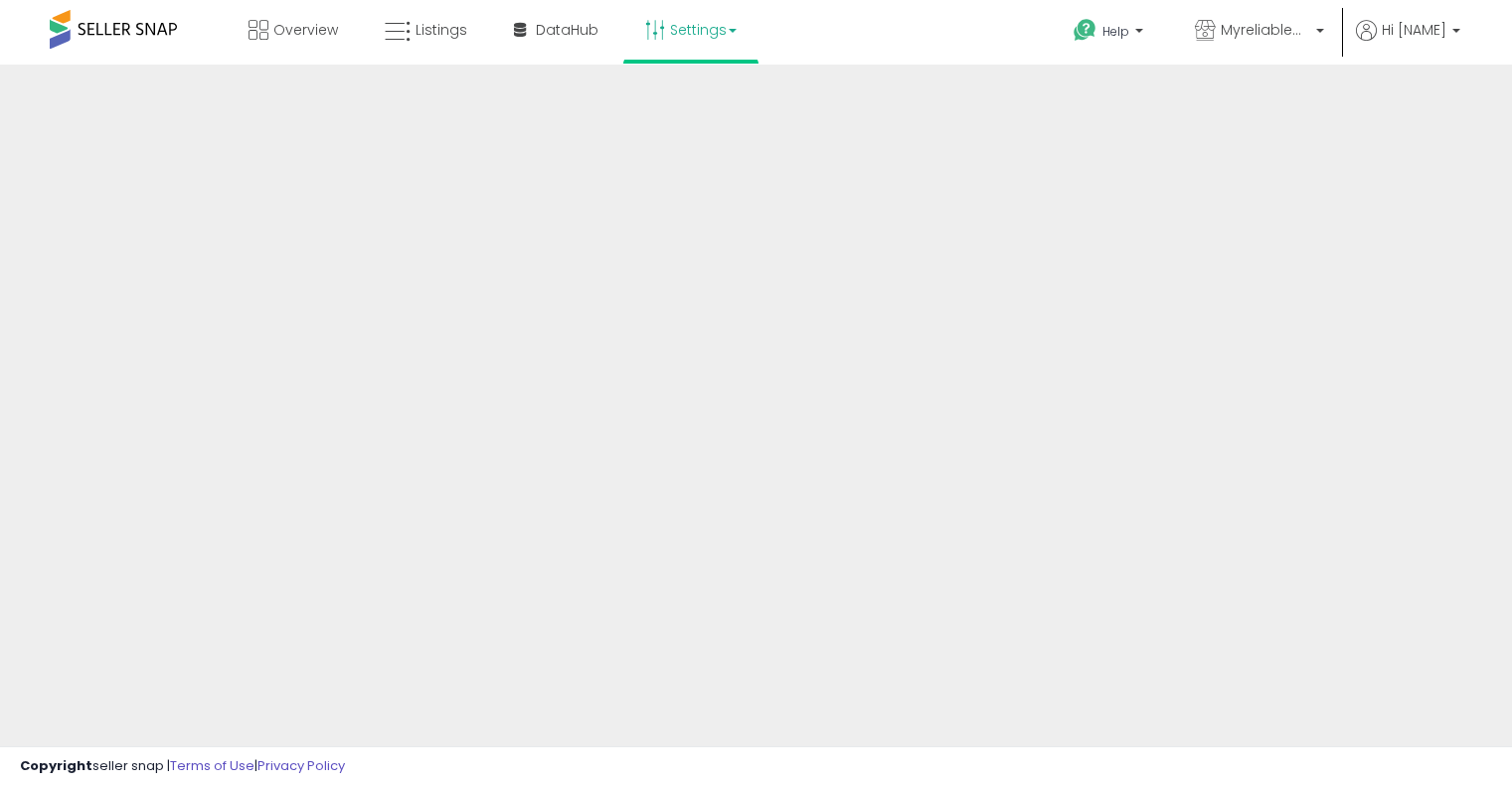 scroll, scrollTop: 0, scrollLeft: 0, axis: both 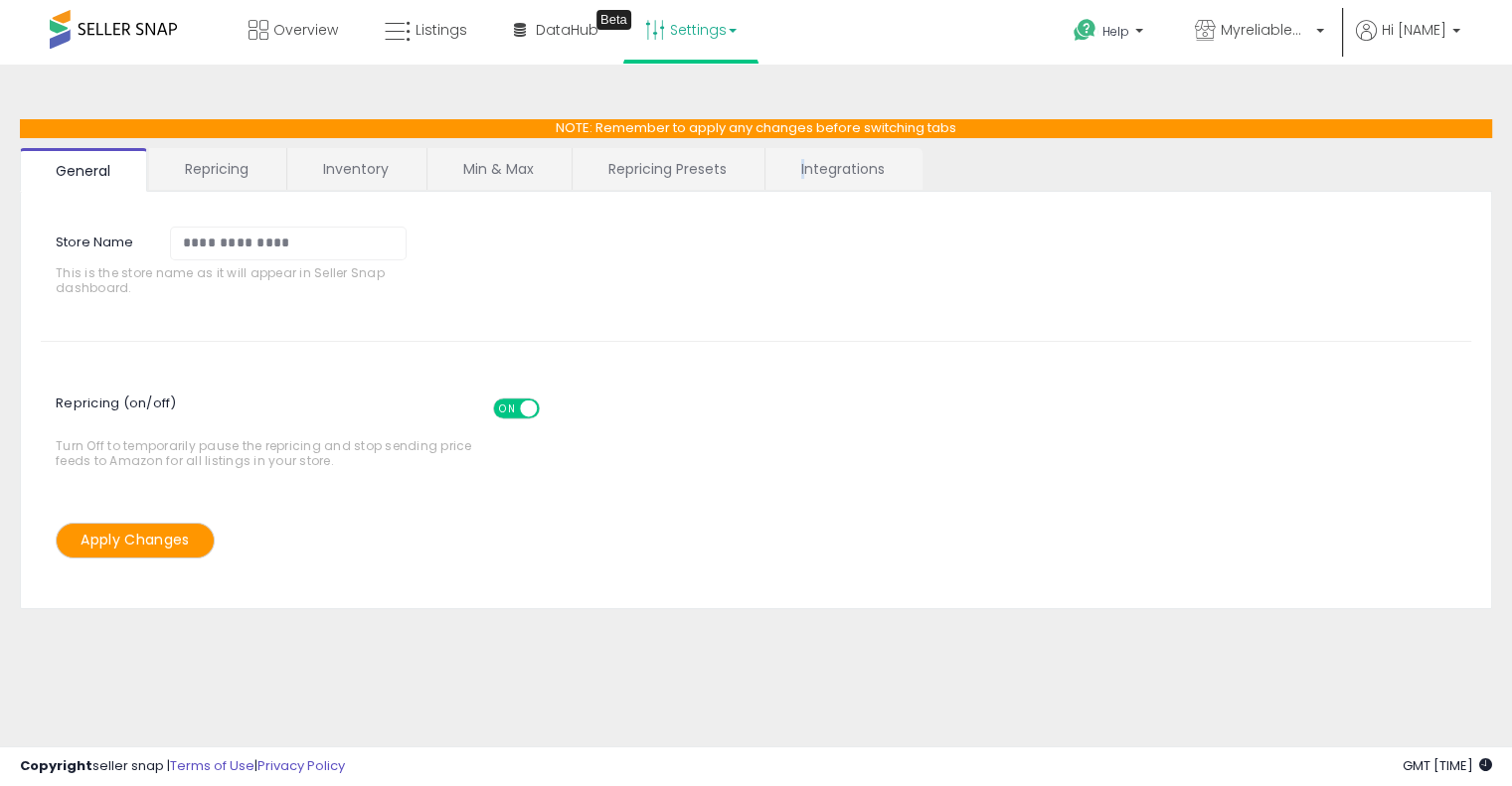 drag, startPoint x: 831, startPoint y: 175, endPoint x: 801, endPoint y: 166, distance: 31.32092 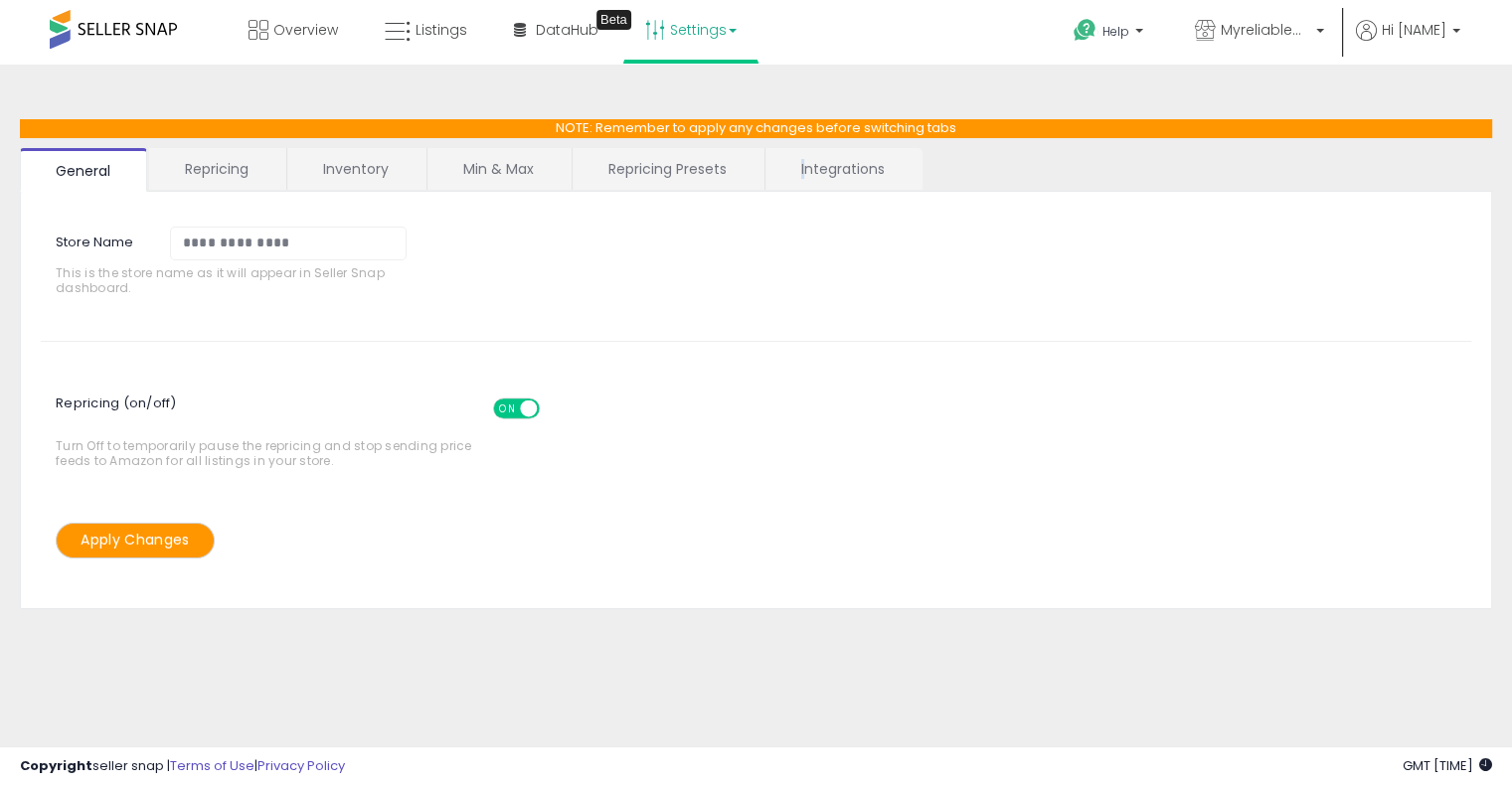 click on "Integrations" at bounding box center [843, 169] 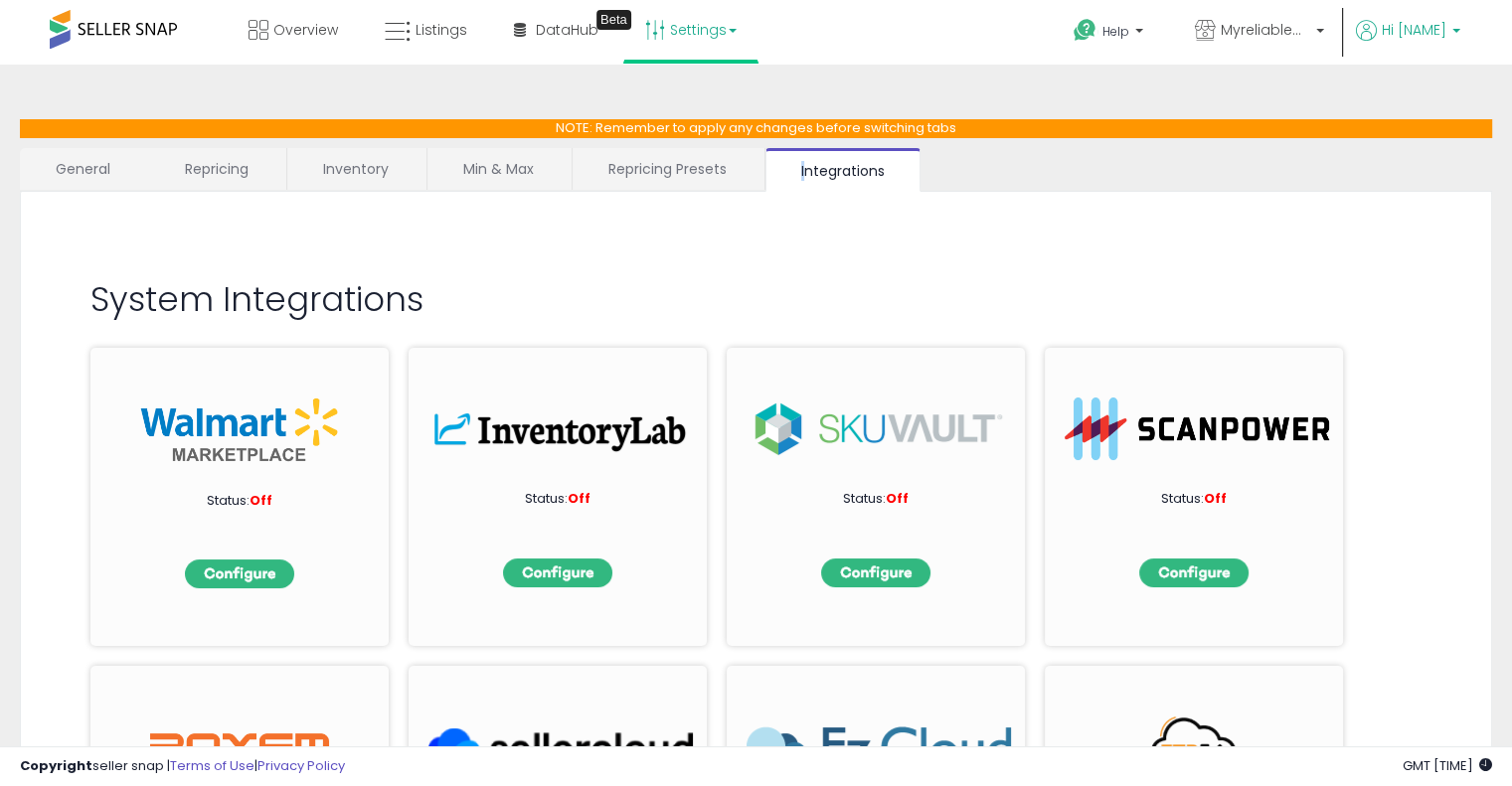click on "Hi [NAME]" at bounding box center (1414, 30) 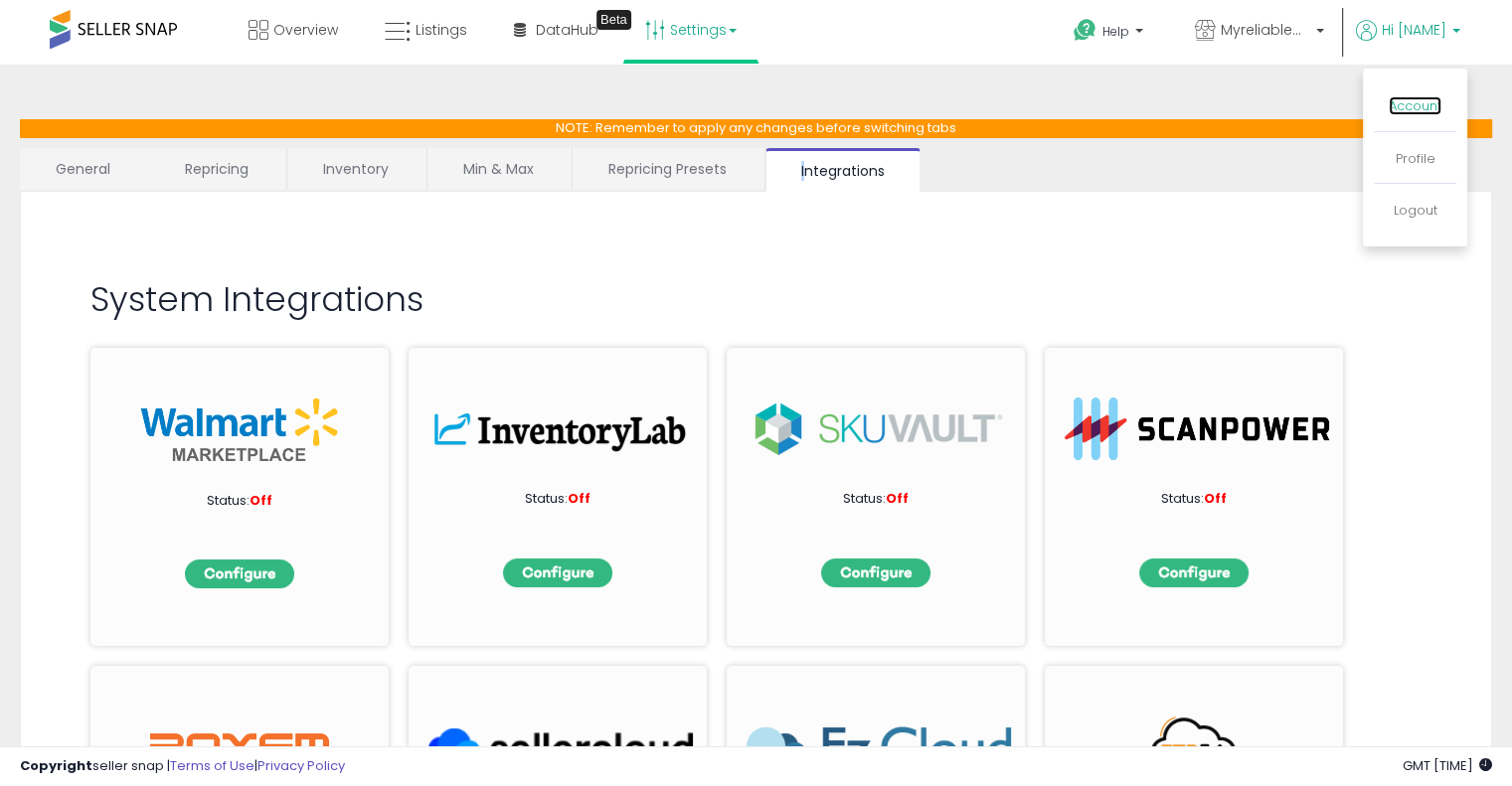 click on "Account" at bounding box center (1415, 105) 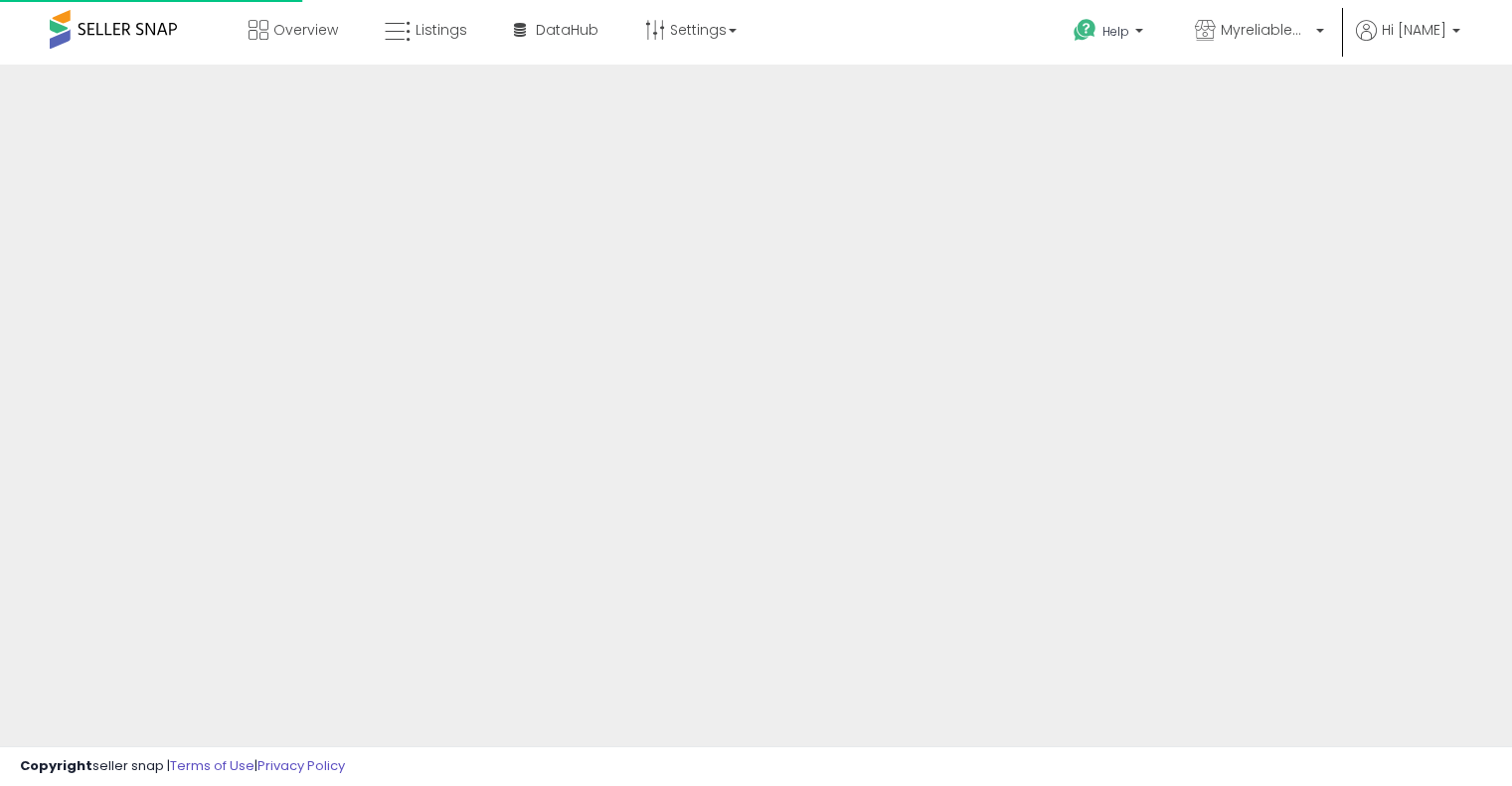 scroll, scrollTop: 0, scrollLeft: 0, axis: both 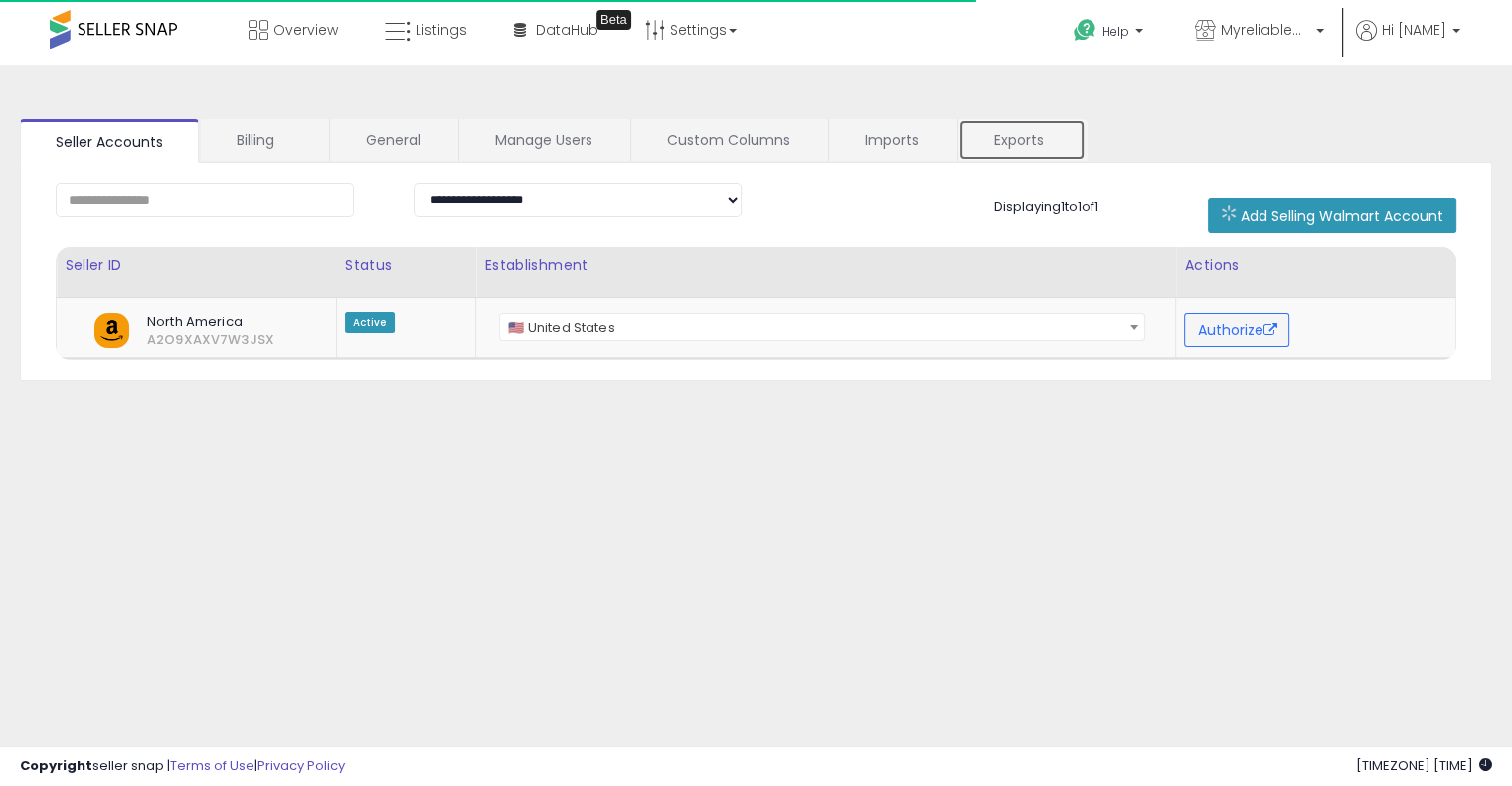 click on "Exports" at bounding box center [1022, 140] 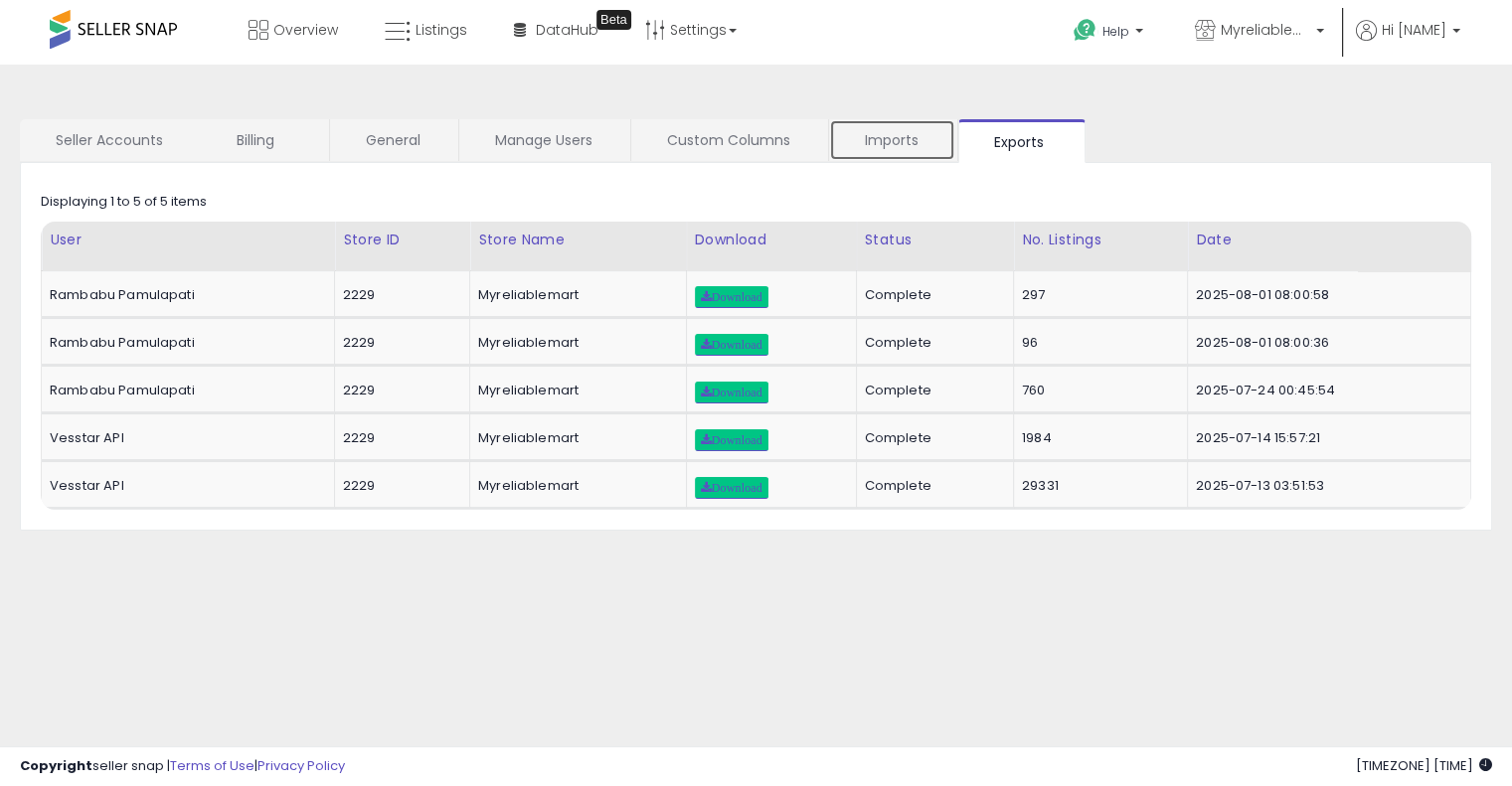 click on "Imports" at bounding box center (892, 140) 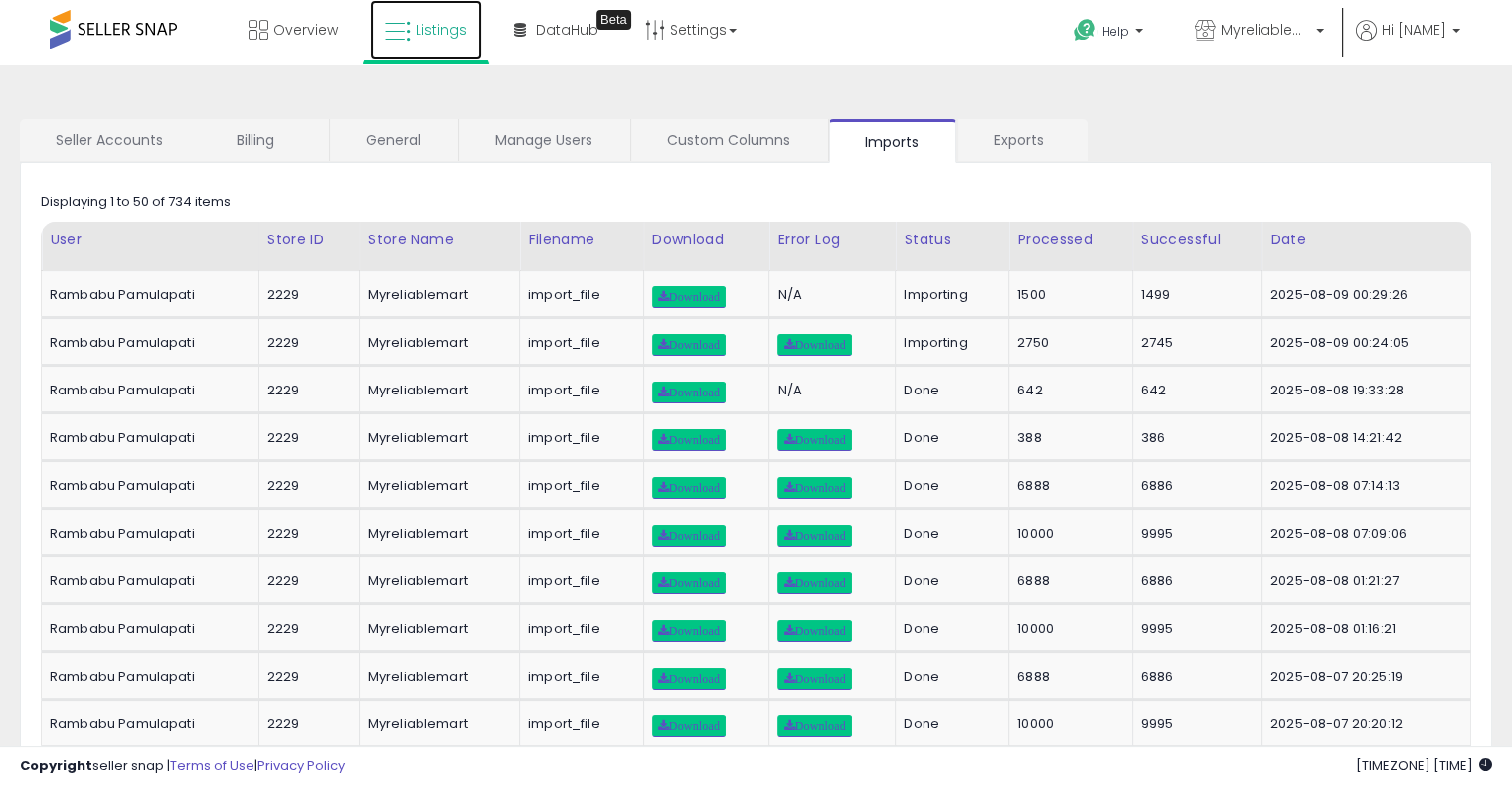 click on "Listings" at bounding box center (425, 30) 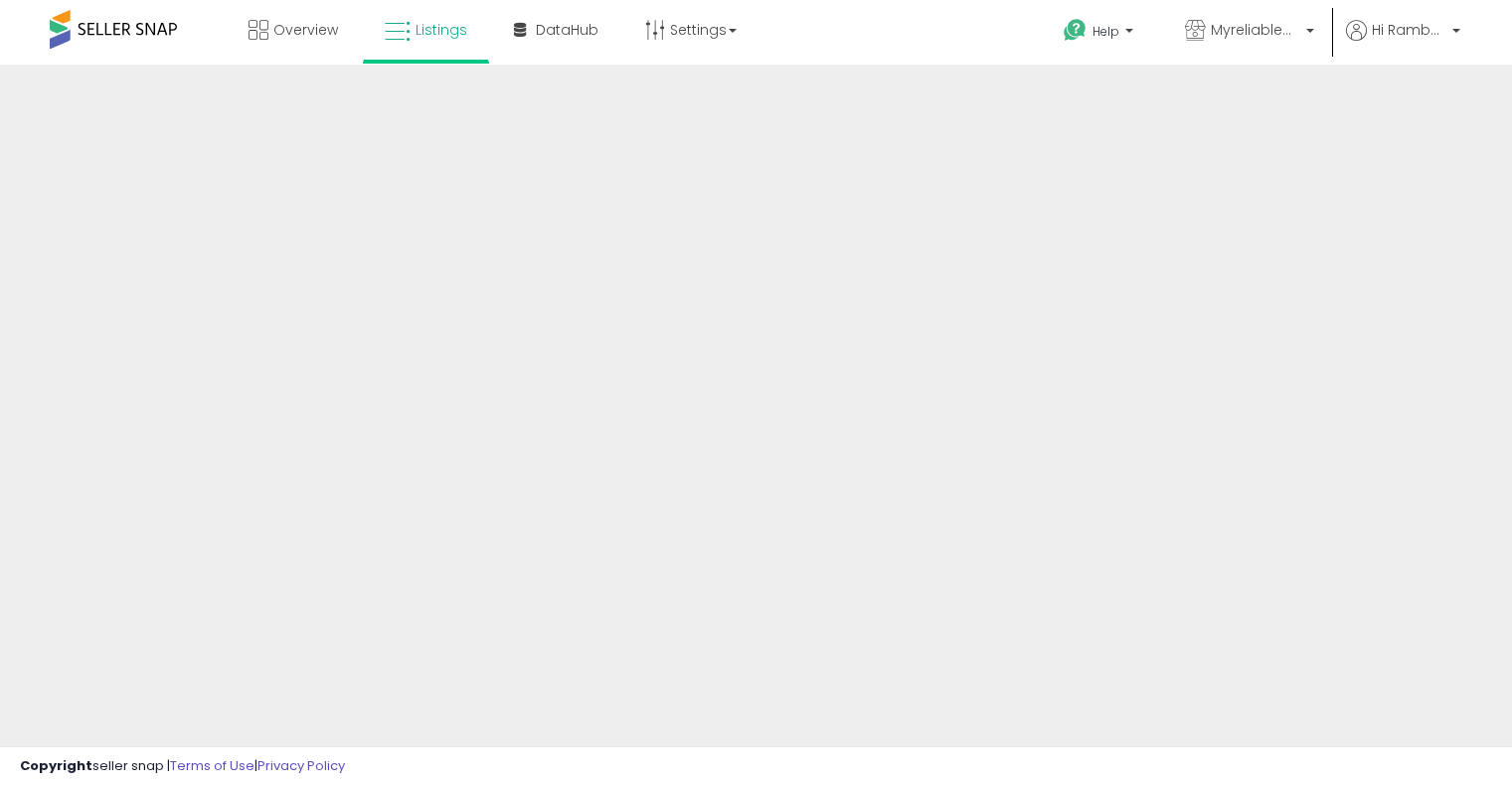 scroll, scrollTop: 0, scrollLeft: 0, axis: both 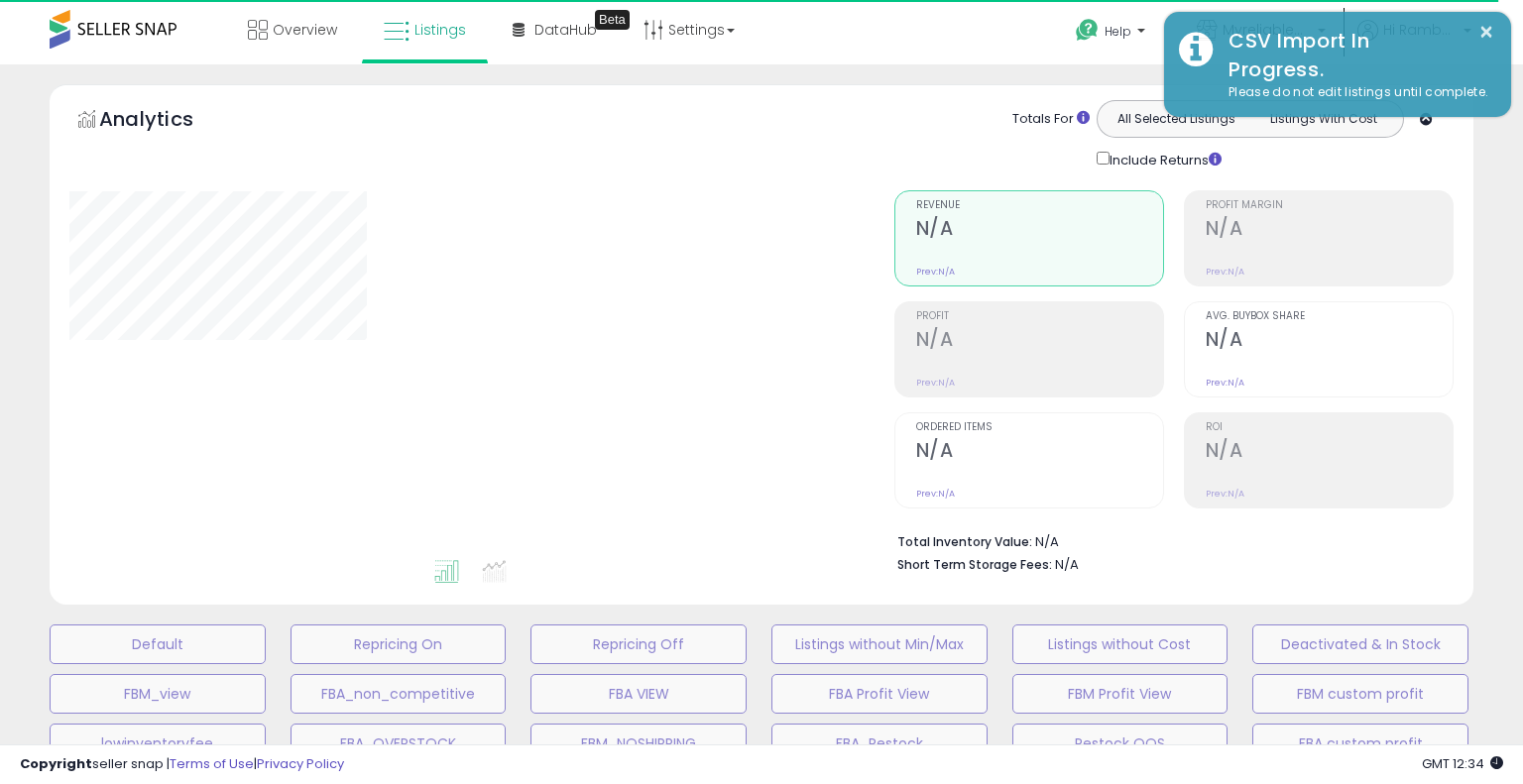 select on "**" 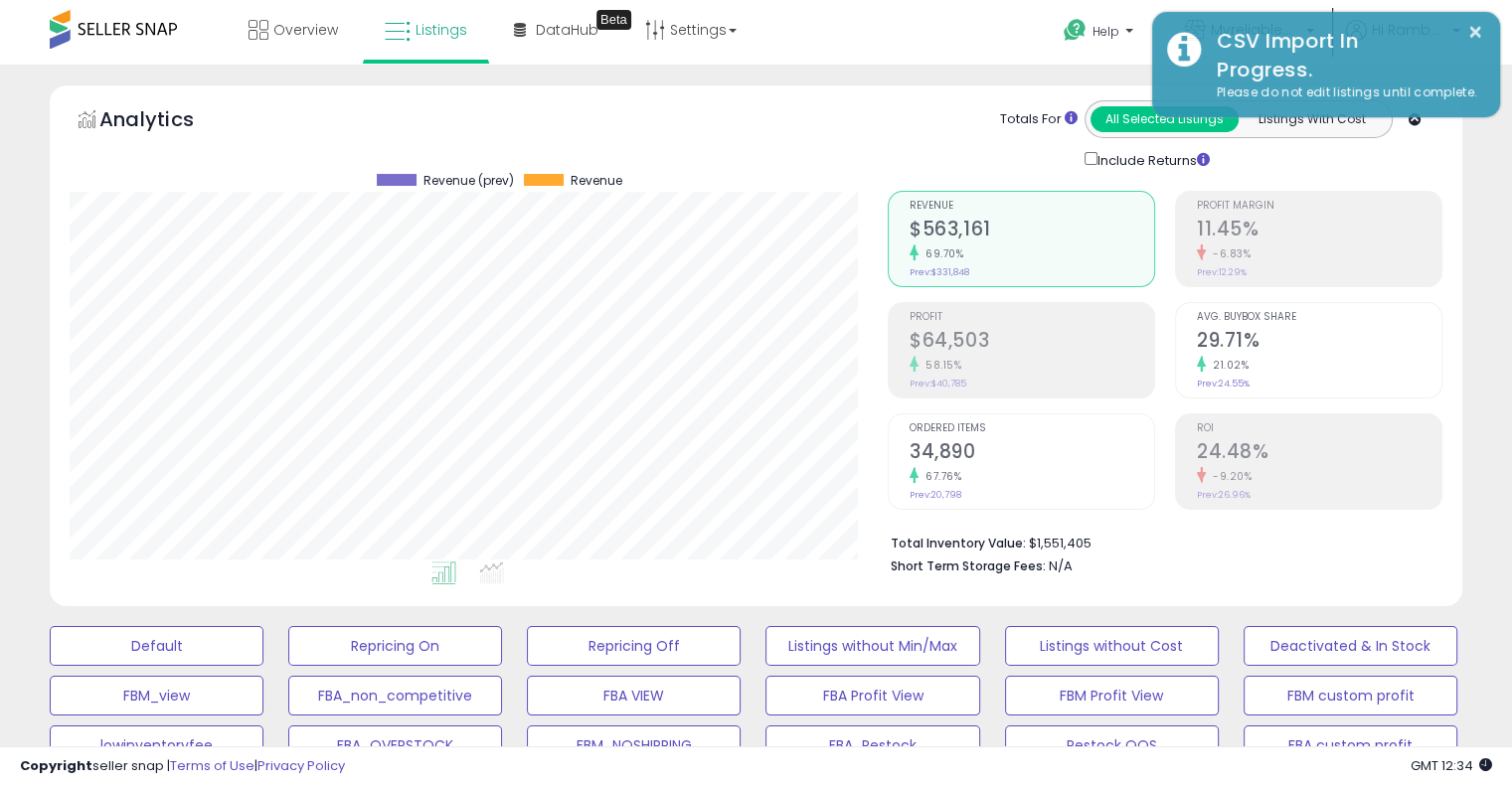 scroll, scrollTop: 993270, scrollLeft: 993264, axis: both 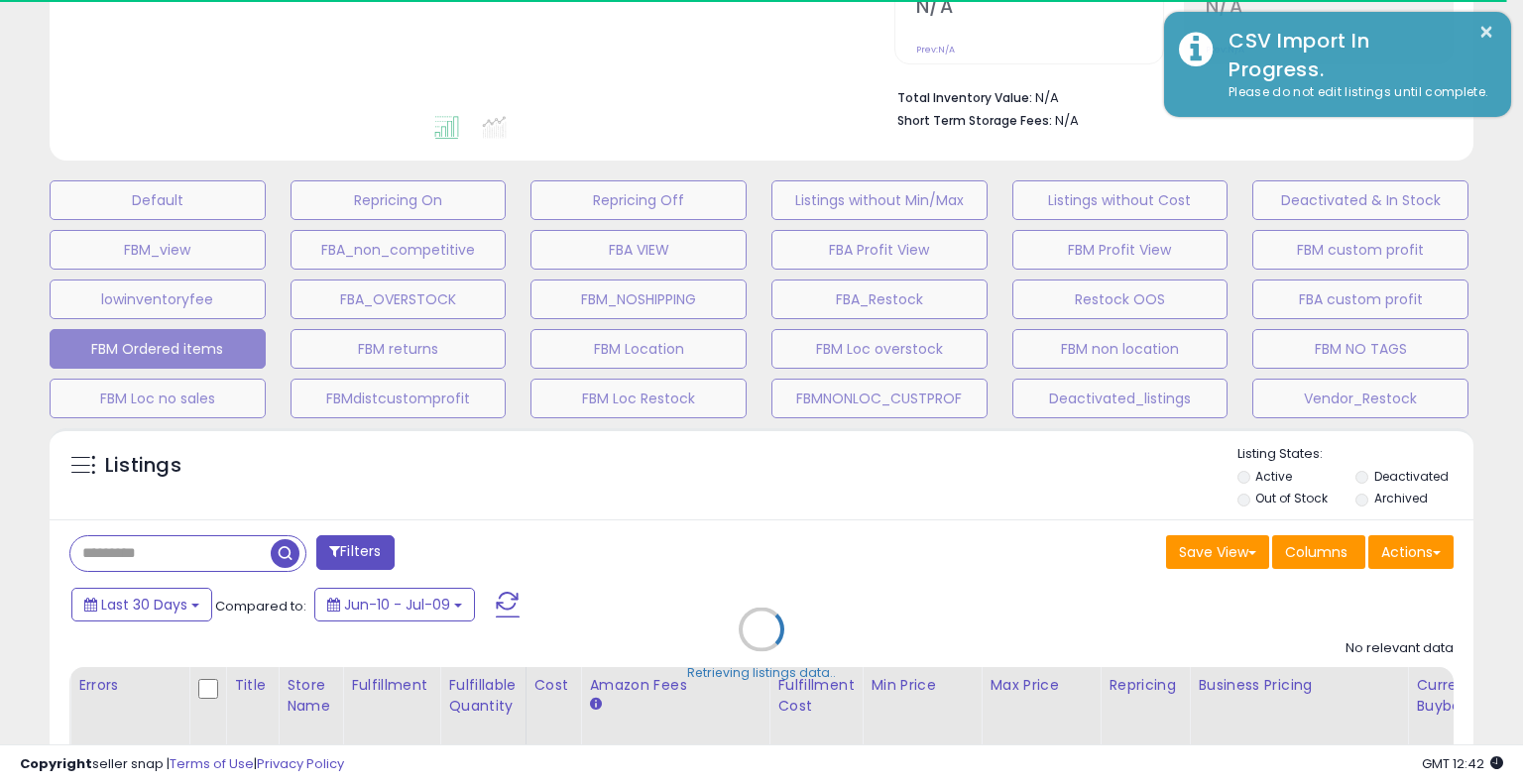select on "**" 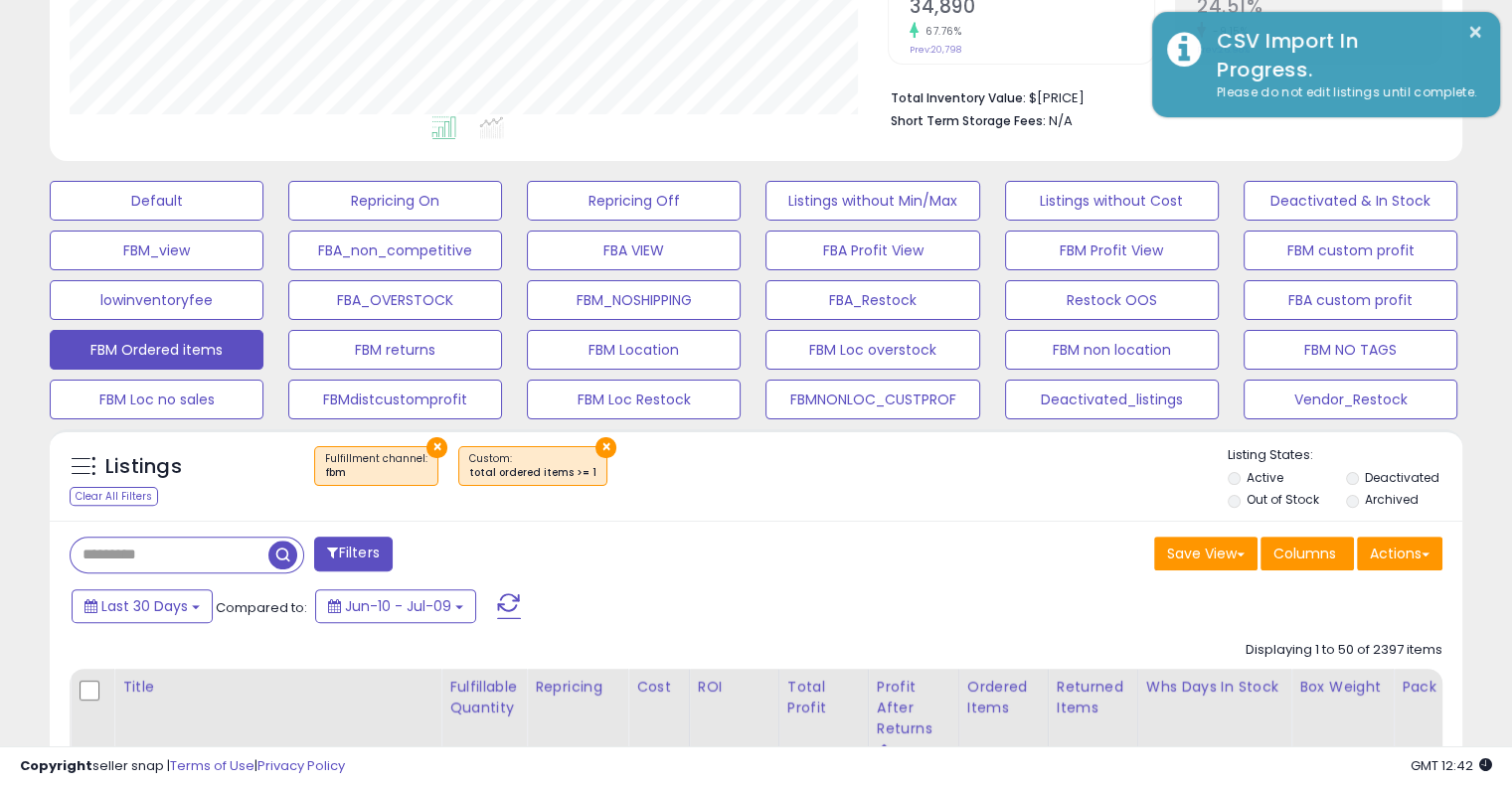 scroll, scrollTop: 993270, scrollLeft: 993264, axis: both 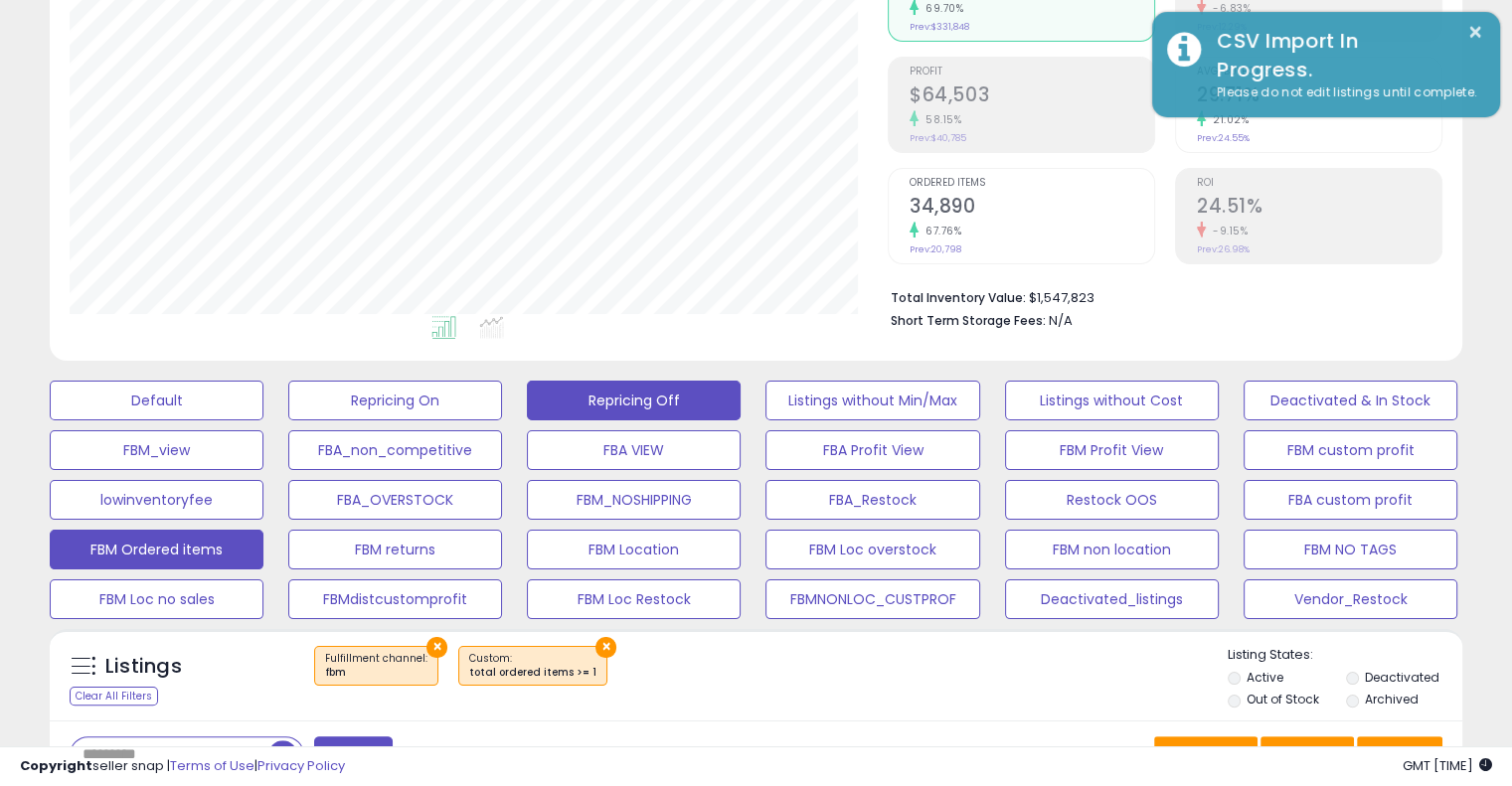 click on "Repricing Off" at bounding box center (156, 400) 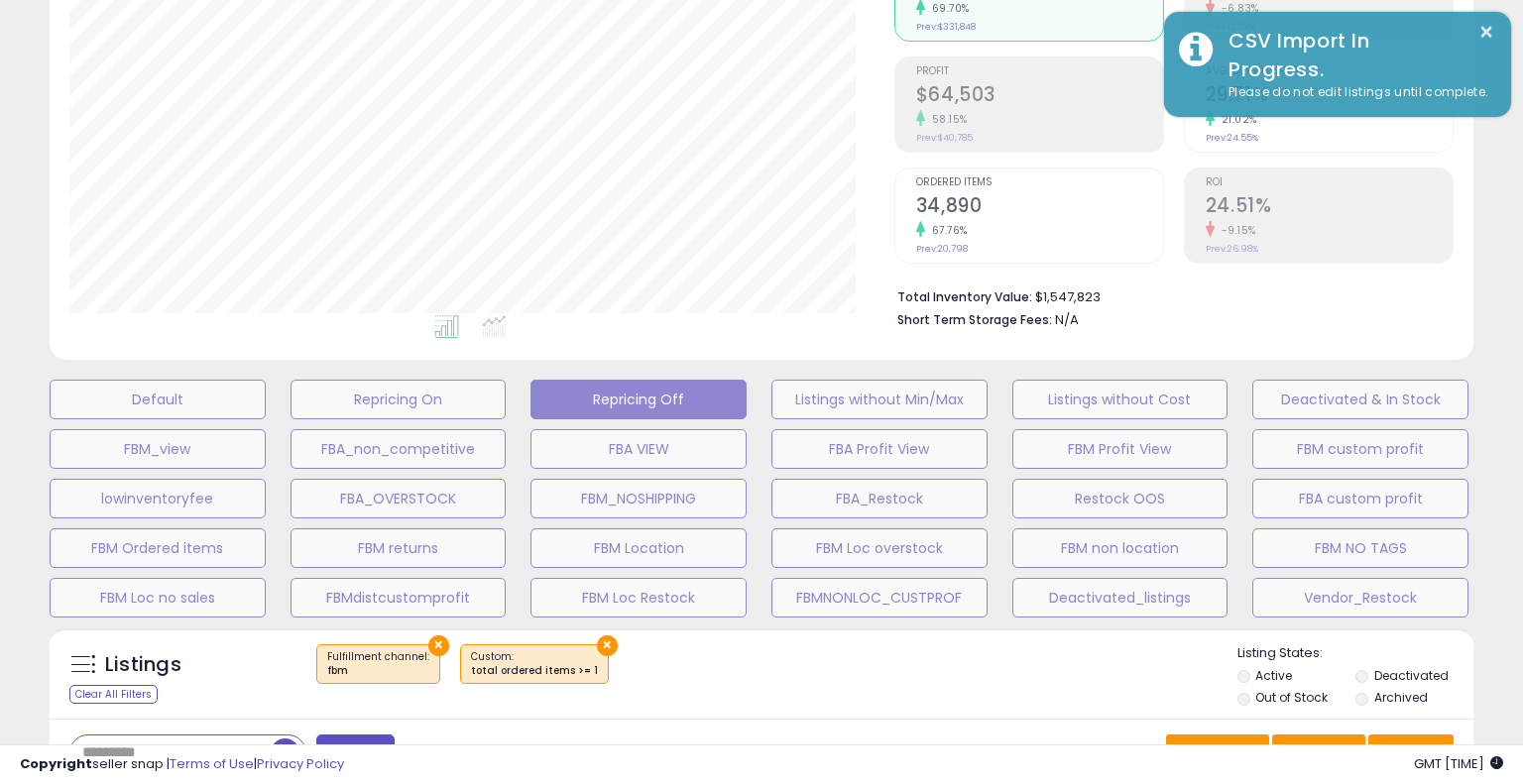 scroll, scrollTop: 990743, scrollLeft: 990712, axis: both 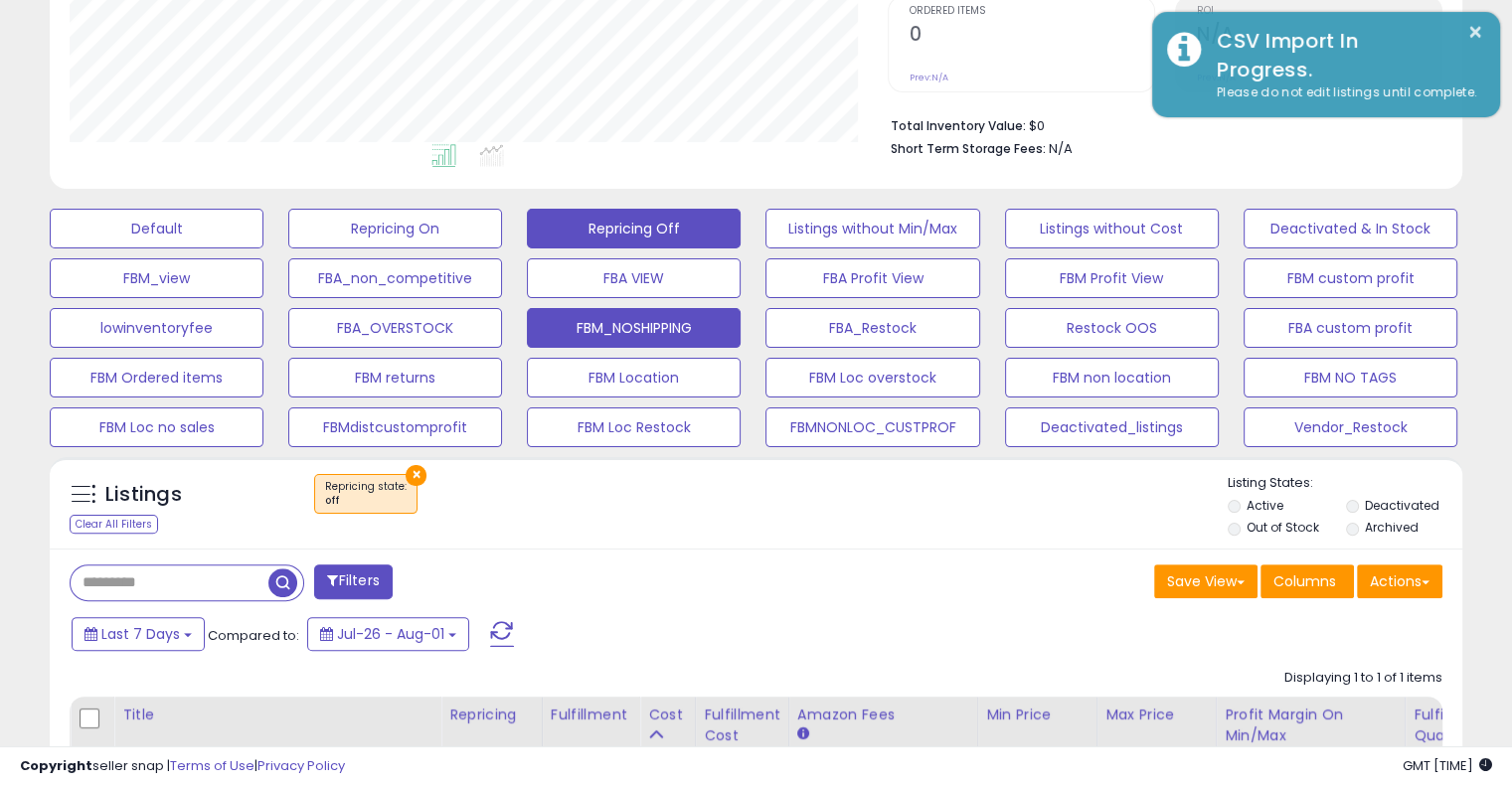 drag, startPoint x: 625, startPoint y: 327, endPoint x: 581, endPoint y: 336, distance: 44.911023 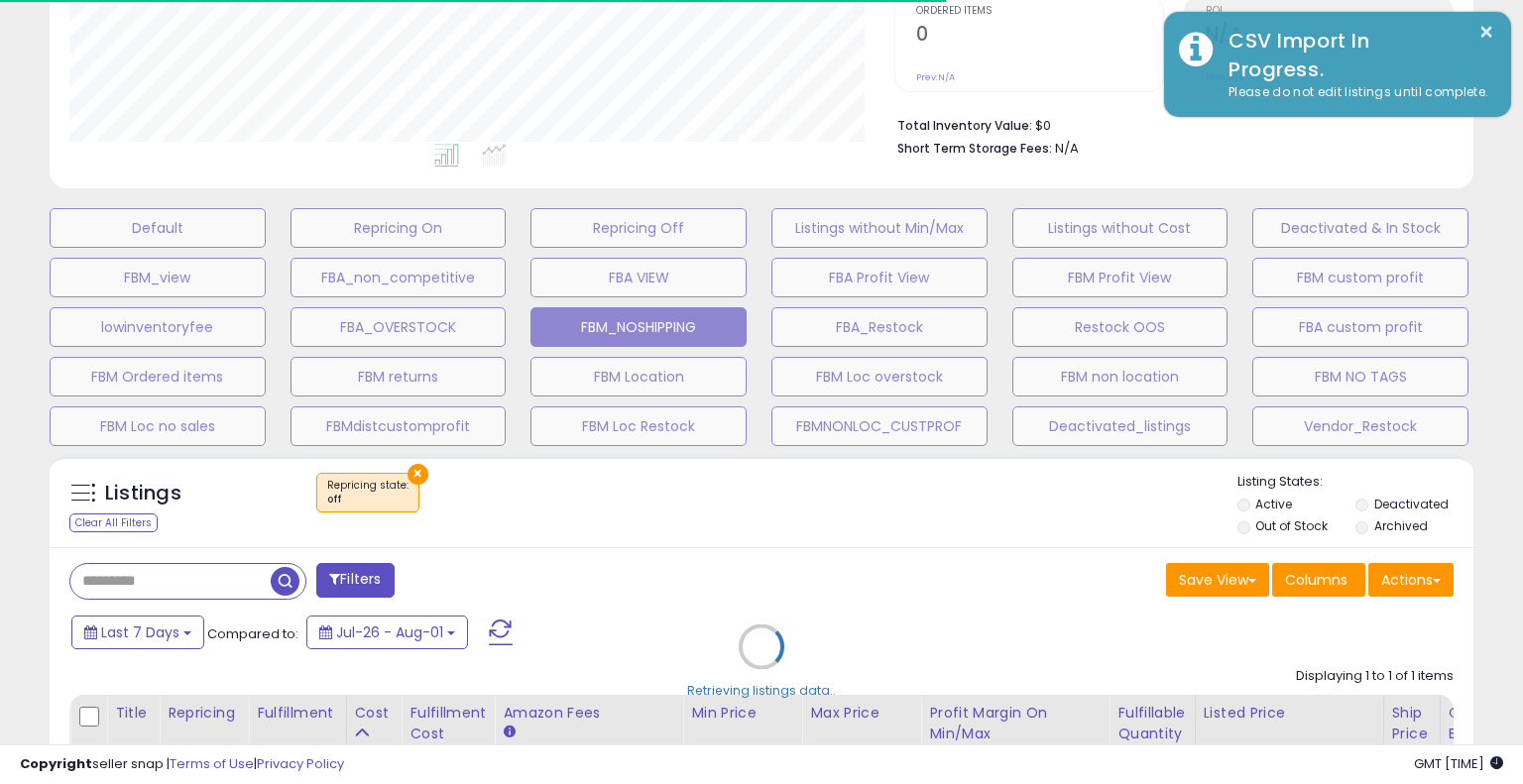 select on "**" 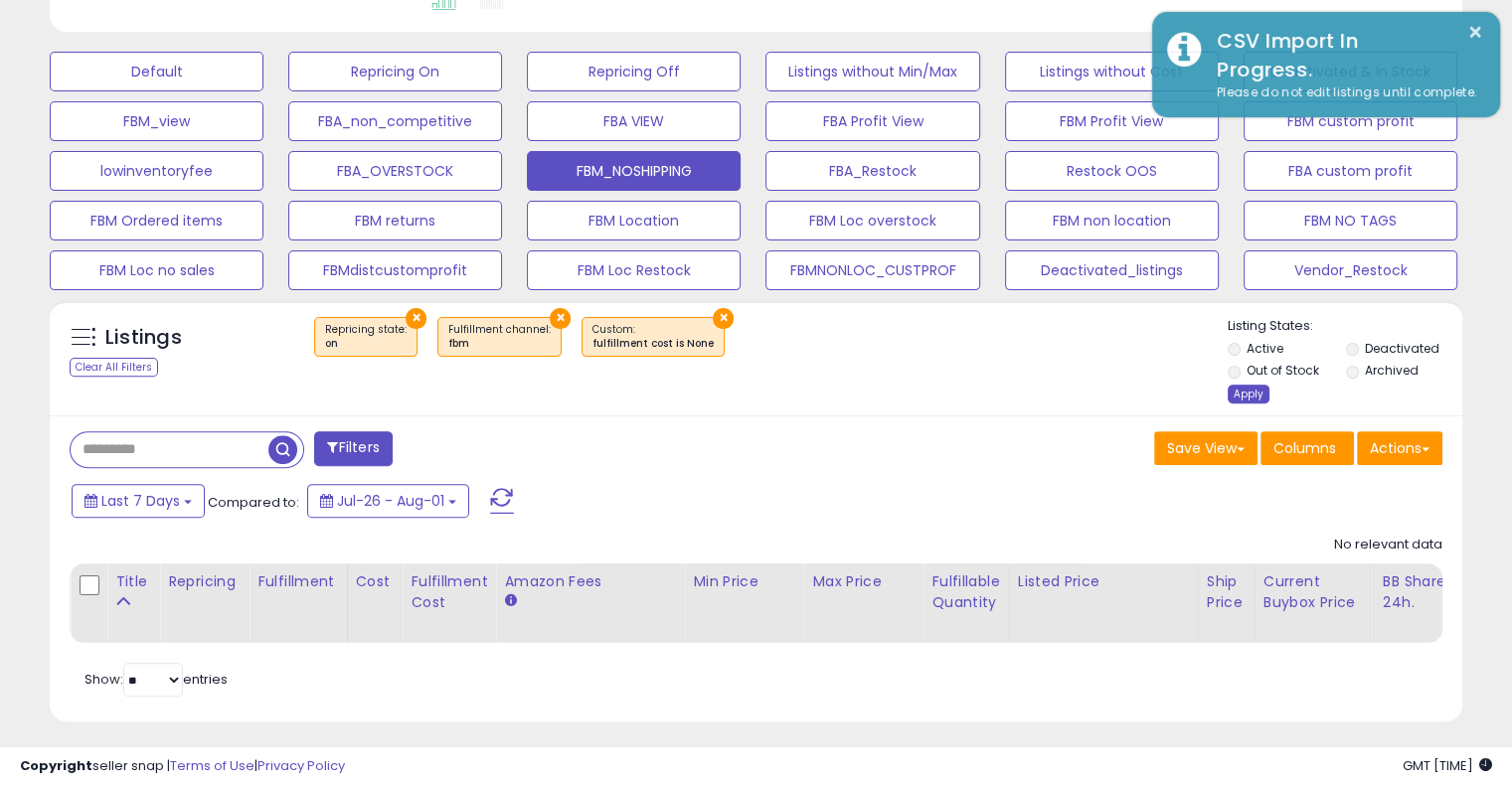 click on "Apply" at bounding box center [1249, 393] 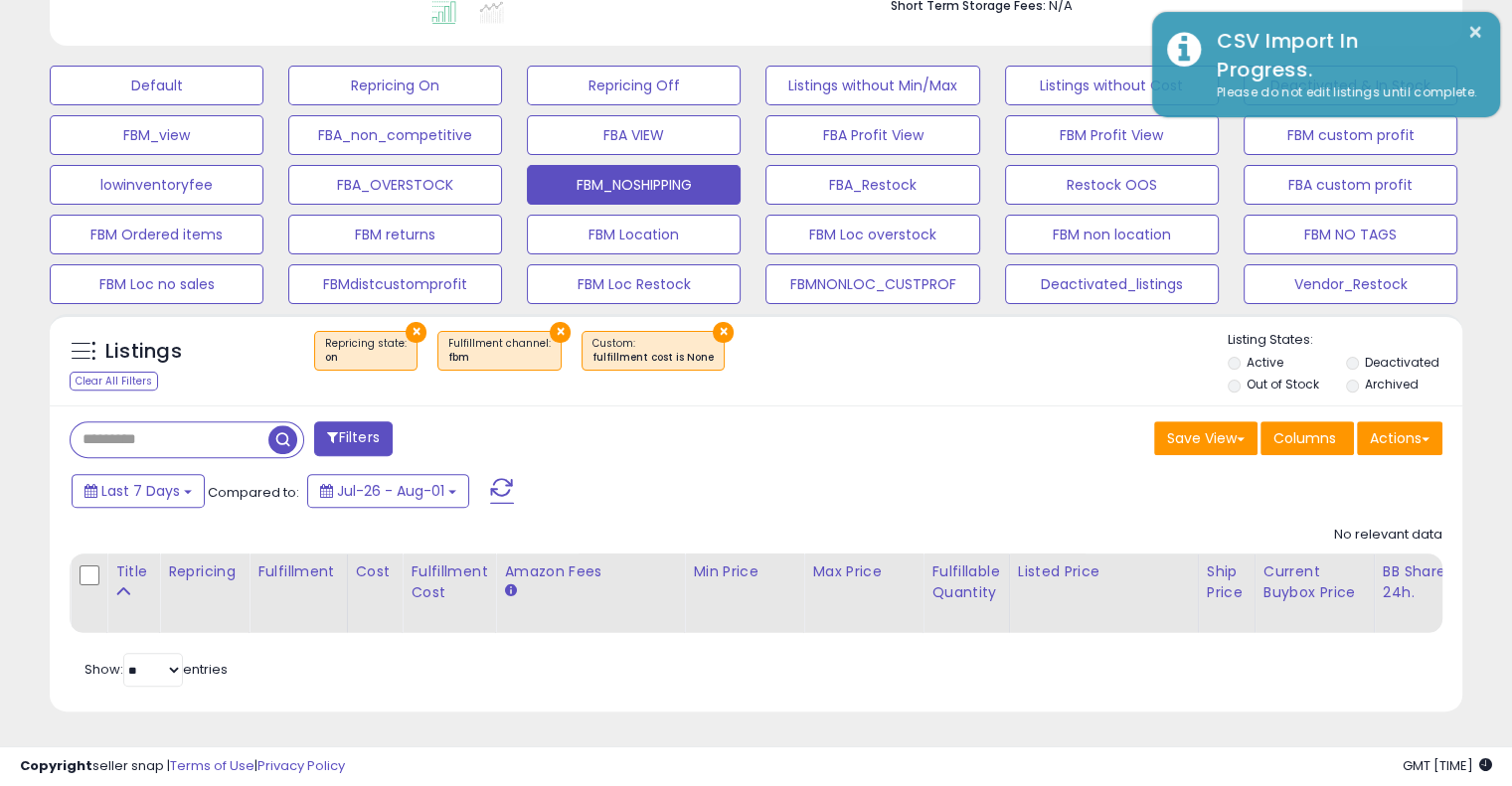 click on "×" at bounding box center [416, 332] 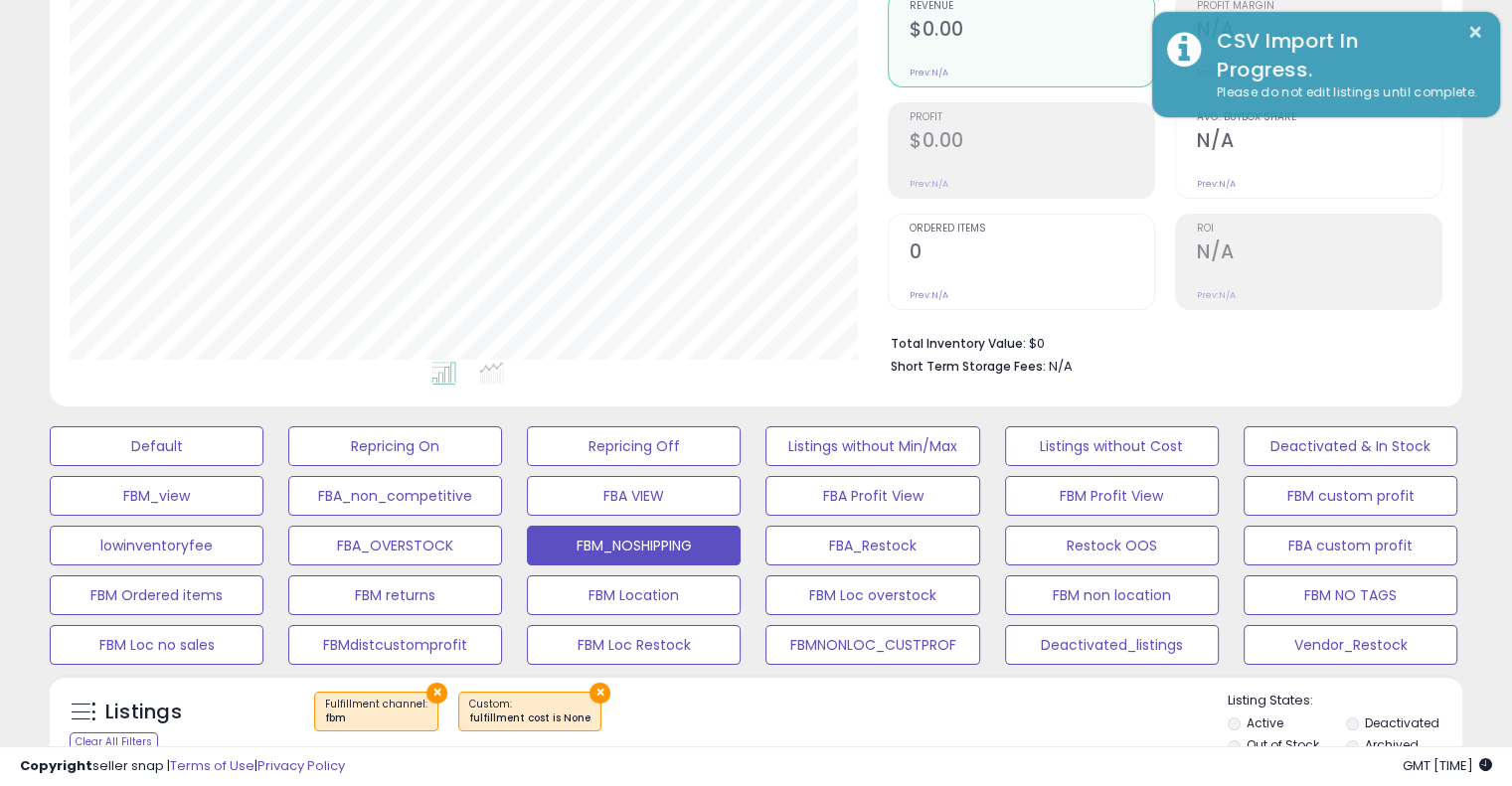 scroll, scrollTop: 0, scrollLeft: 0, axis: both 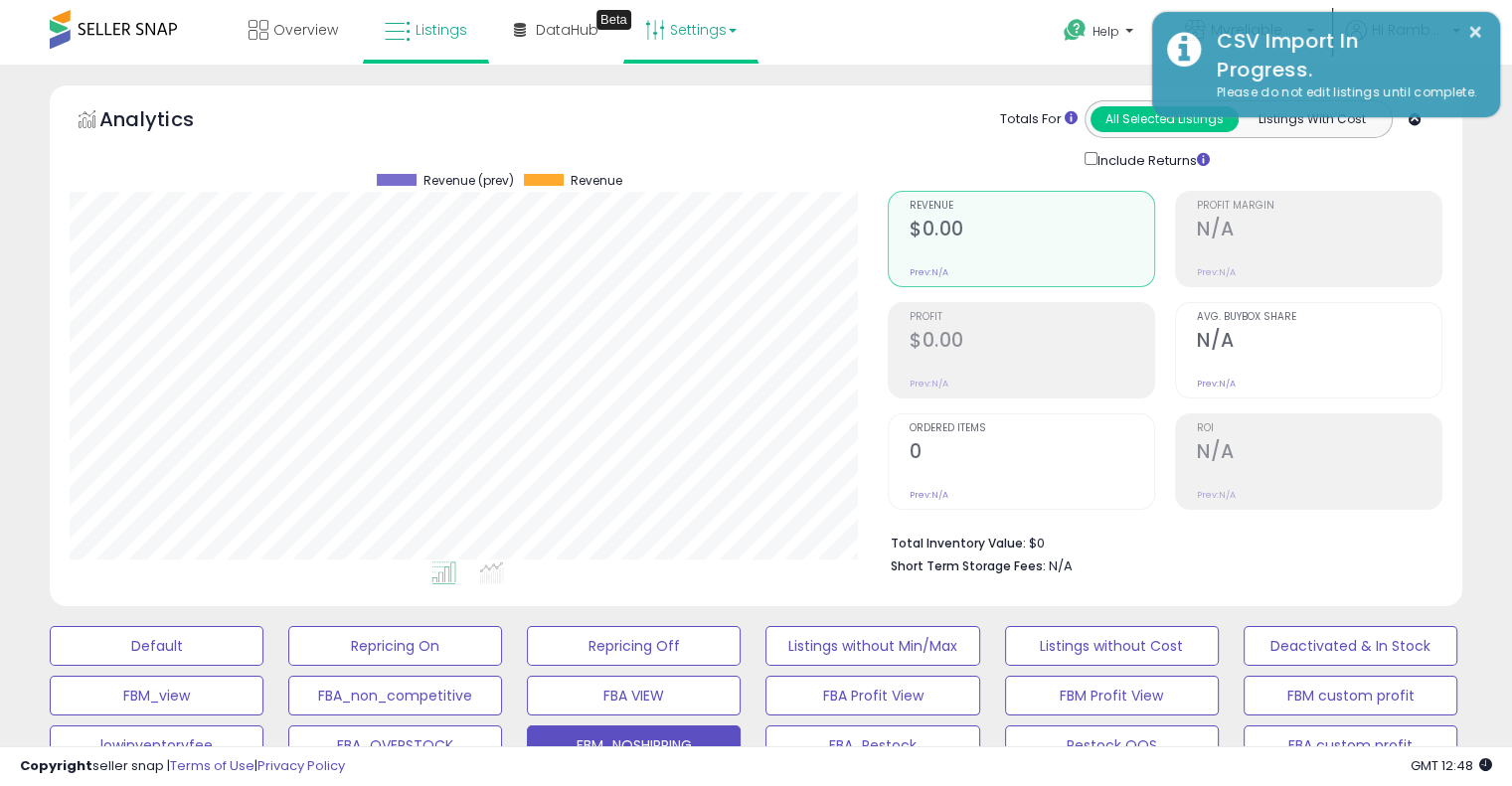 drag, startPoint x: 721, startPoint y: 29, endPoint x: 647, endPoint y: 43, distance: 75.31268 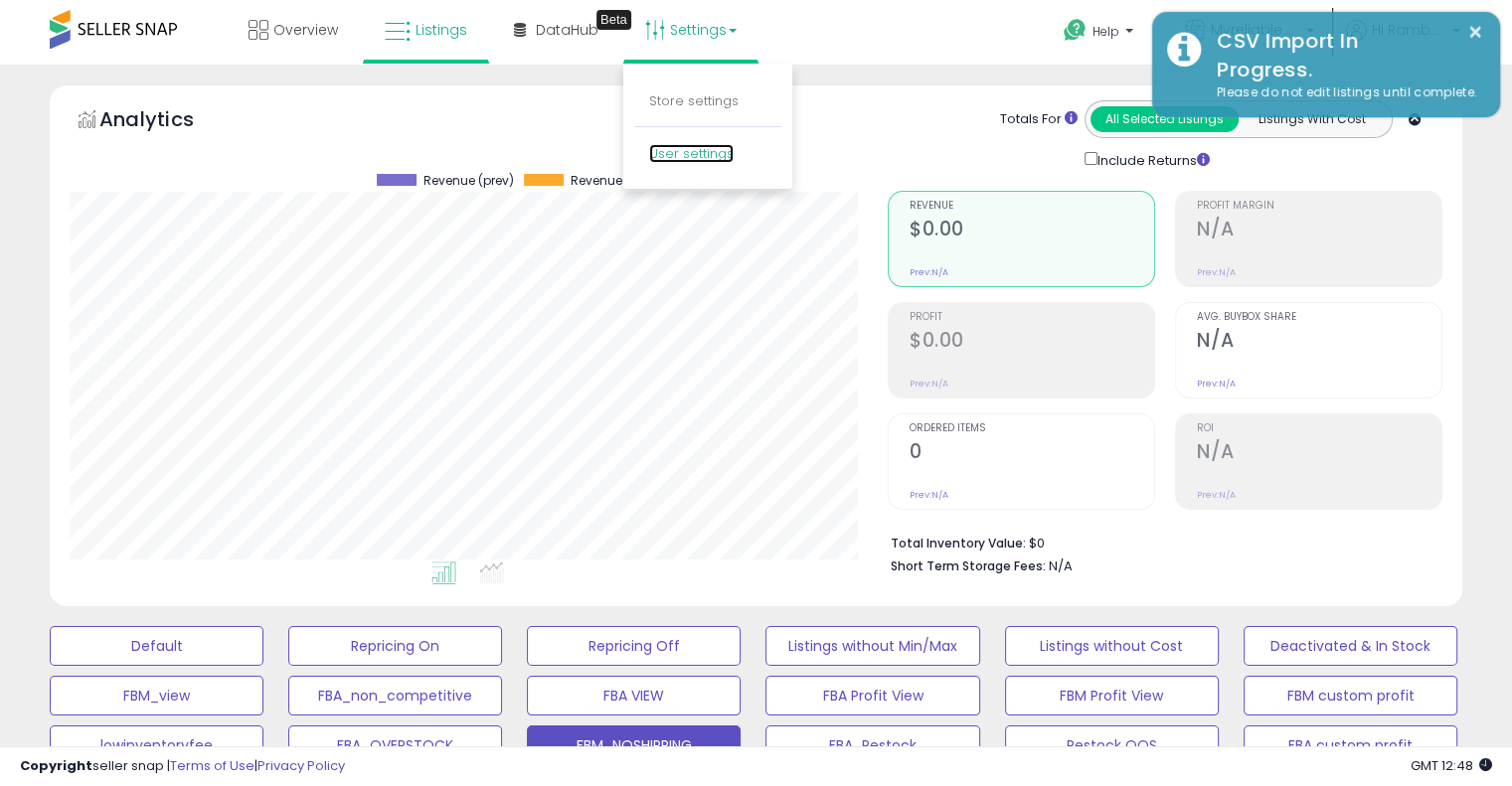click on "User
settings" at bounding box center (691, 153) 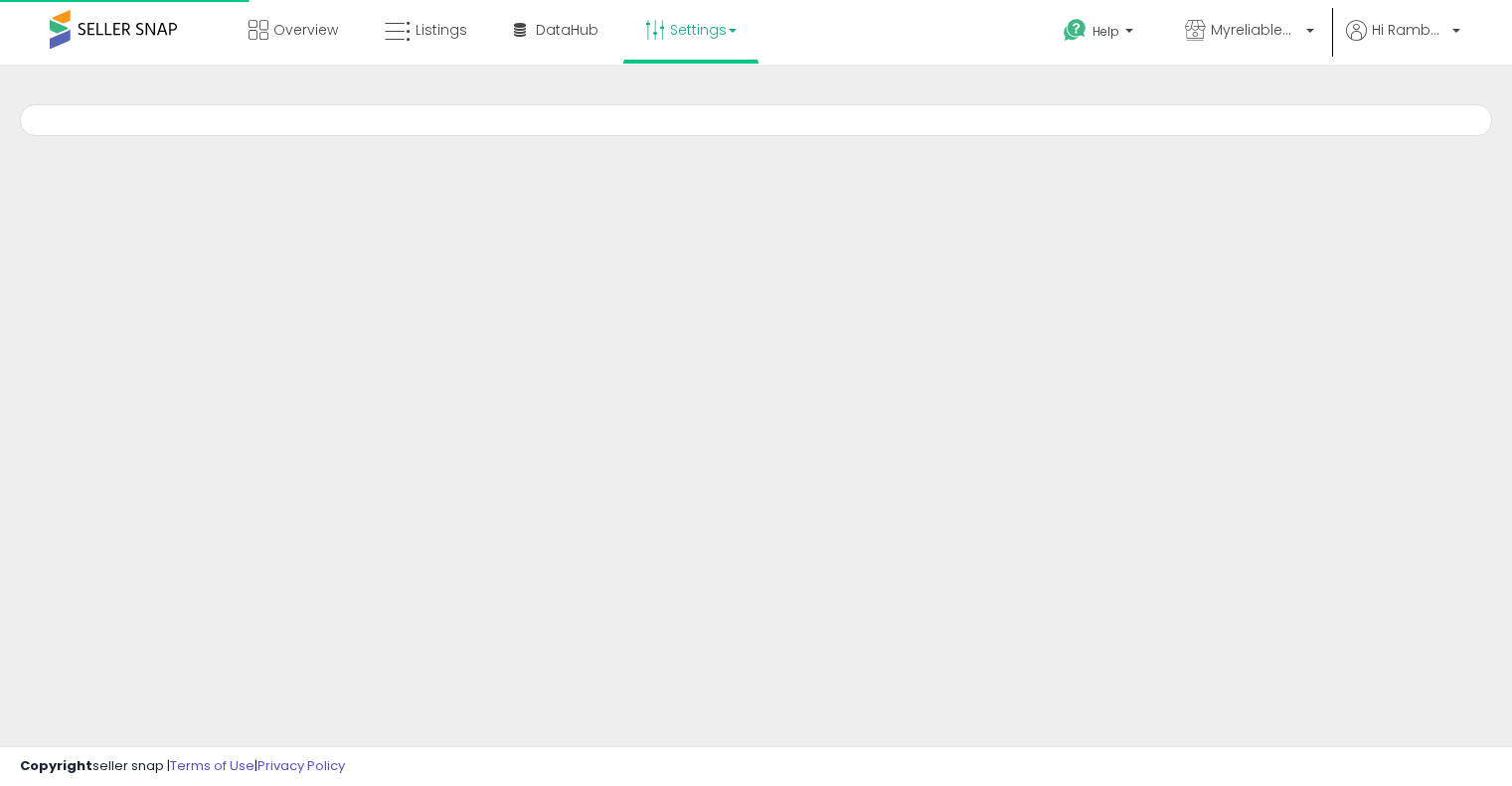 scroll, scrollTop: 0, scrollLeft: 0, axis: both 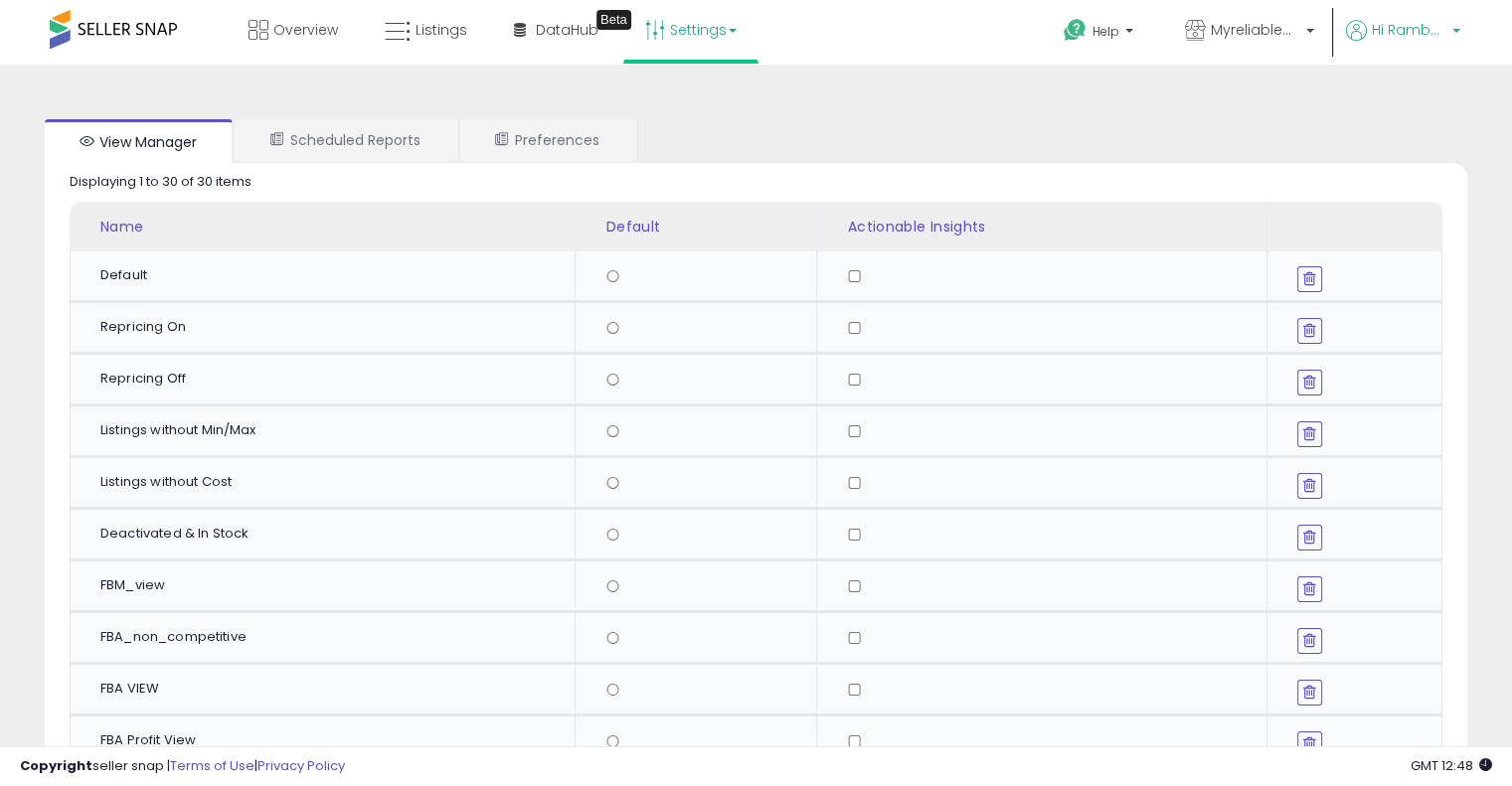 click on "Hi Rambabu" at bounding box center (1409, 30) 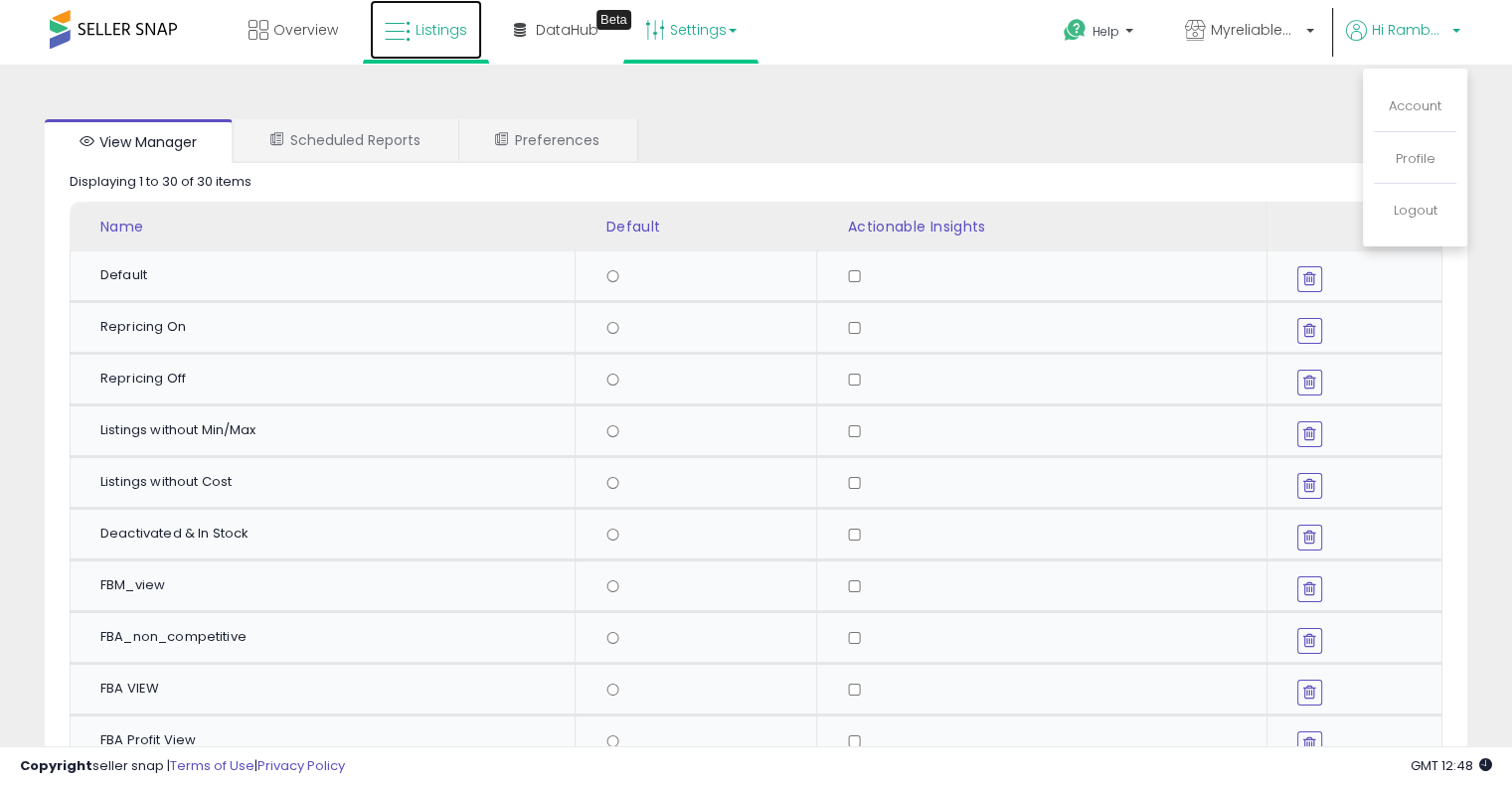 click at bounding box center [398, 32] 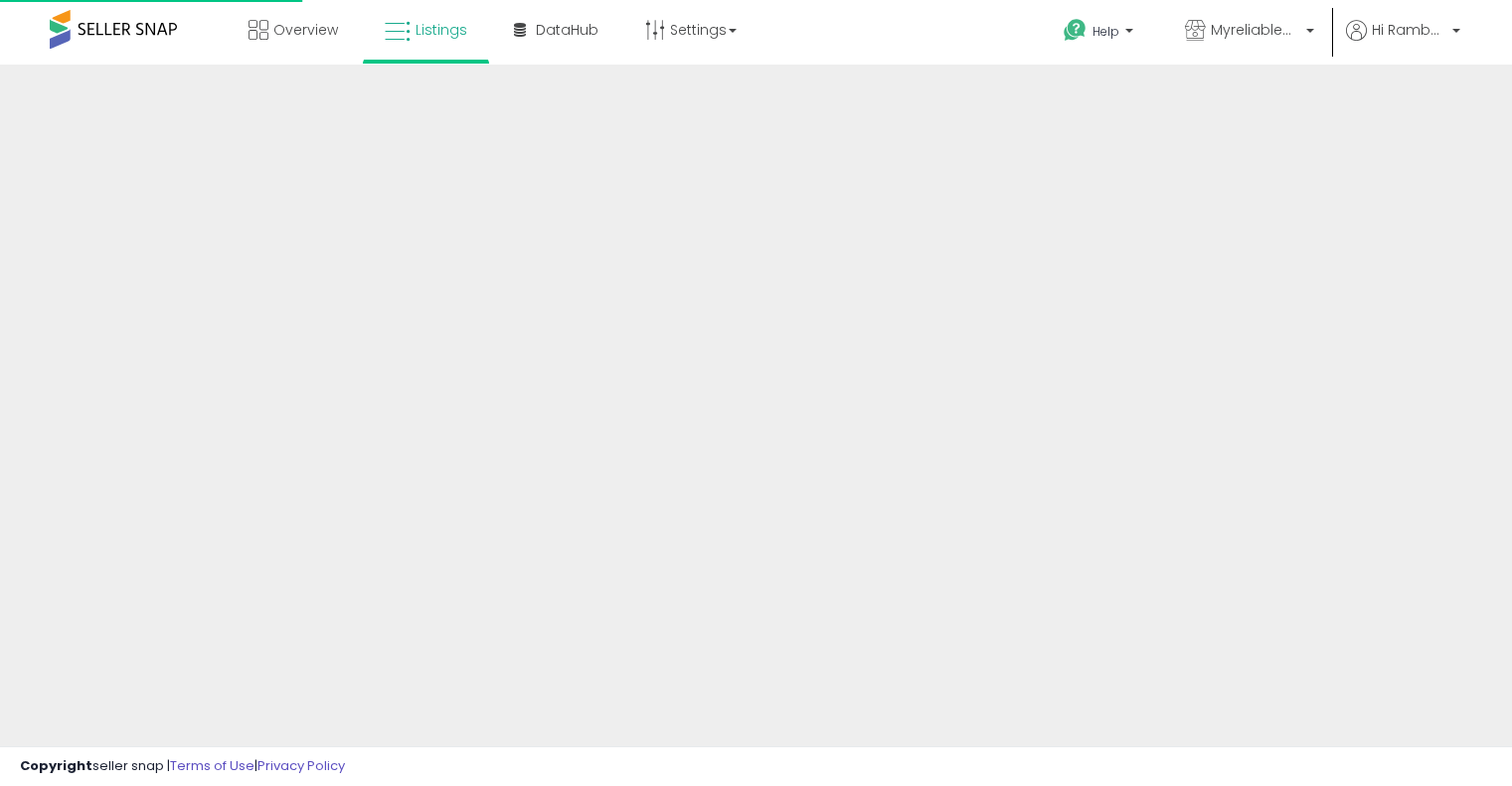 scroll, scrollTop: 0, scrollLeft: 0, axis: both 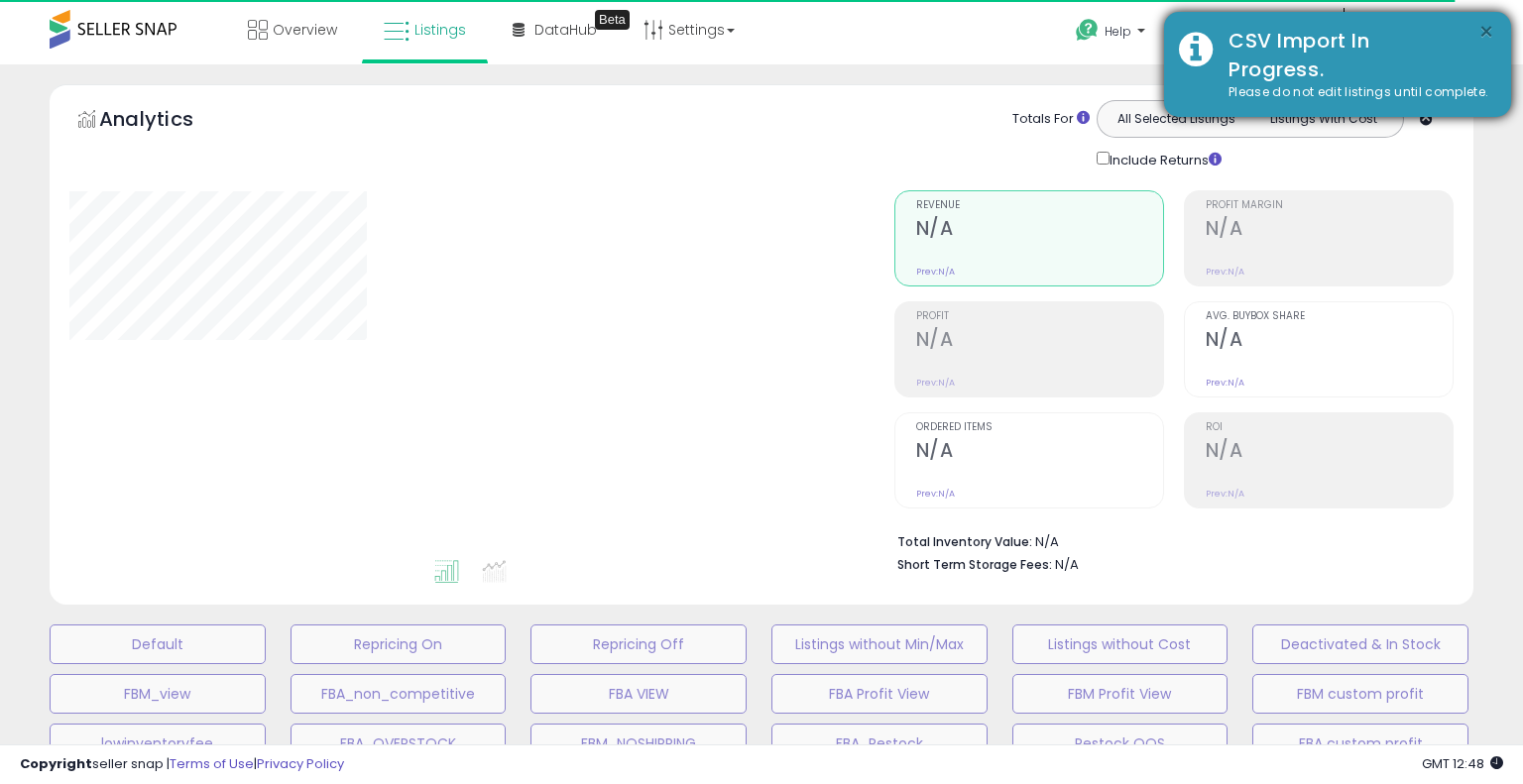 click on "×" at bounding box center (1486, 32) 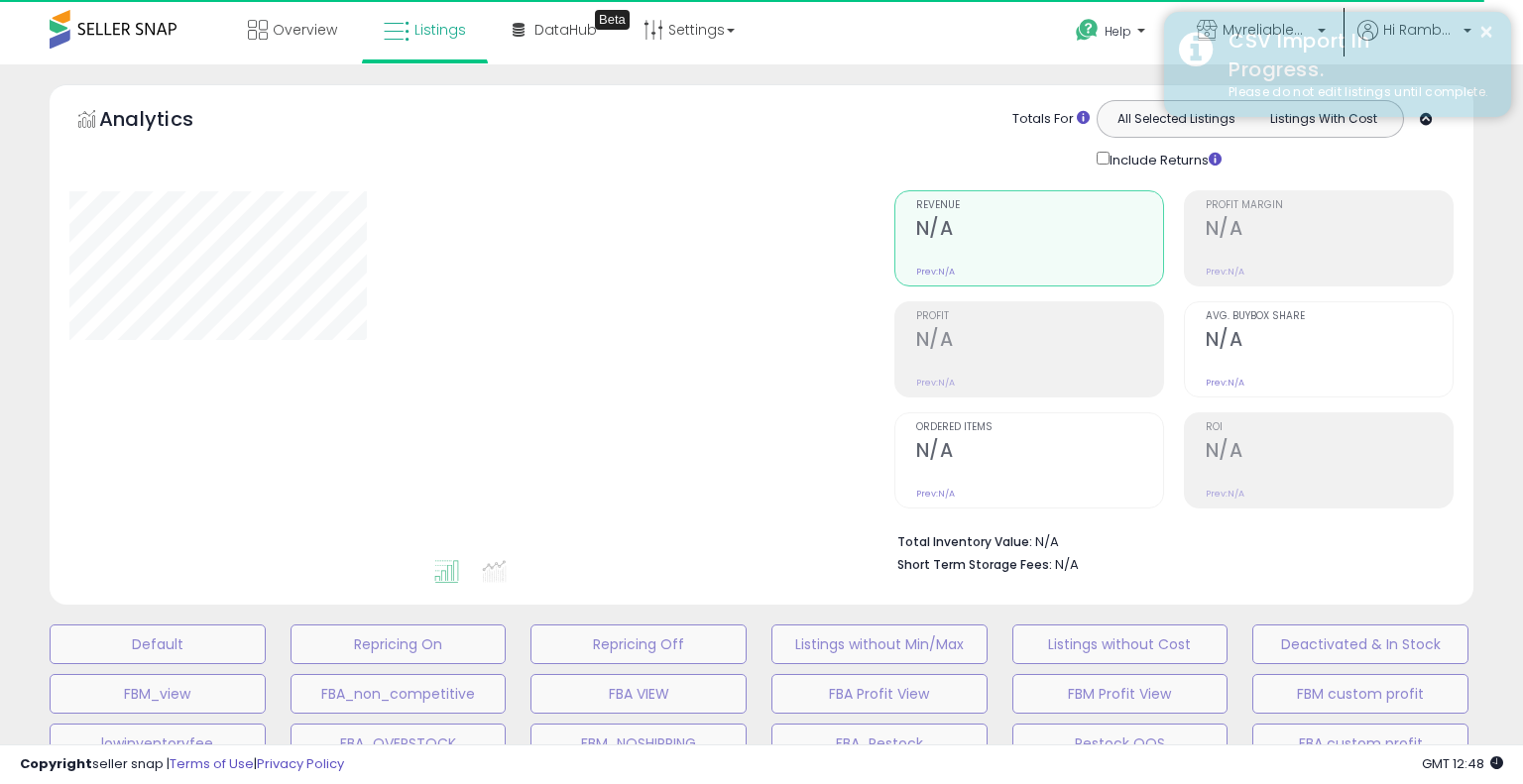 click on "× CSV Import In Progress. Please do not edit listings until complete." at bounding box center [1338, 64] 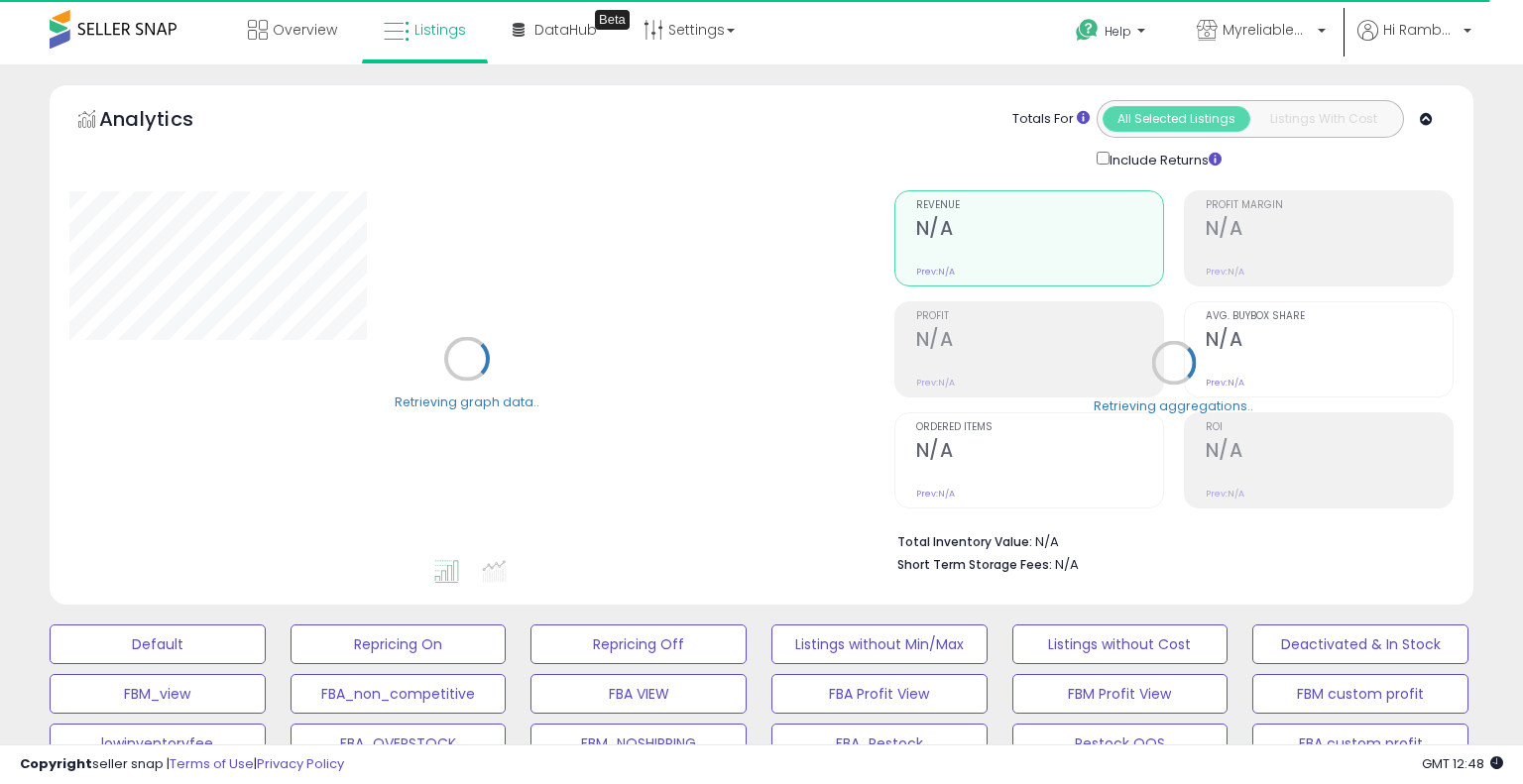 select on "**" 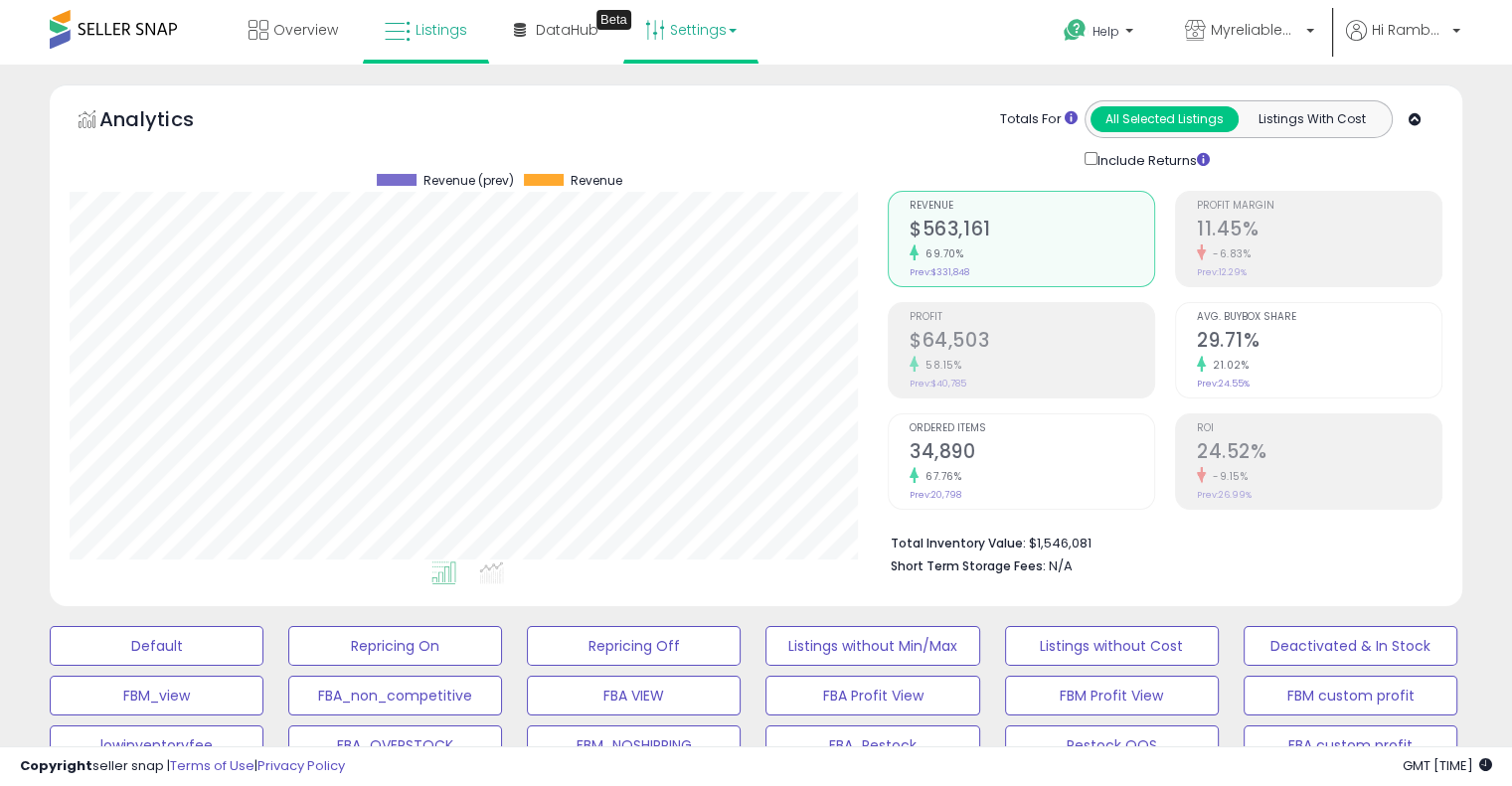 scroll, scrollTop: 993270, scrollLeft: 993264, axis: both 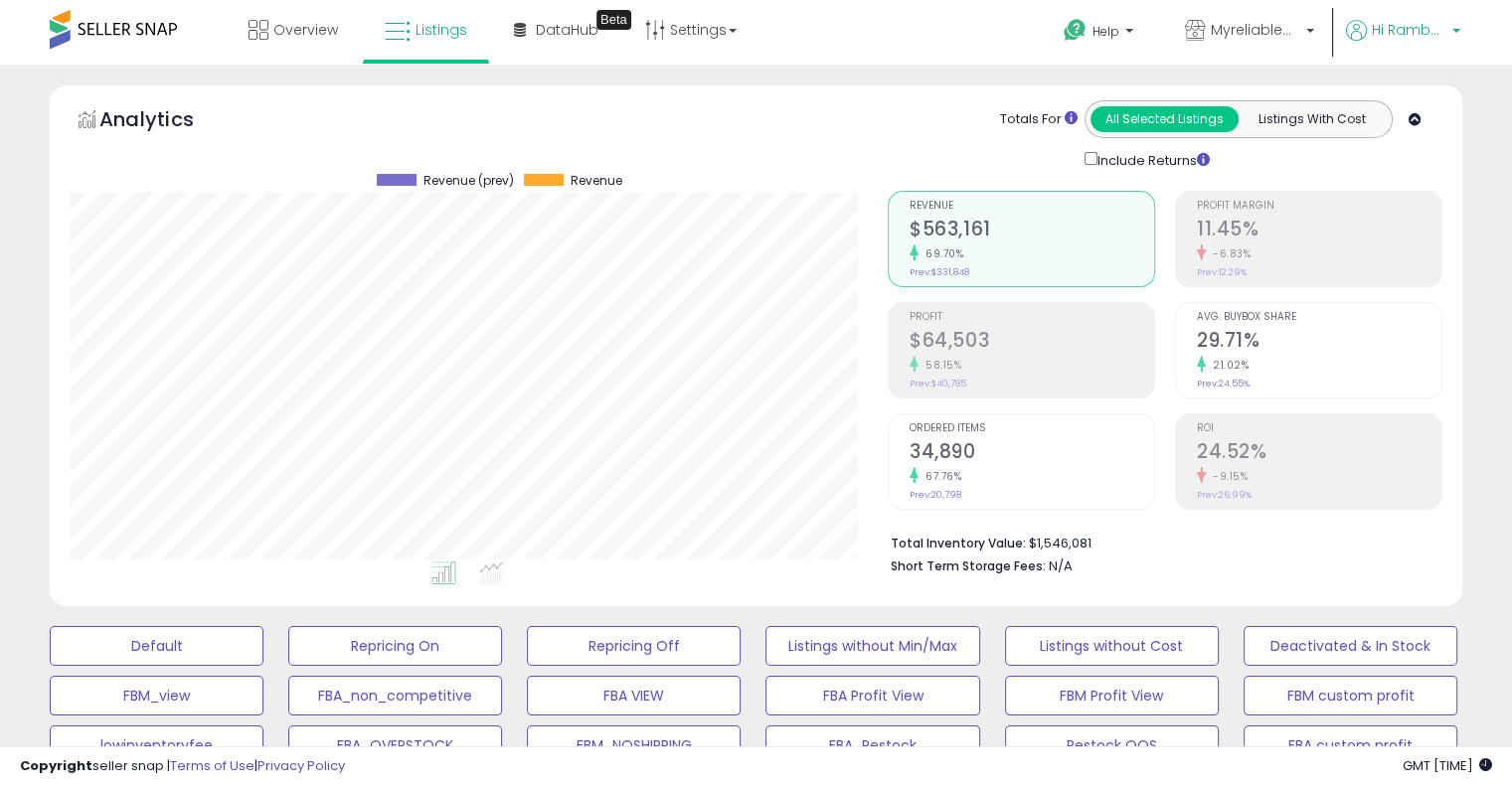 click on "Hi Rambabu" at bounding box center [1409, 30] 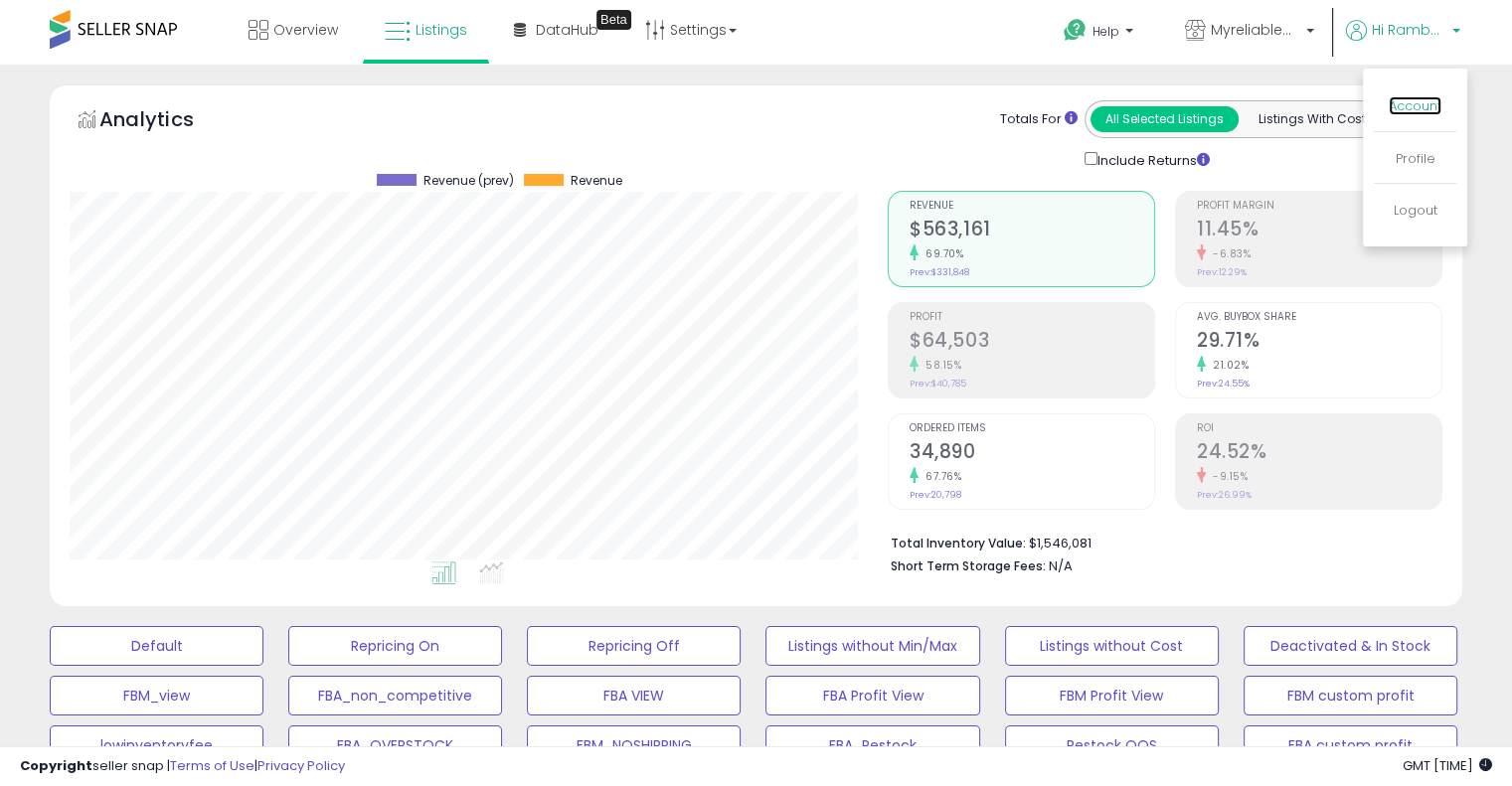 click on "Account" at bounding box center [1415, 105] 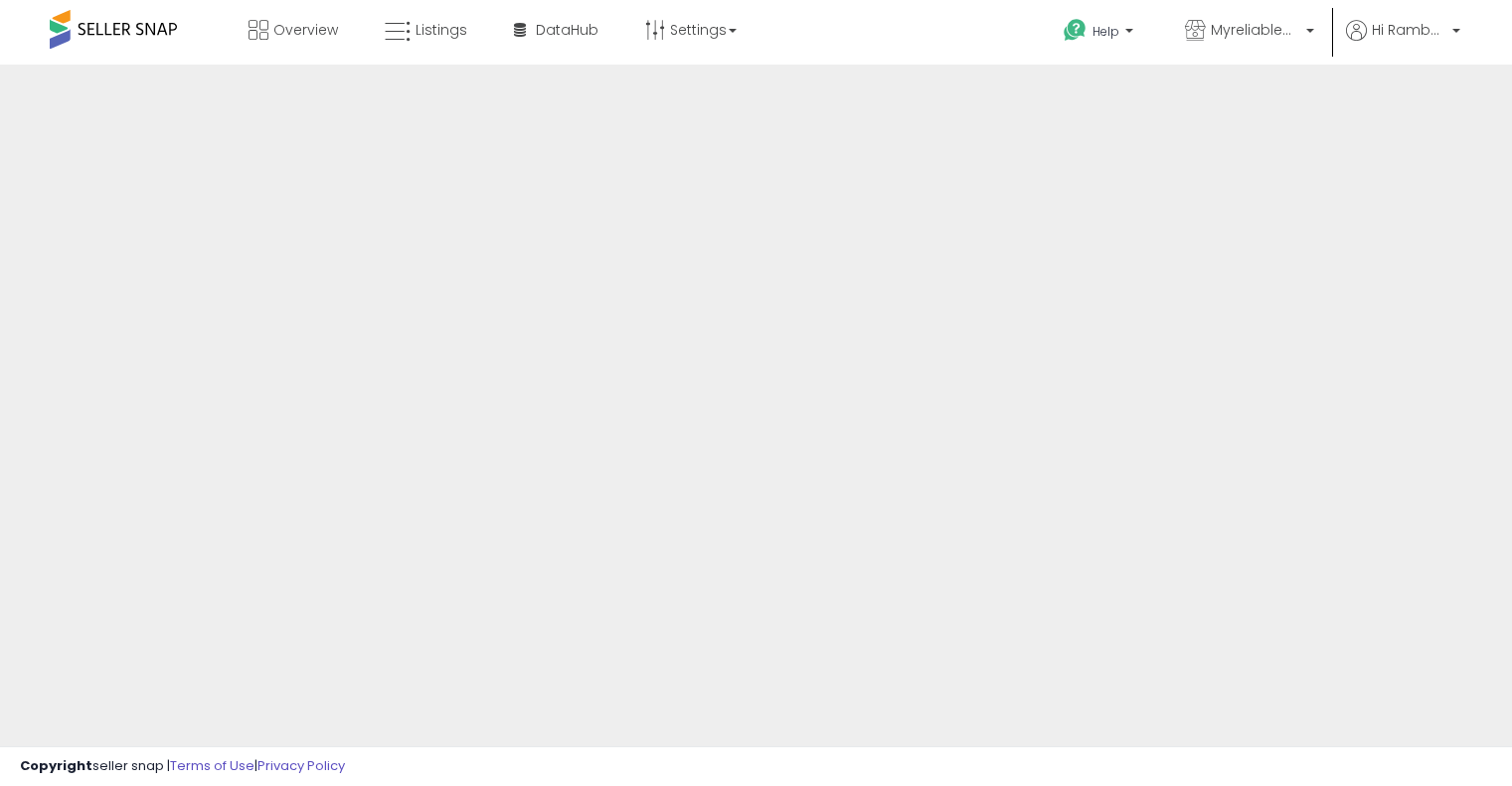 scroll, scrollTop: 0, scrollLeft: 0, axis: both 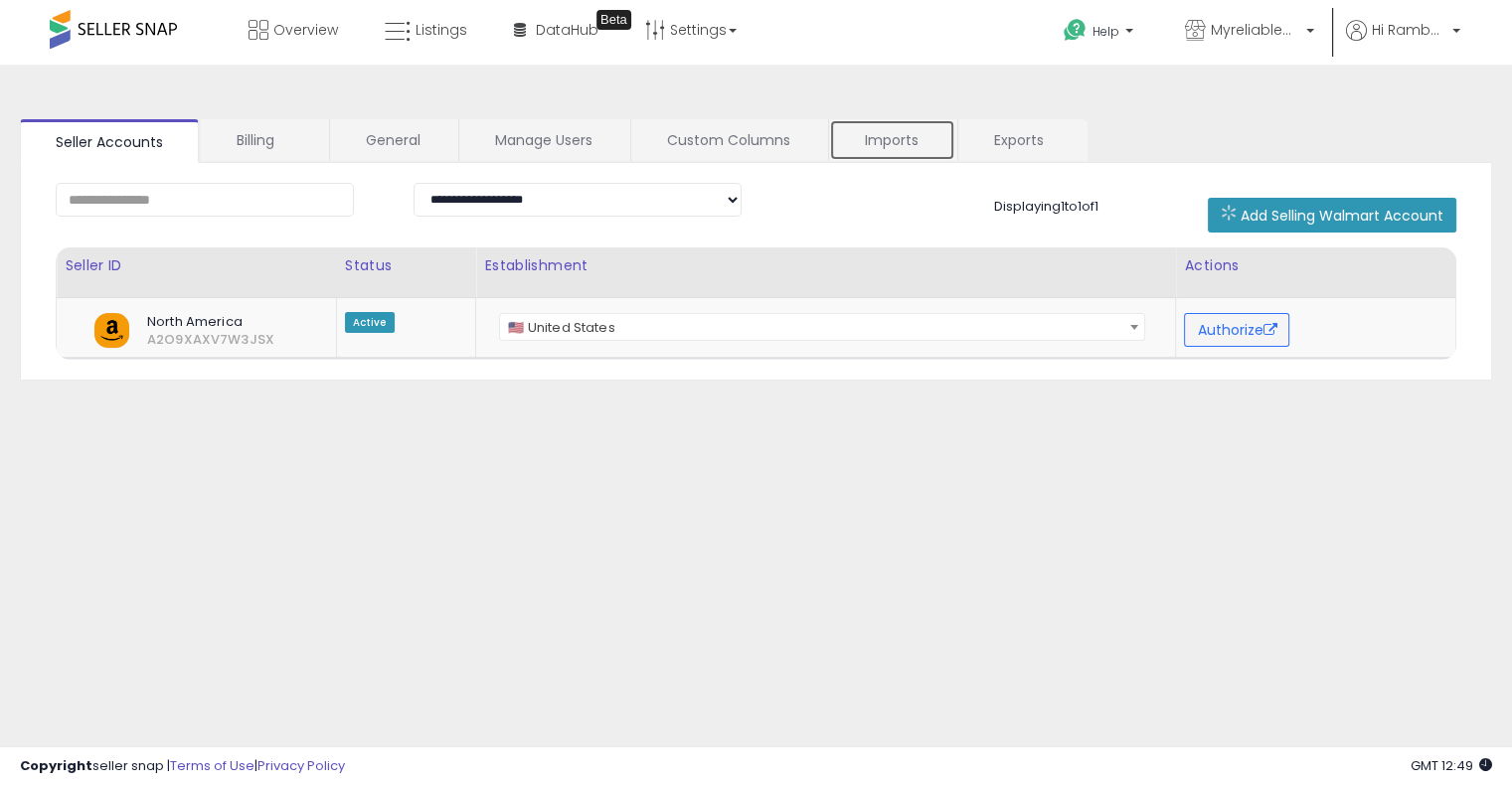 click on "Imports" at bounding box center [892, 140] 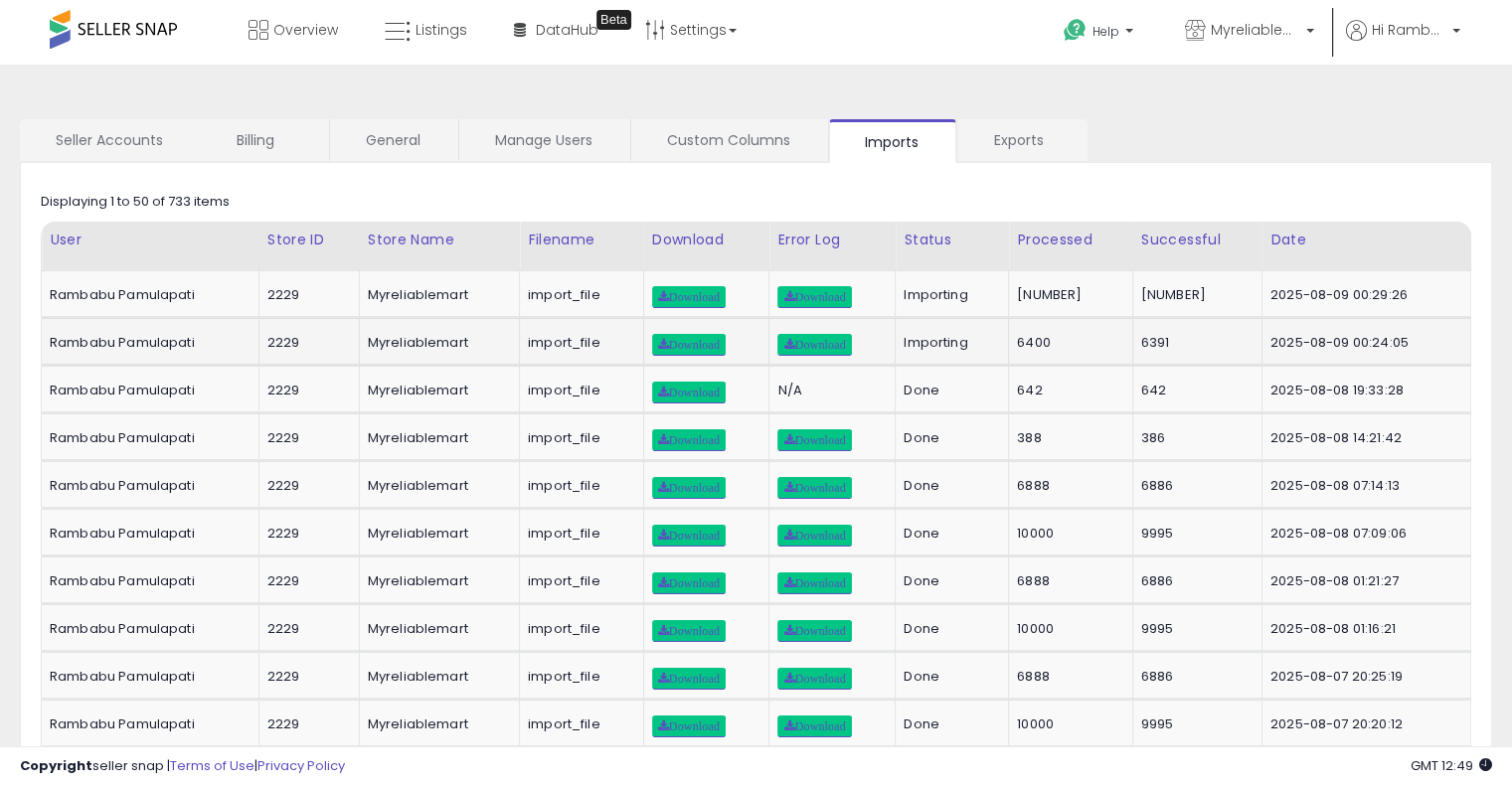 click on "6391" at bounding box center [1194, 343] 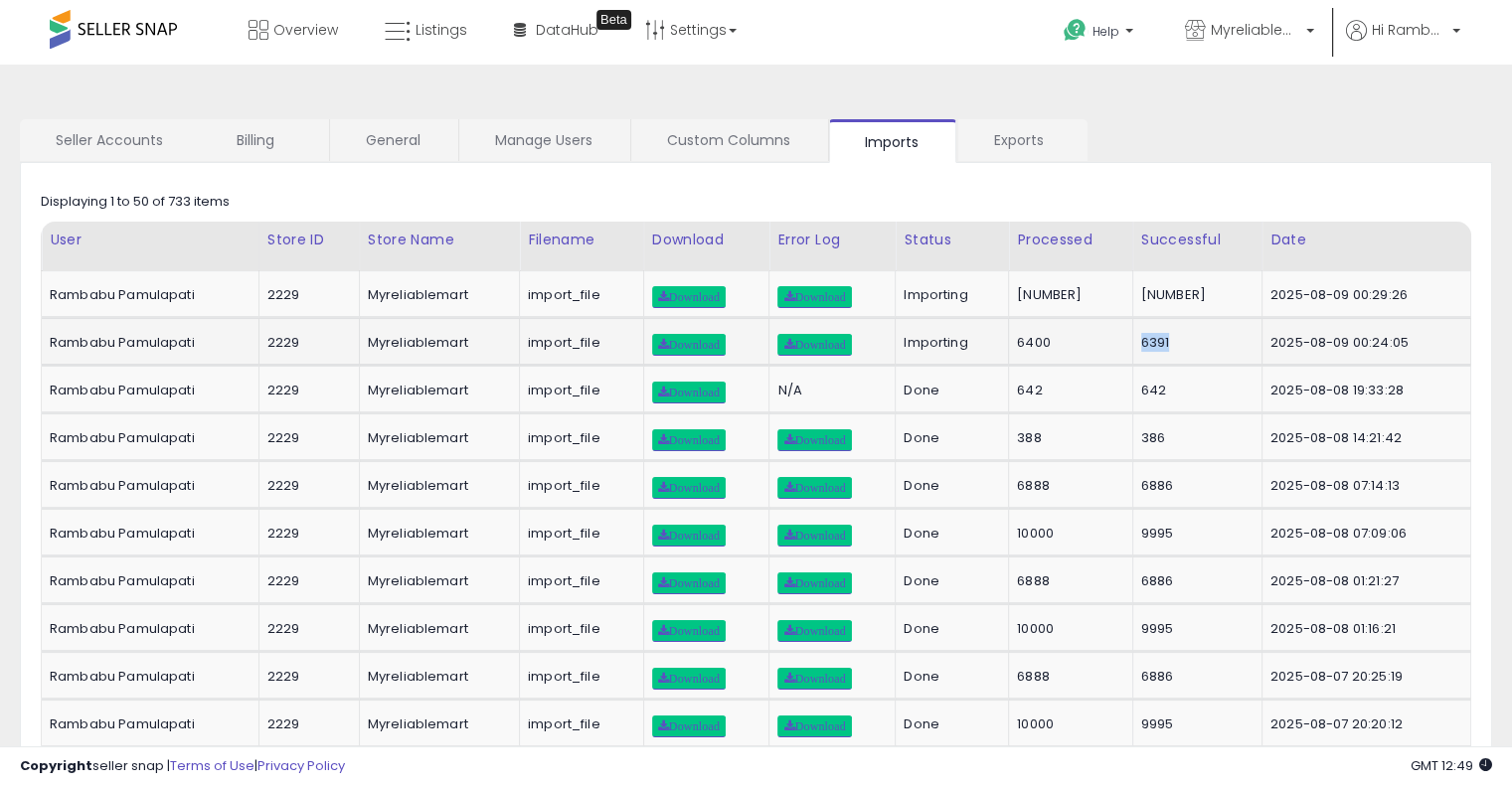 click on "6391" at bounding box center [1194, 343] 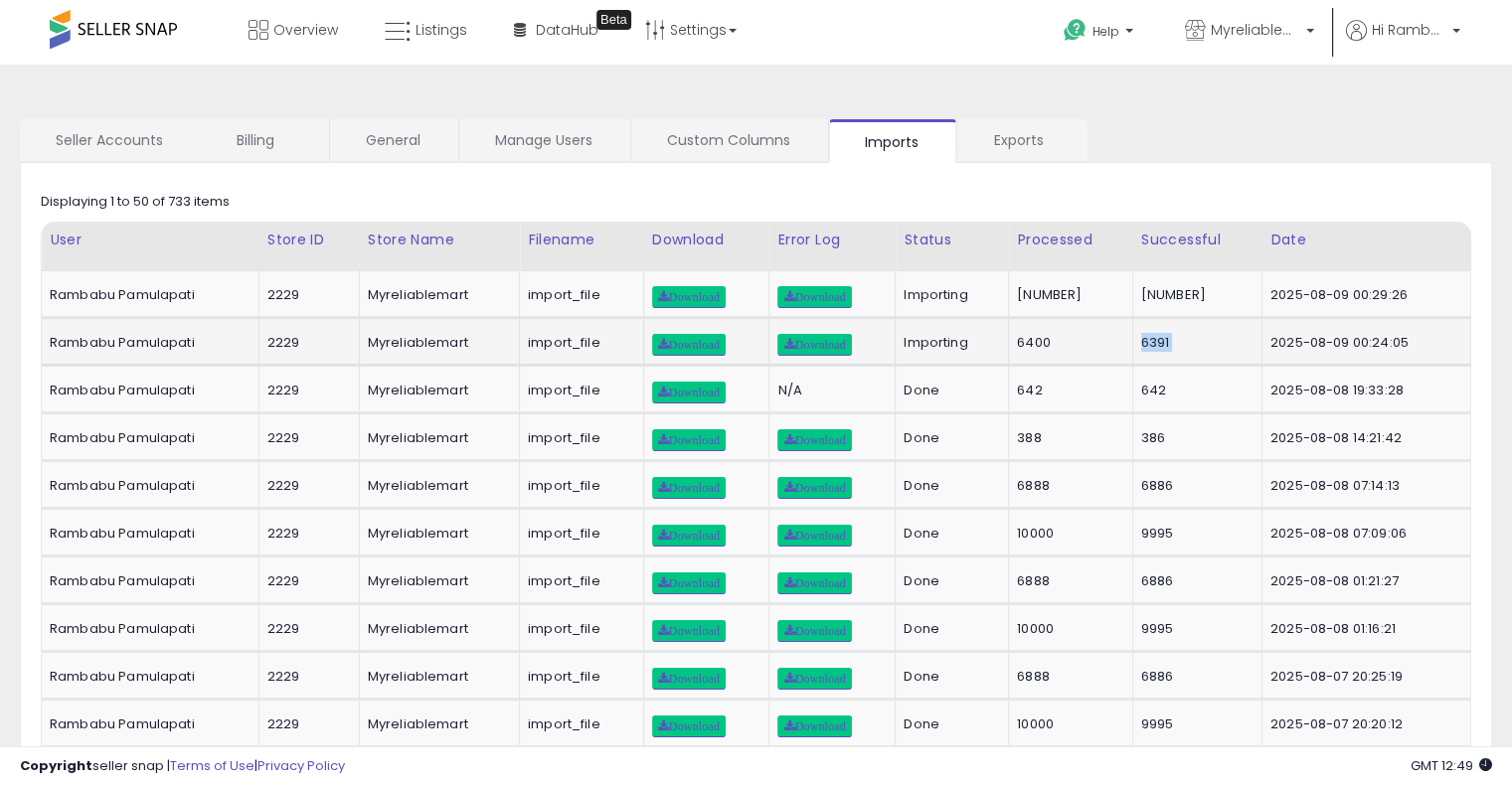 click on "6391" at bounding box center (1194, 343) 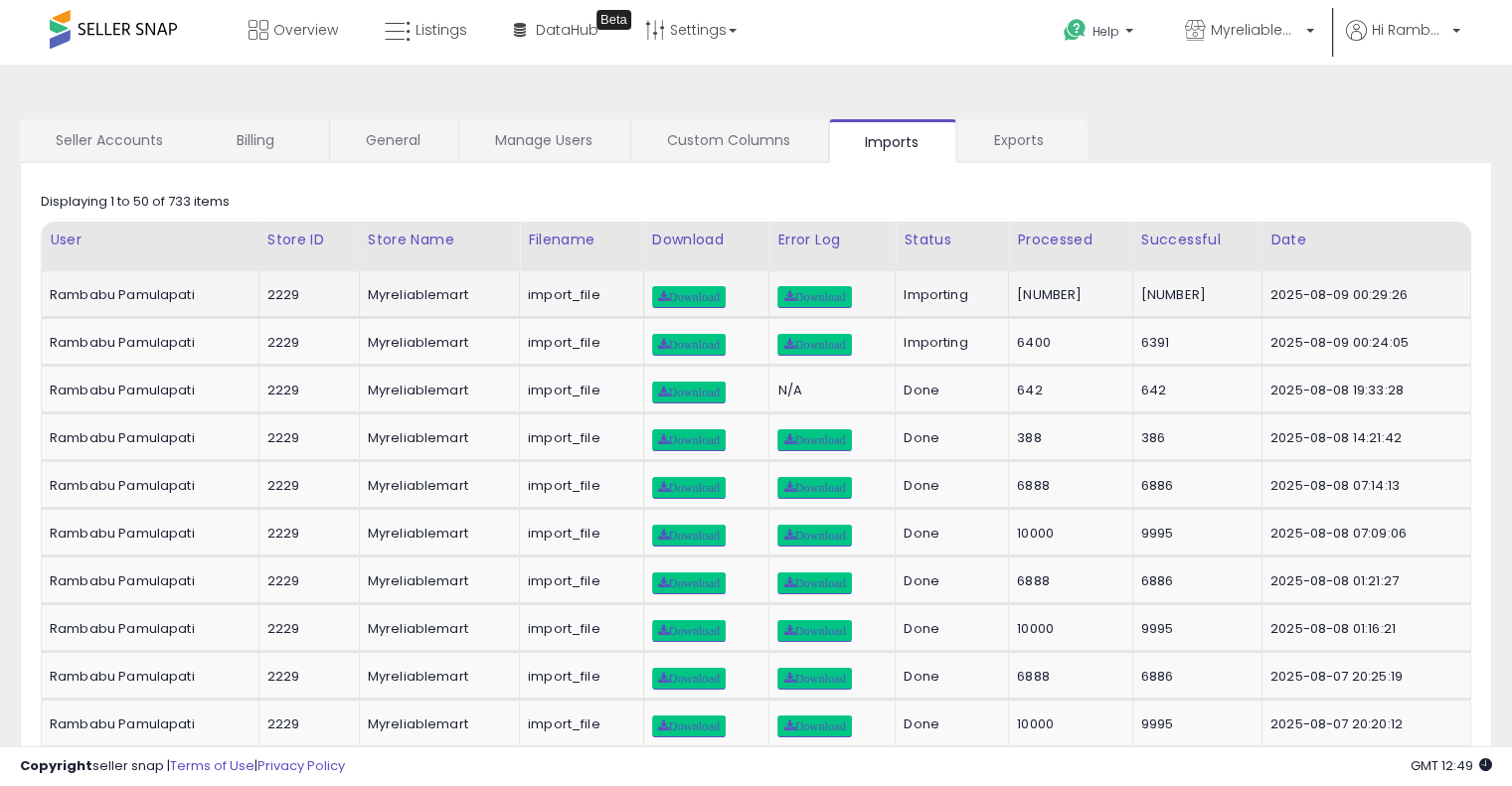 click on "5448" at bounding box center (1194, 295) 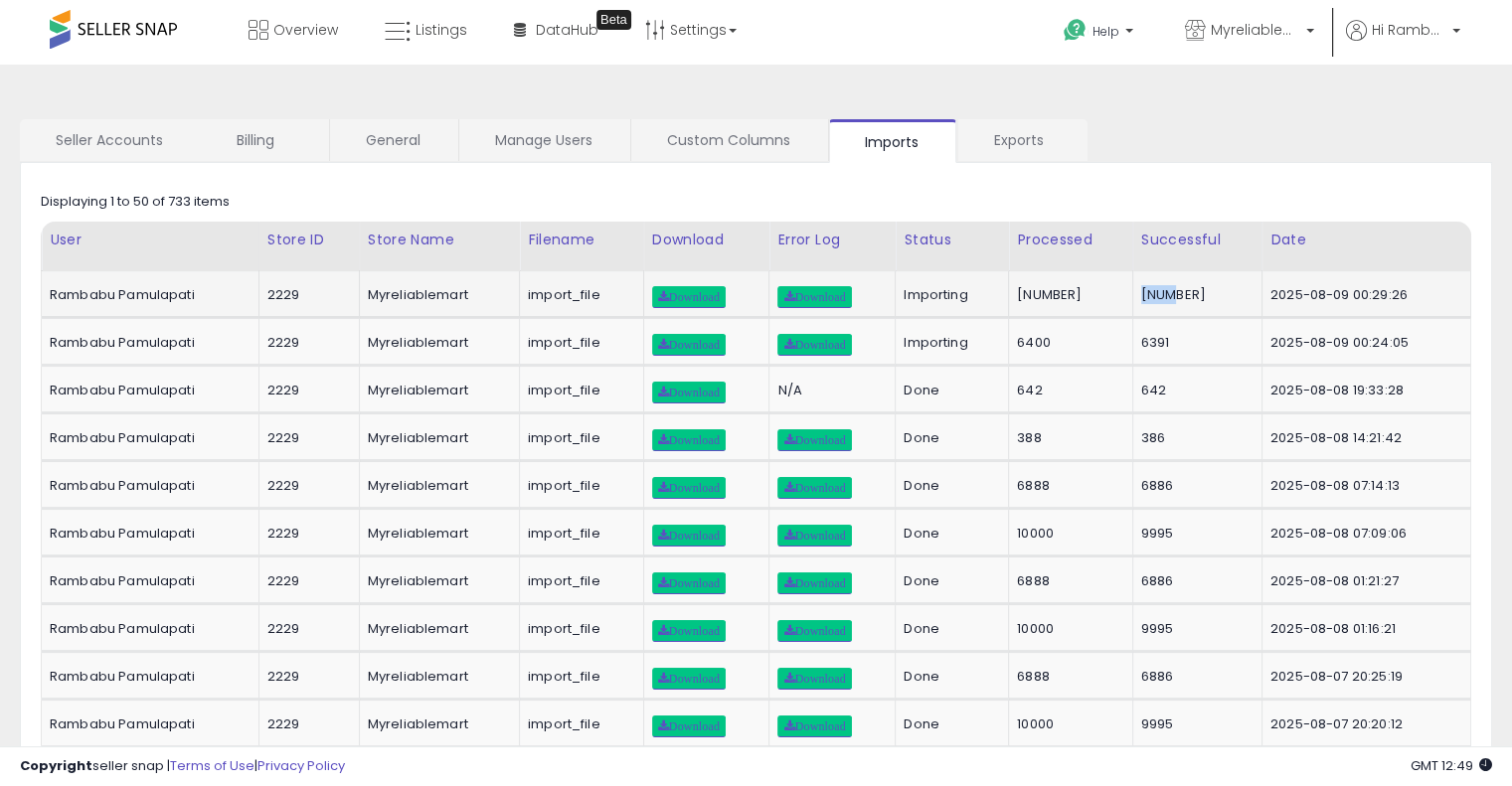 click on "5448" at bounding box center [1194, 295] 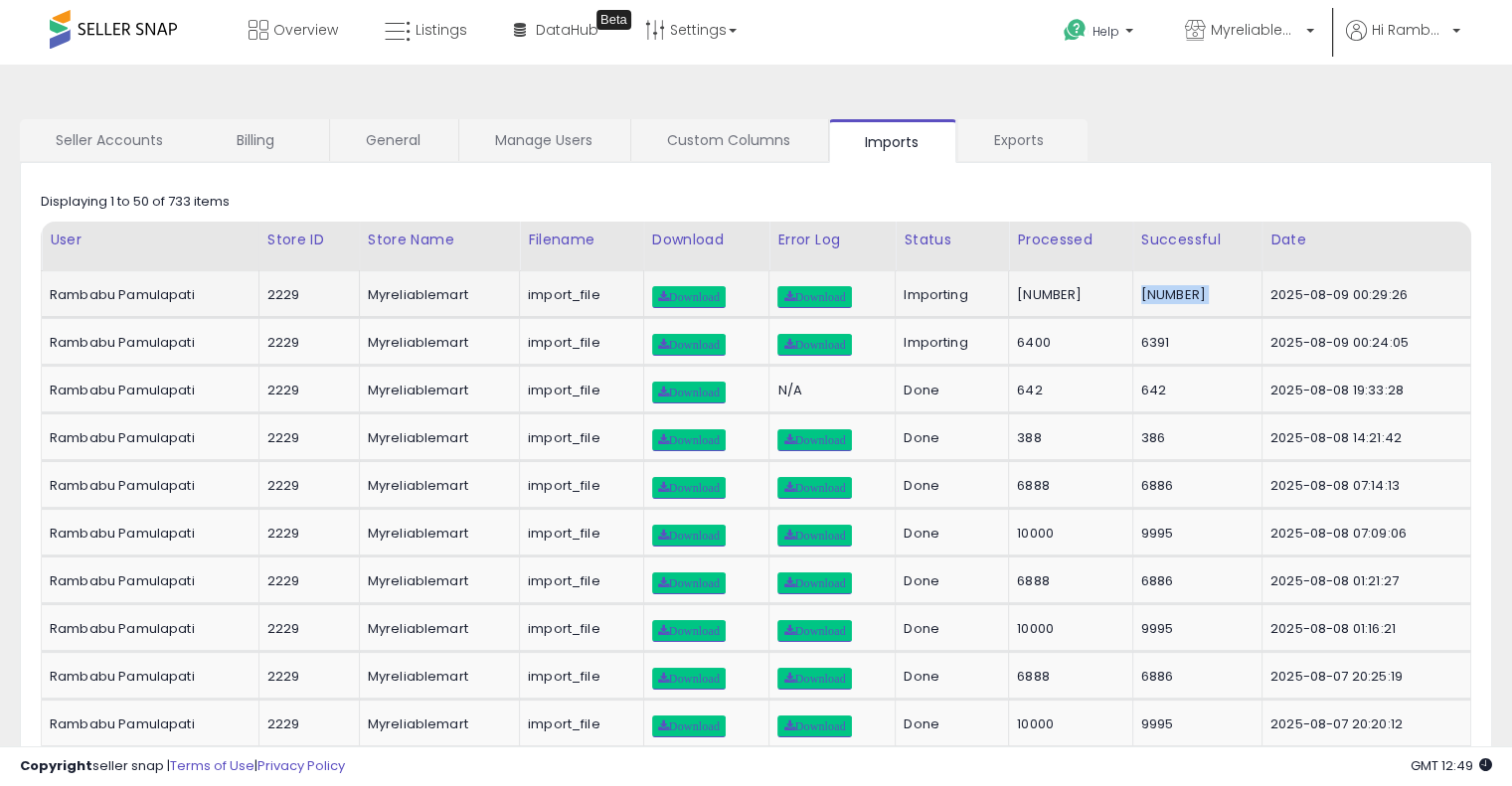 click on "5448" at bounding box center (1194, 295) 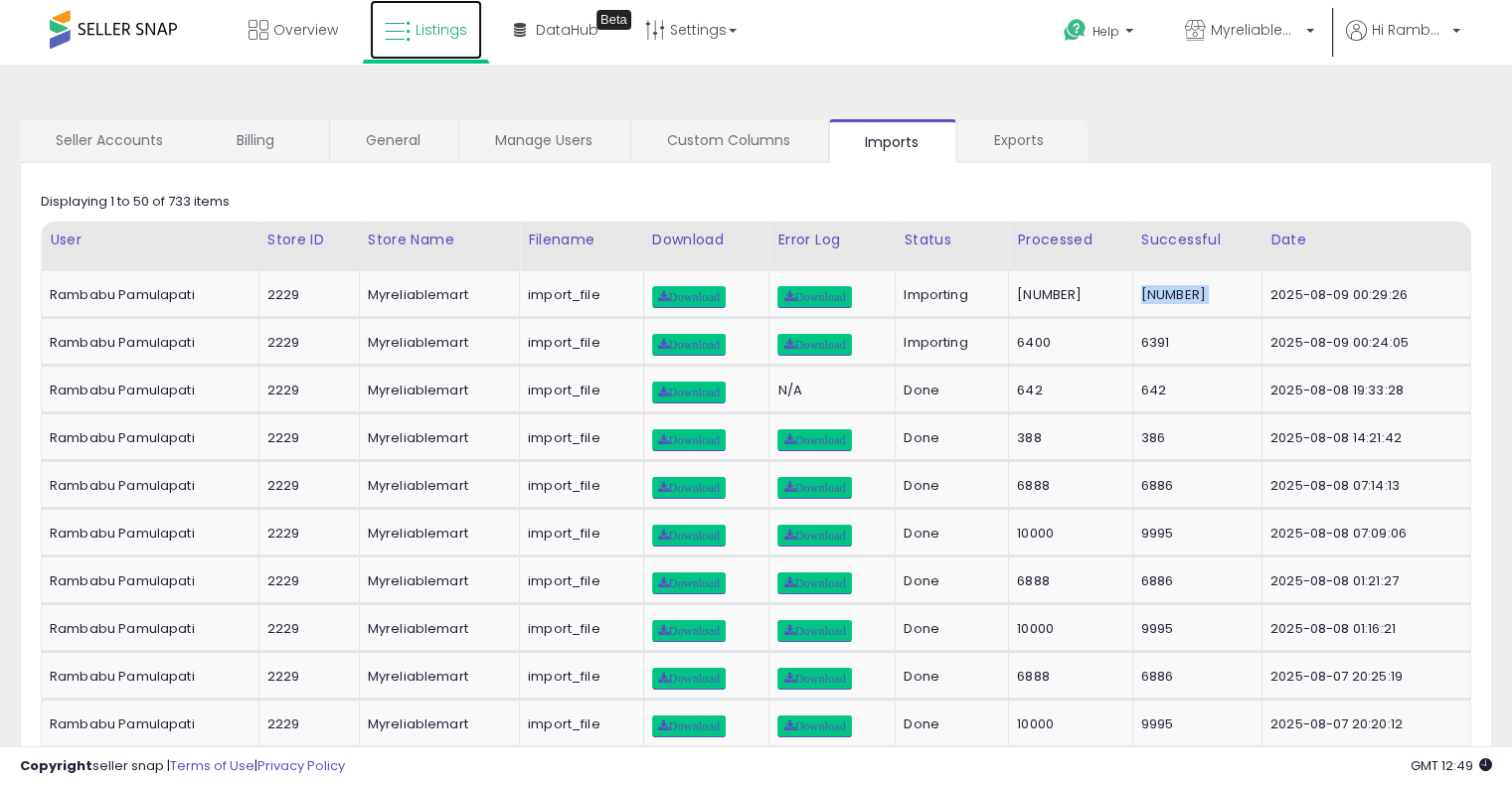 click at bounding box center [398, 32] 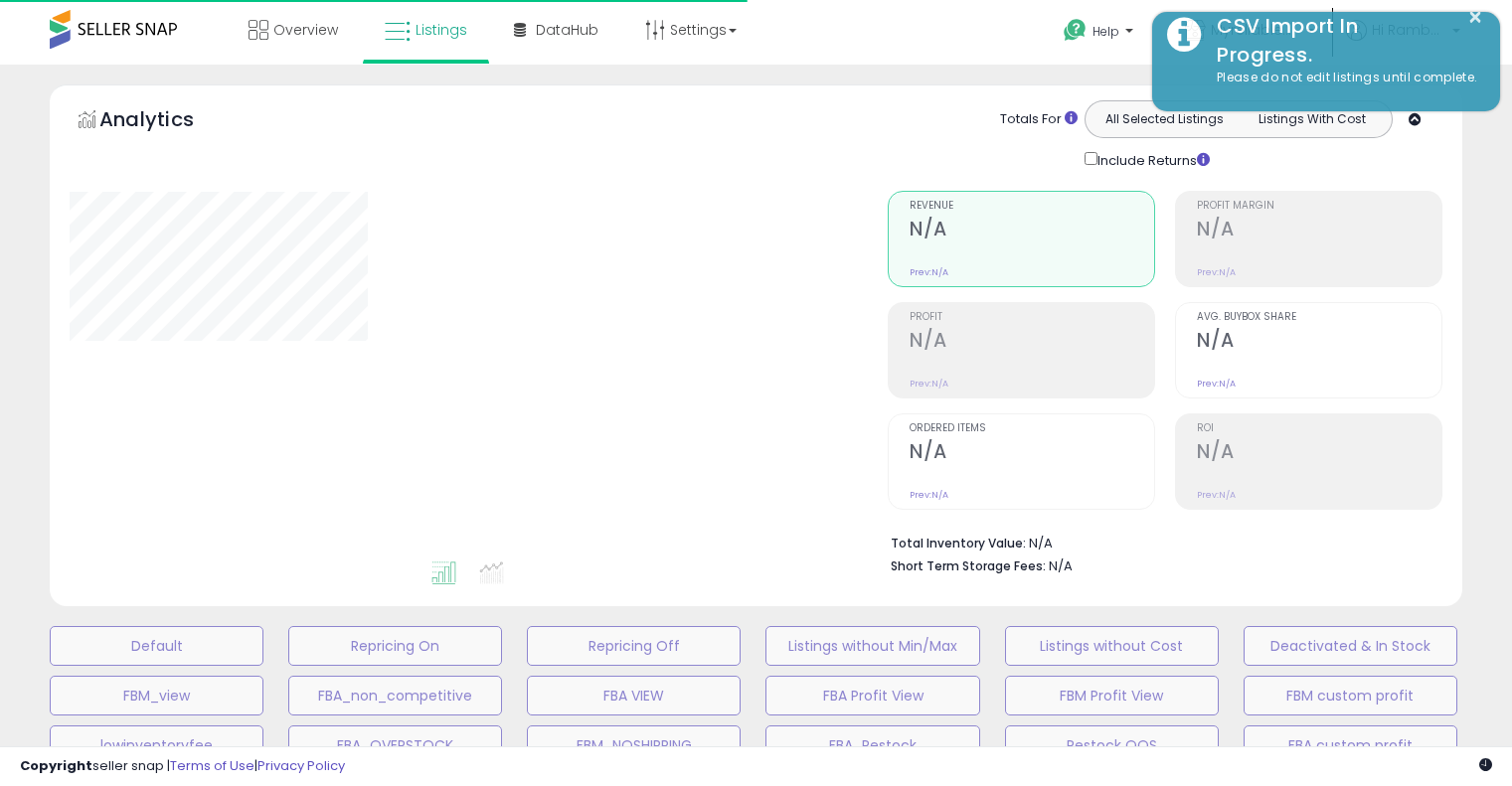 scroll, scrollTop: 0, scrollLeft: 0, axis: both 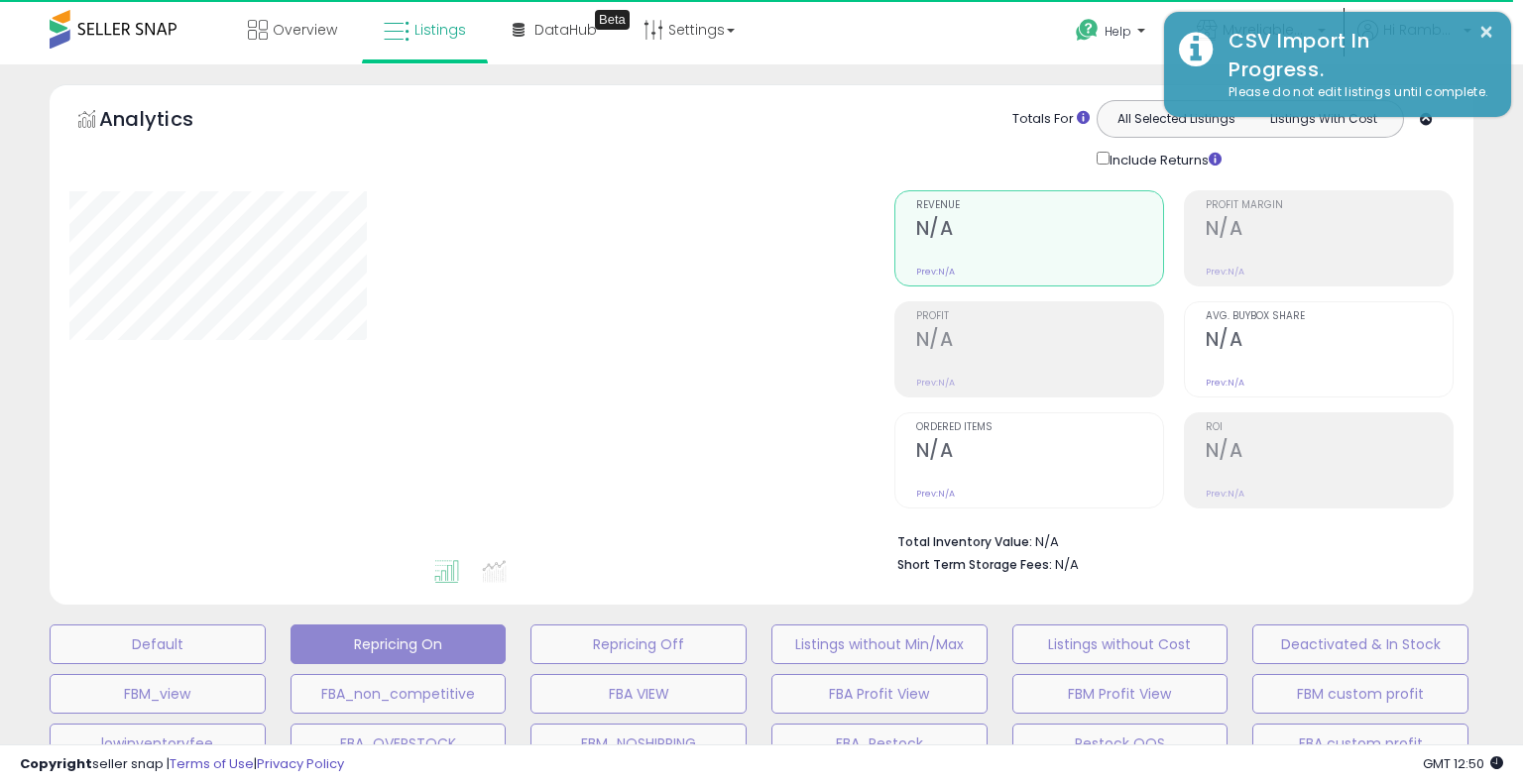 select on "**" 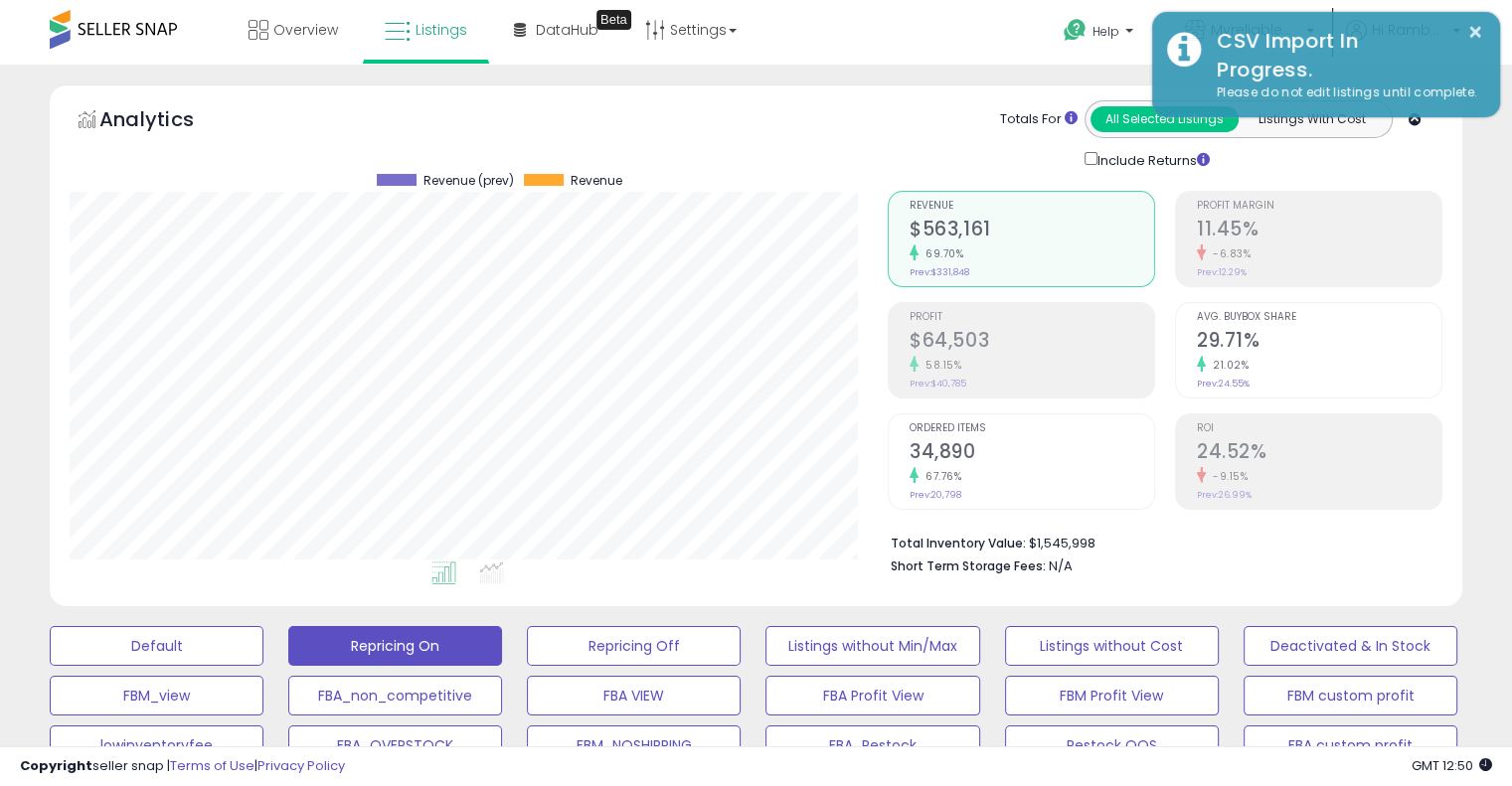 scroll, scrollTop: 993270, scrollLeft: 993264, axis: both 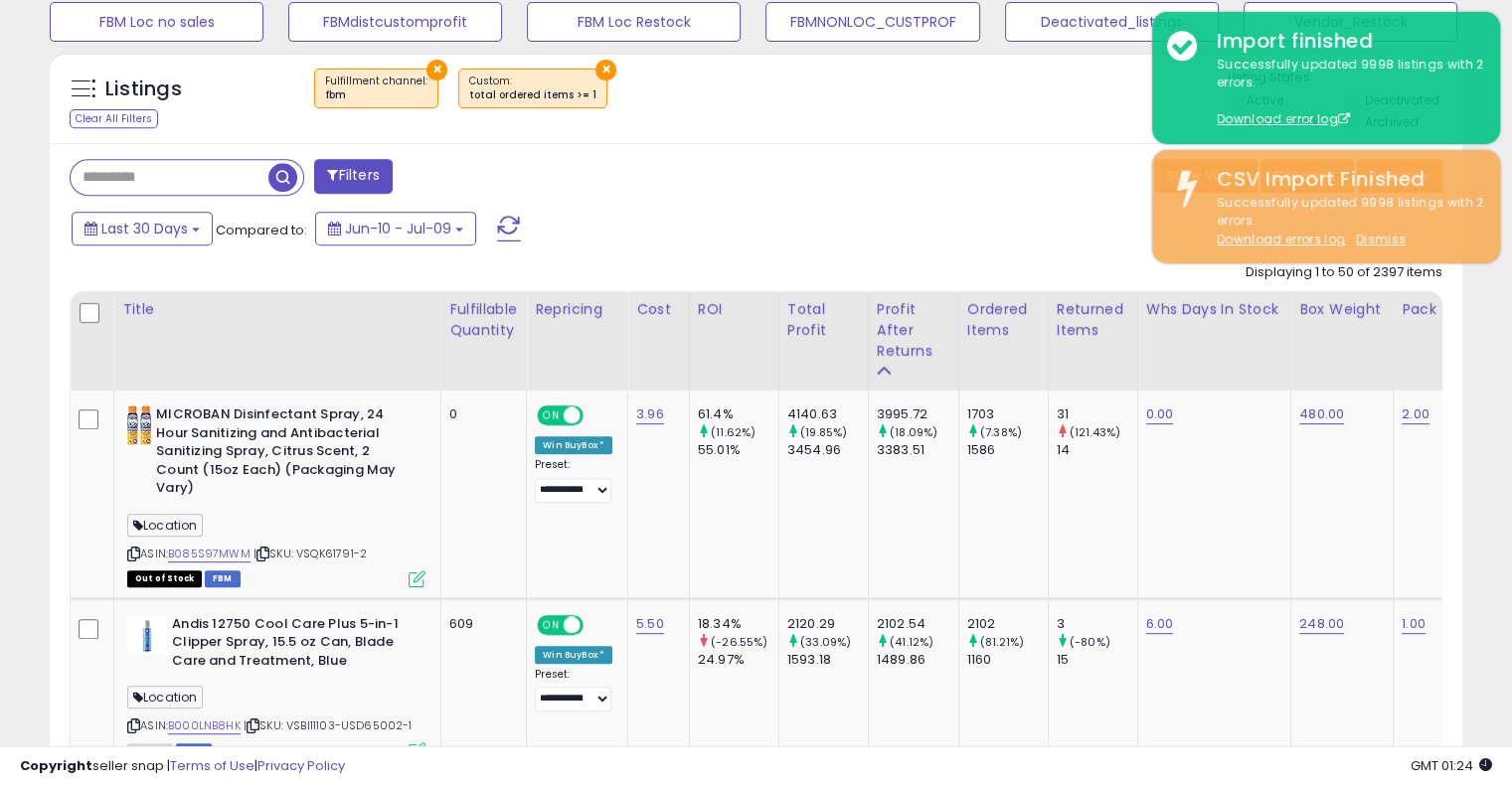 click on "Last [DURATION]
Compared to:
[MONTH]-[DAY] - [MONTH]-[DAY]" at bounding box center (582, 231) 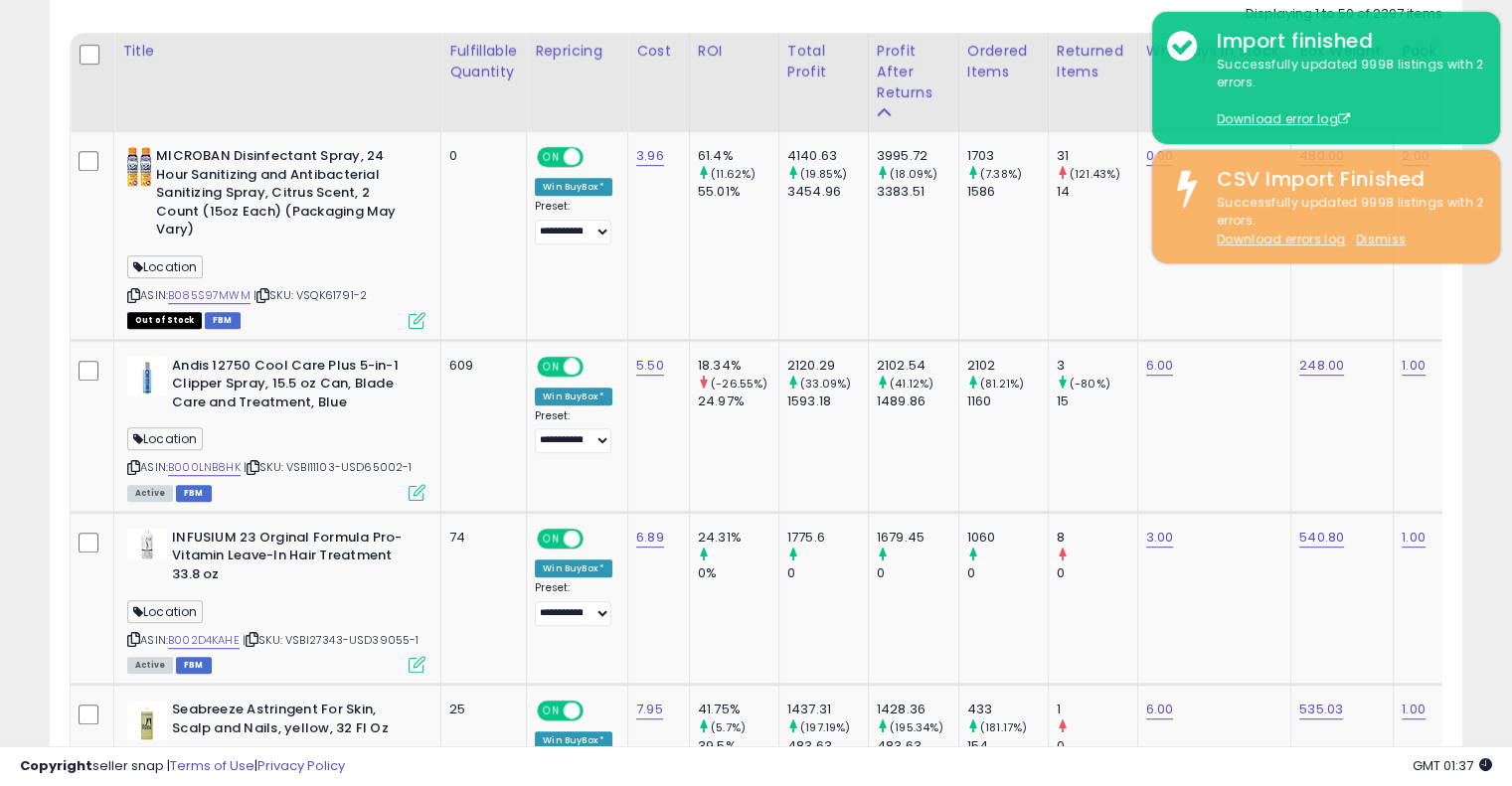 scroll, scrollTop: 246, scrollLeft: 0, axis: vertical 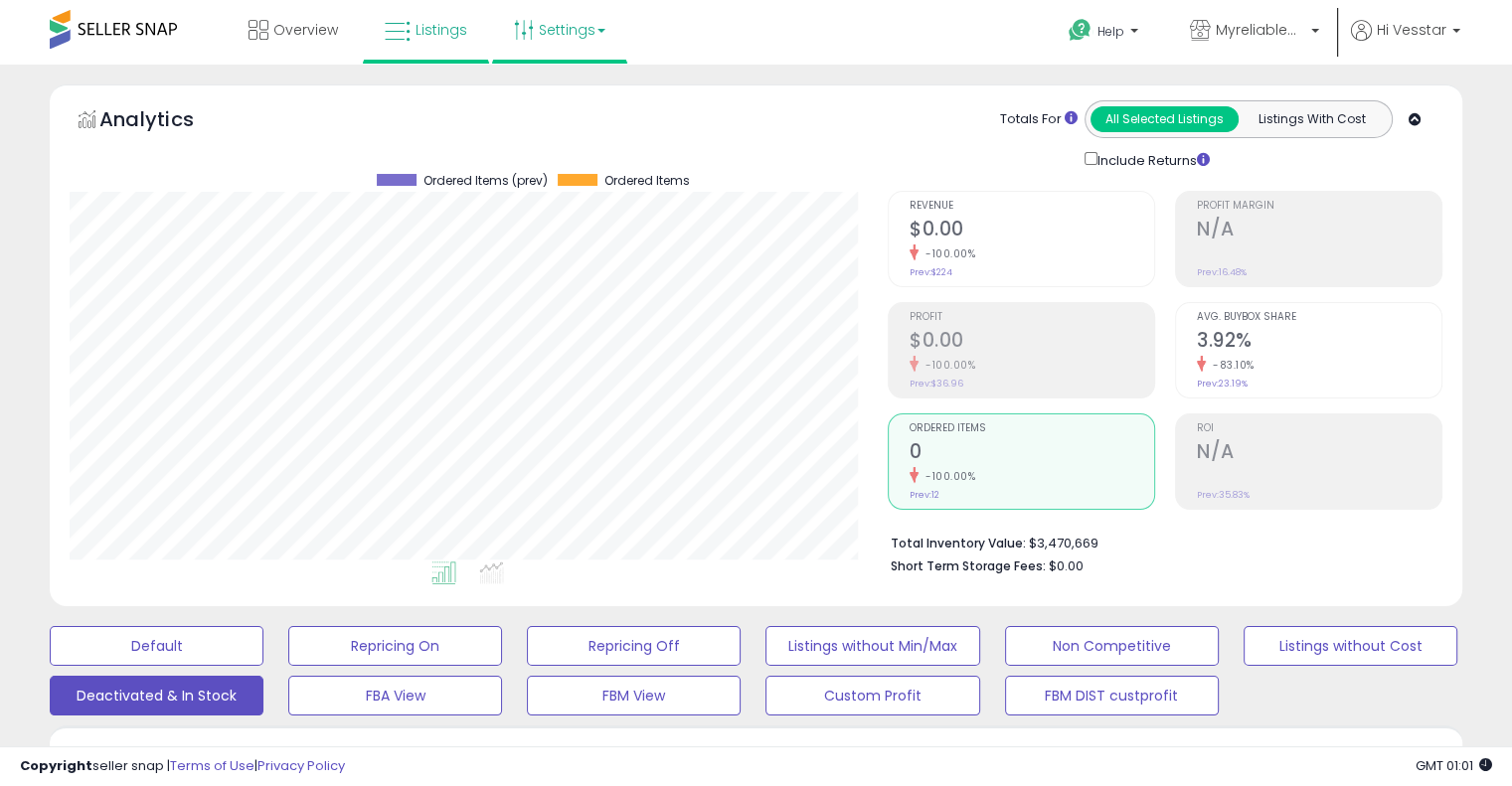 click on "Settings" at bounding box center (560, 30) 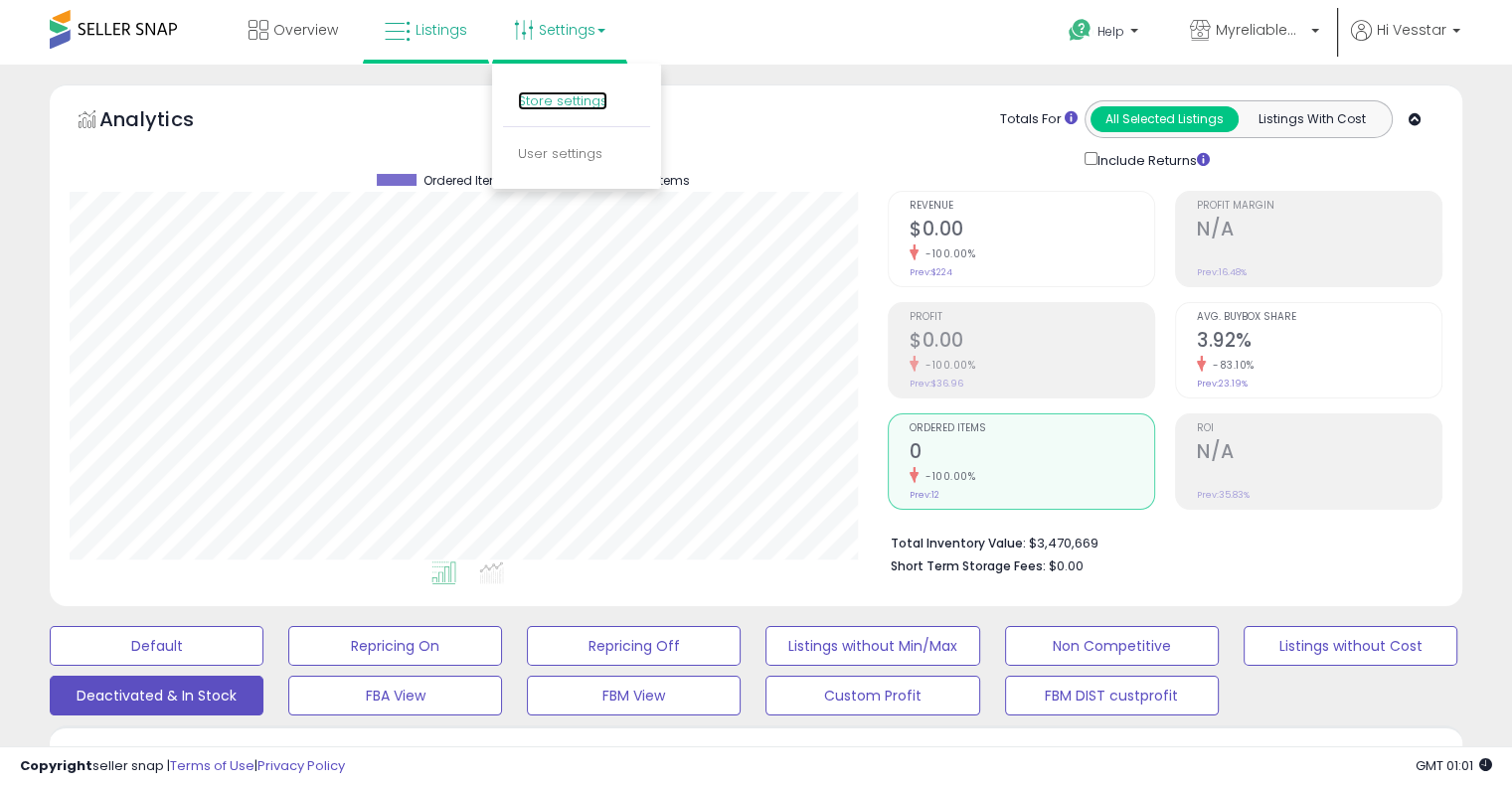 click on "Store
settings" at bounding box center [563, 100] 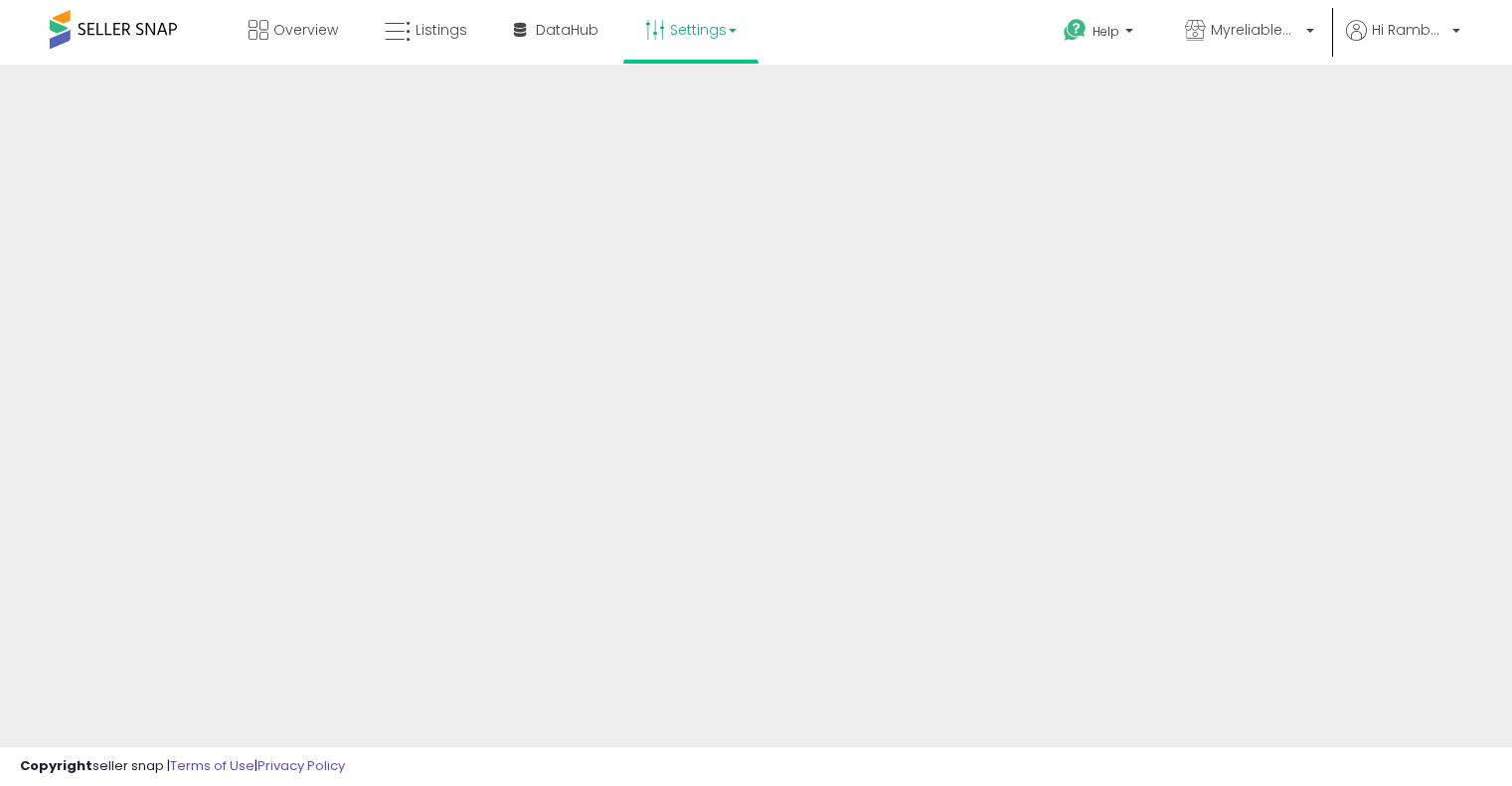 scroll, scrollTop: 0, scrollLeft: 0, axis: both 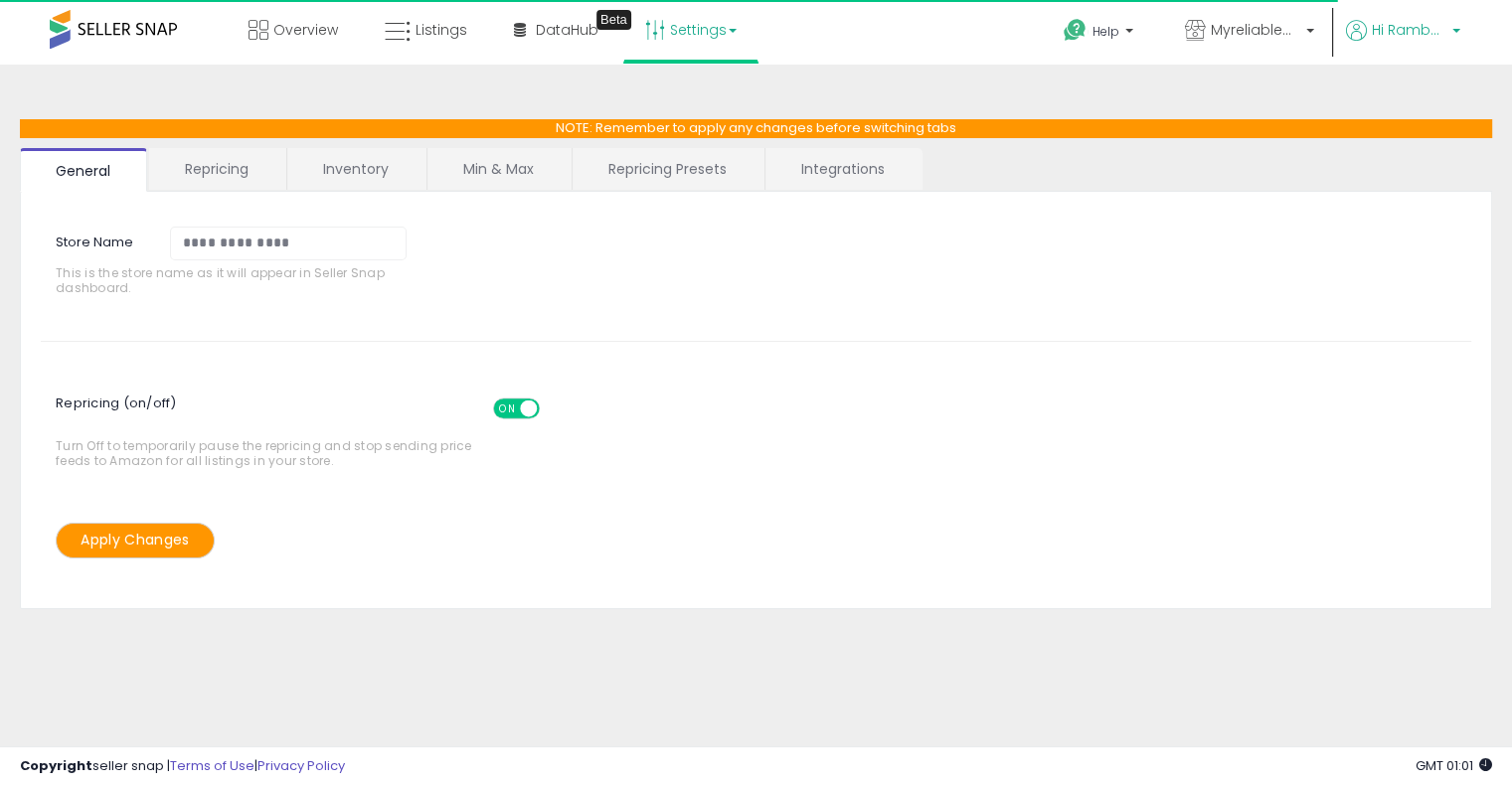 click on "Hi Rambabu" at bounding box center [1403, 42] 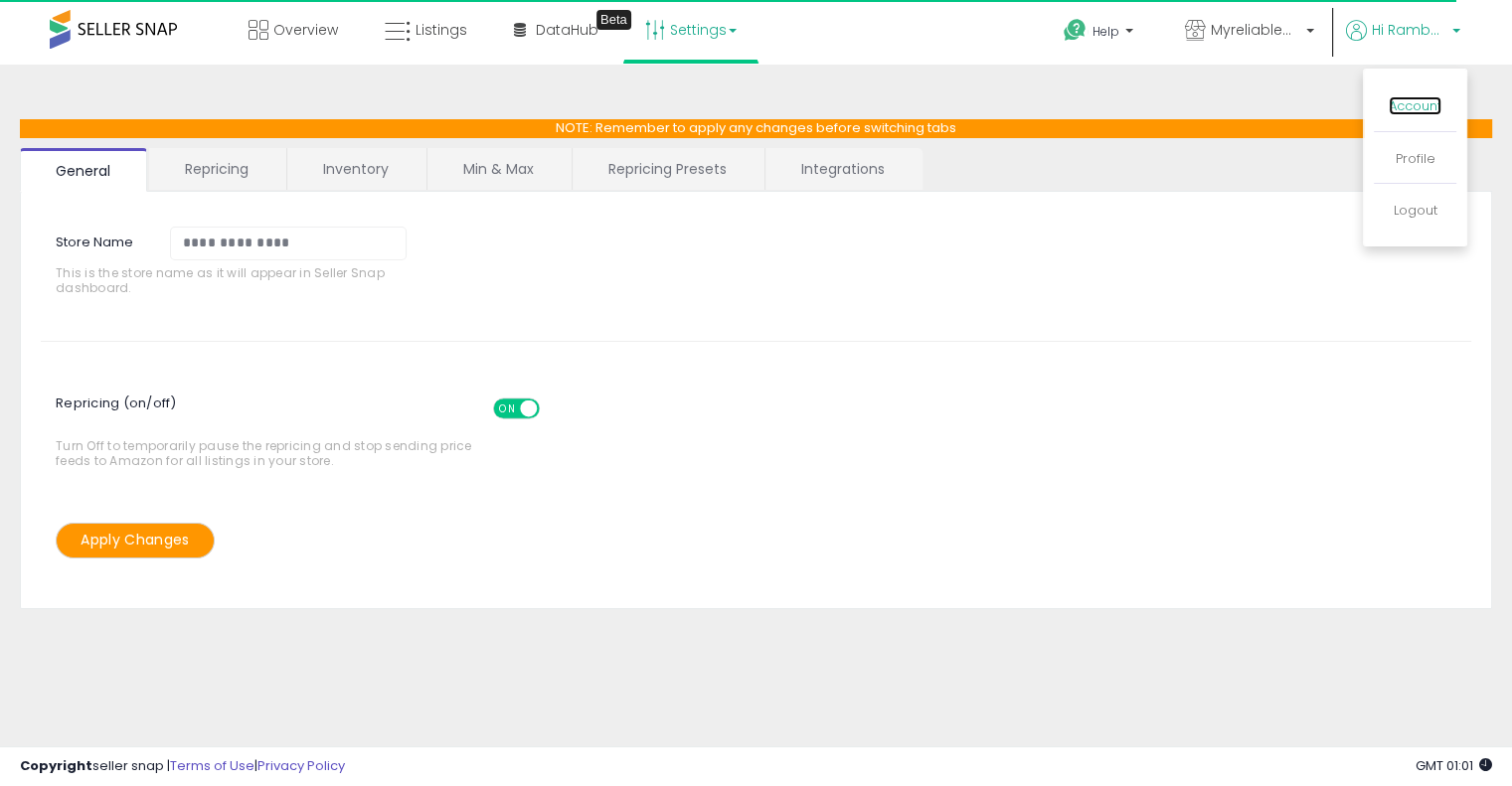 click on "Account" at bounding box center (1415, 105) 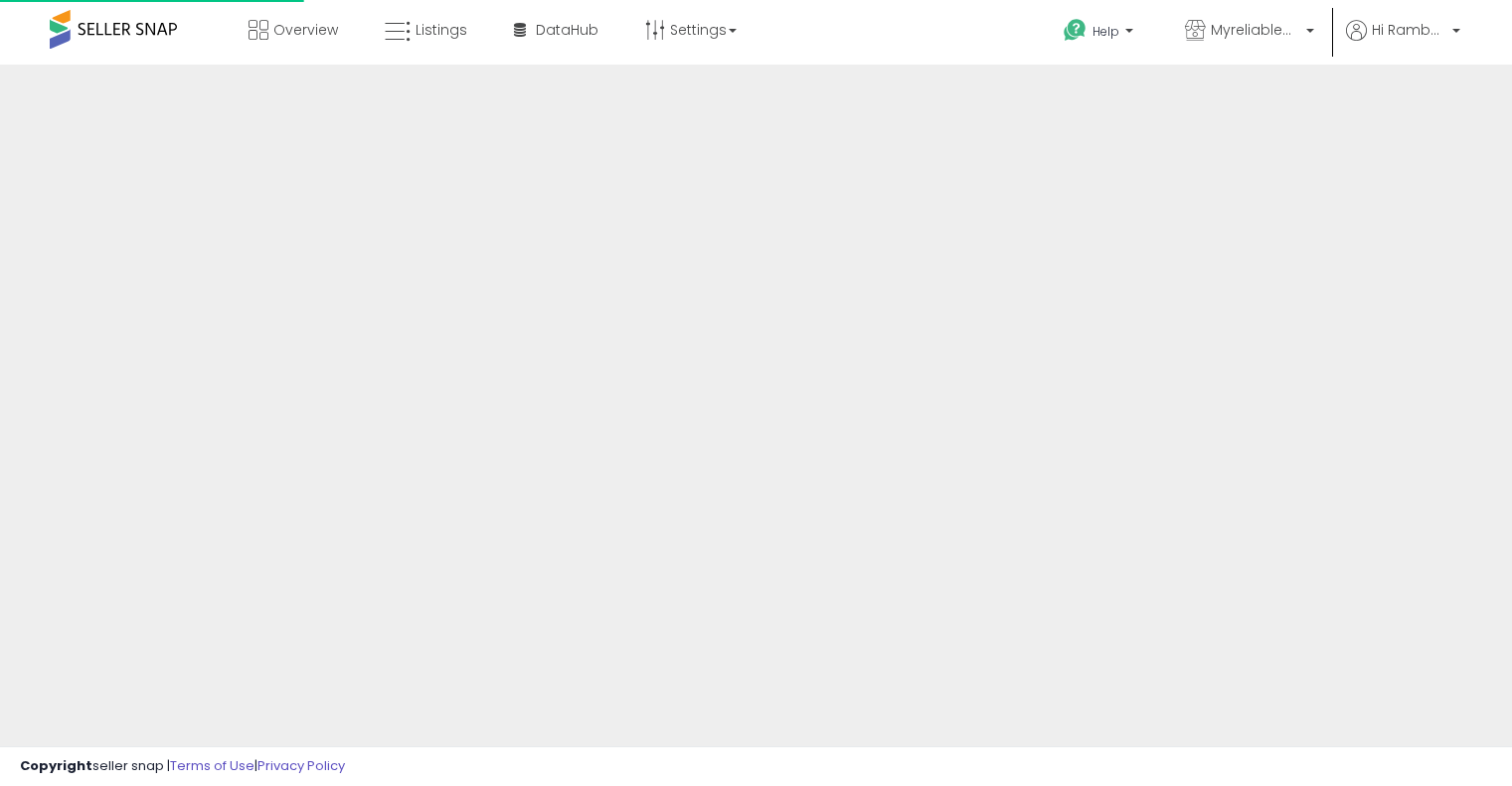 scroll, scrollTop: 0, scrollLeft: 0, axis: both 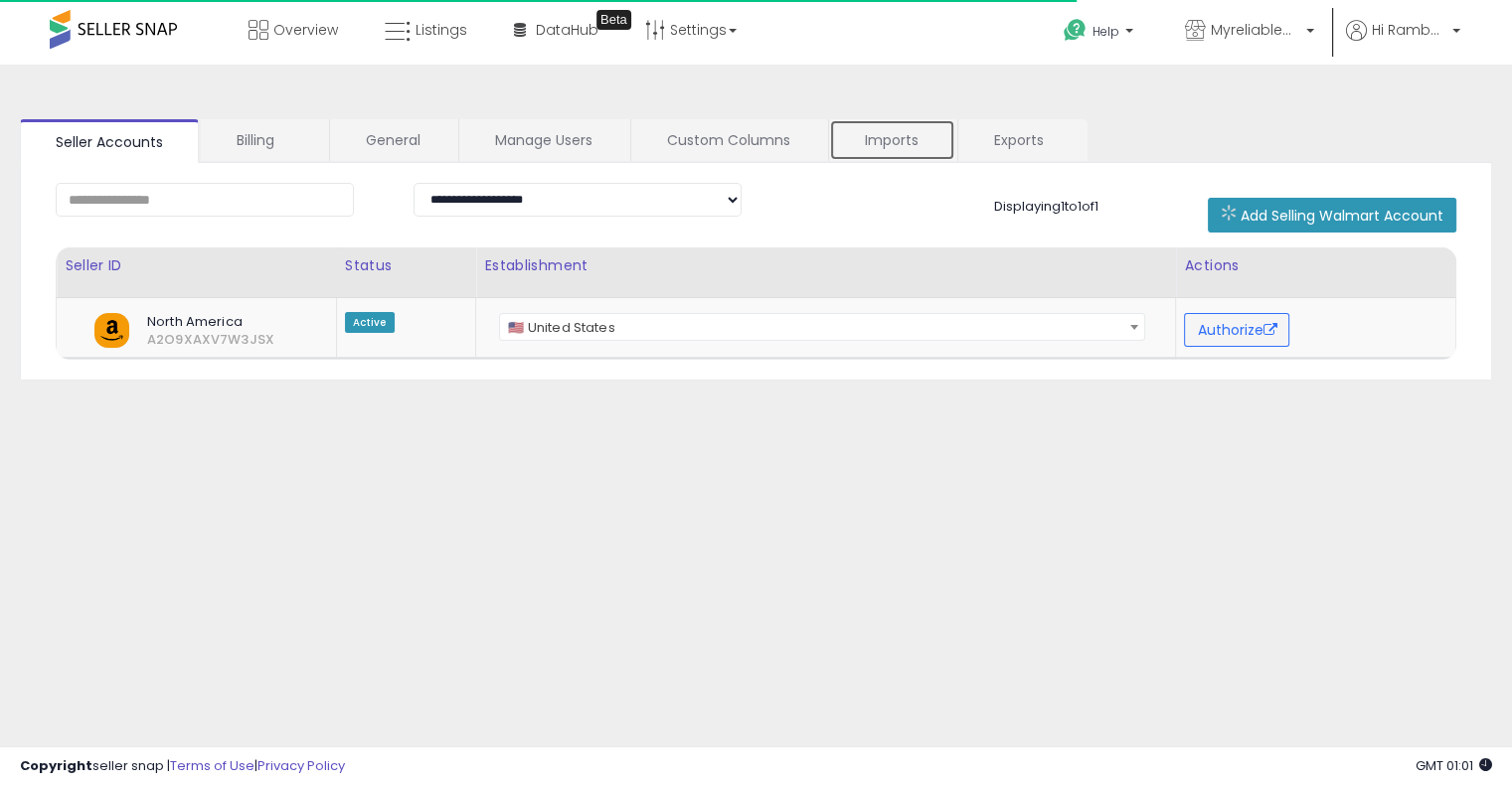 click on "Imports" at bounding box center [892, 140] 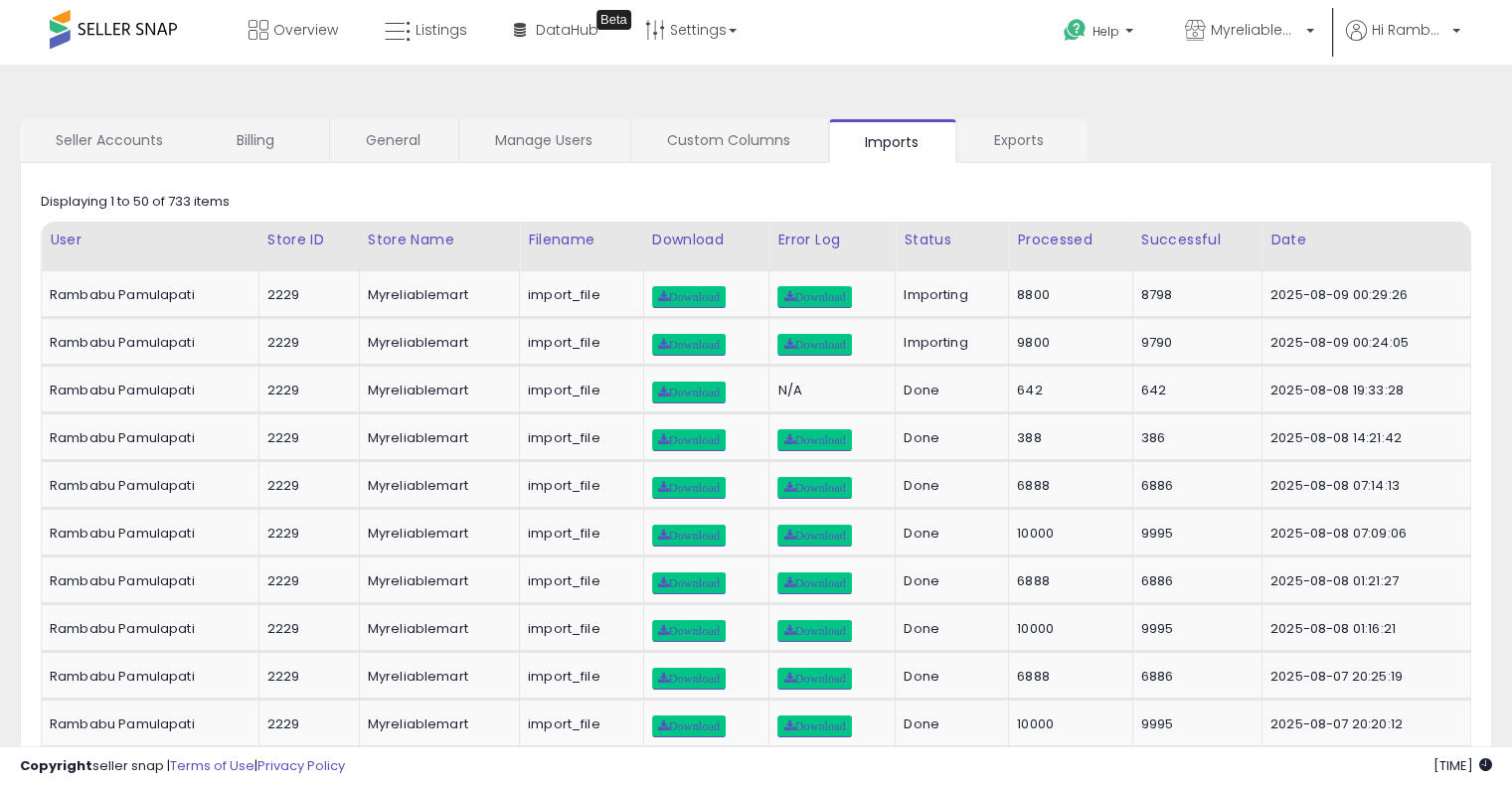 click on "**********" at bounding box center (756, 1435) 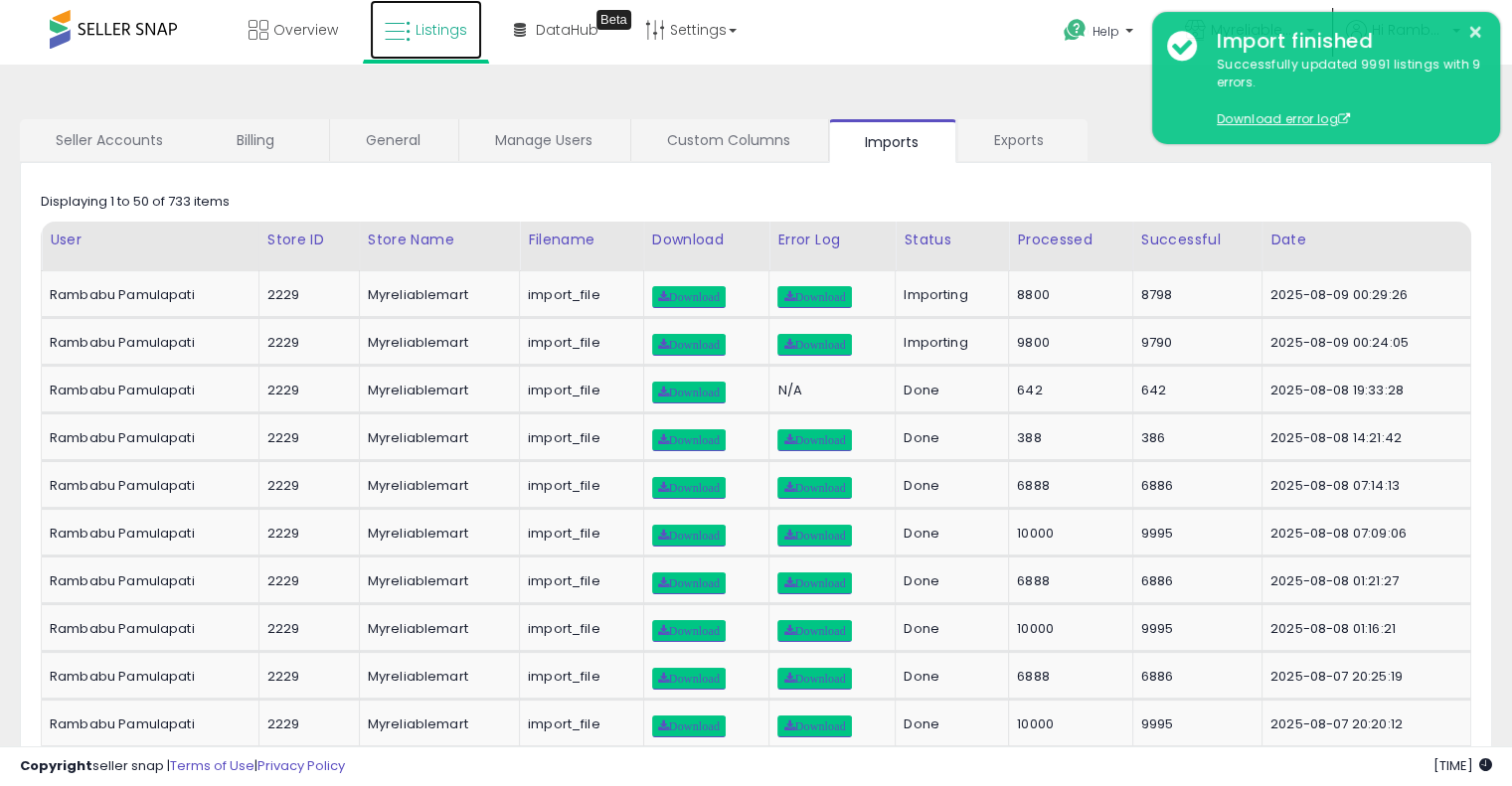 click on "Listings" at bounding box center [425, 30] 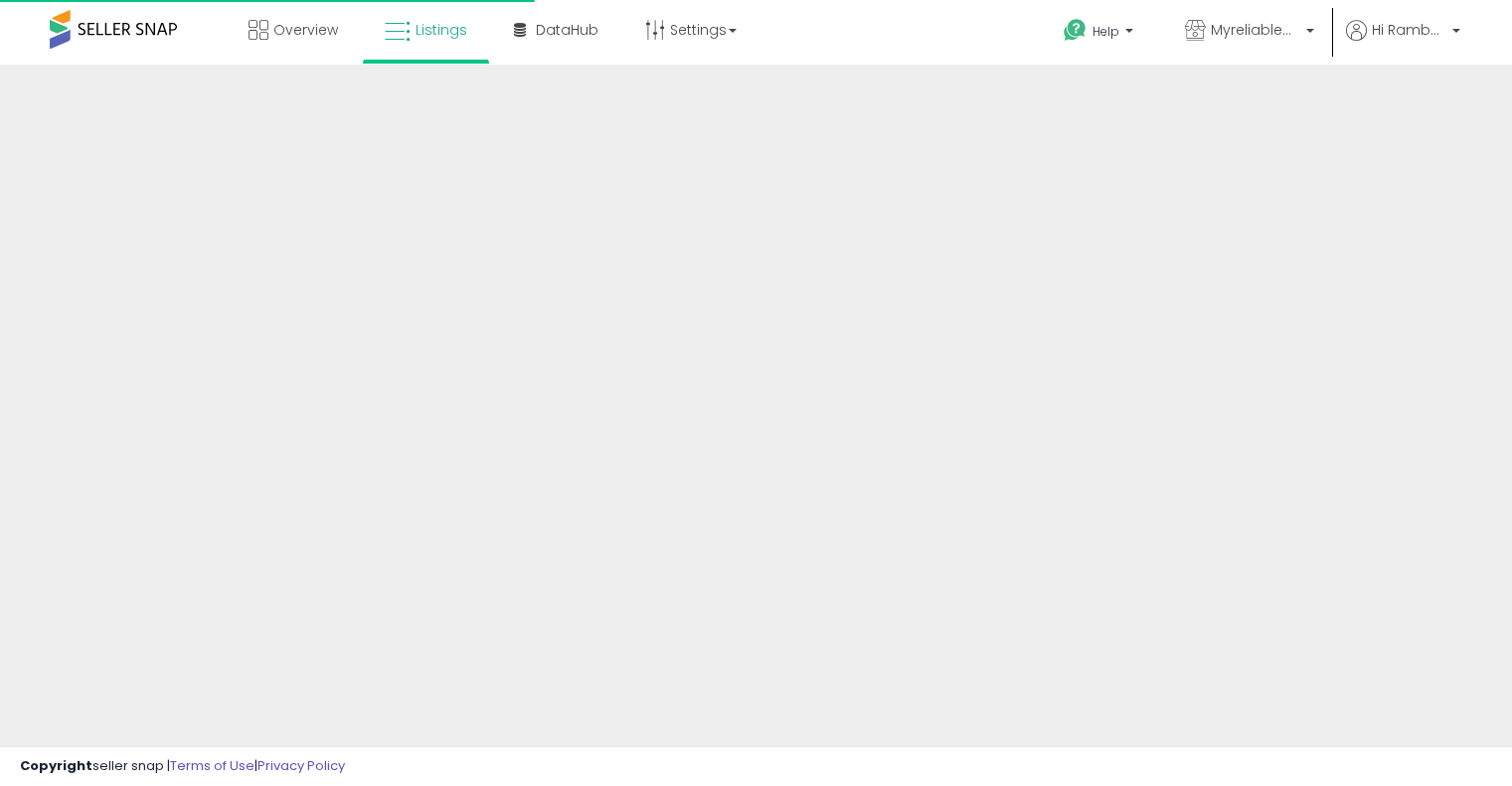 scroll, scrollTop: 0, scrollLeft: 0, axis: both 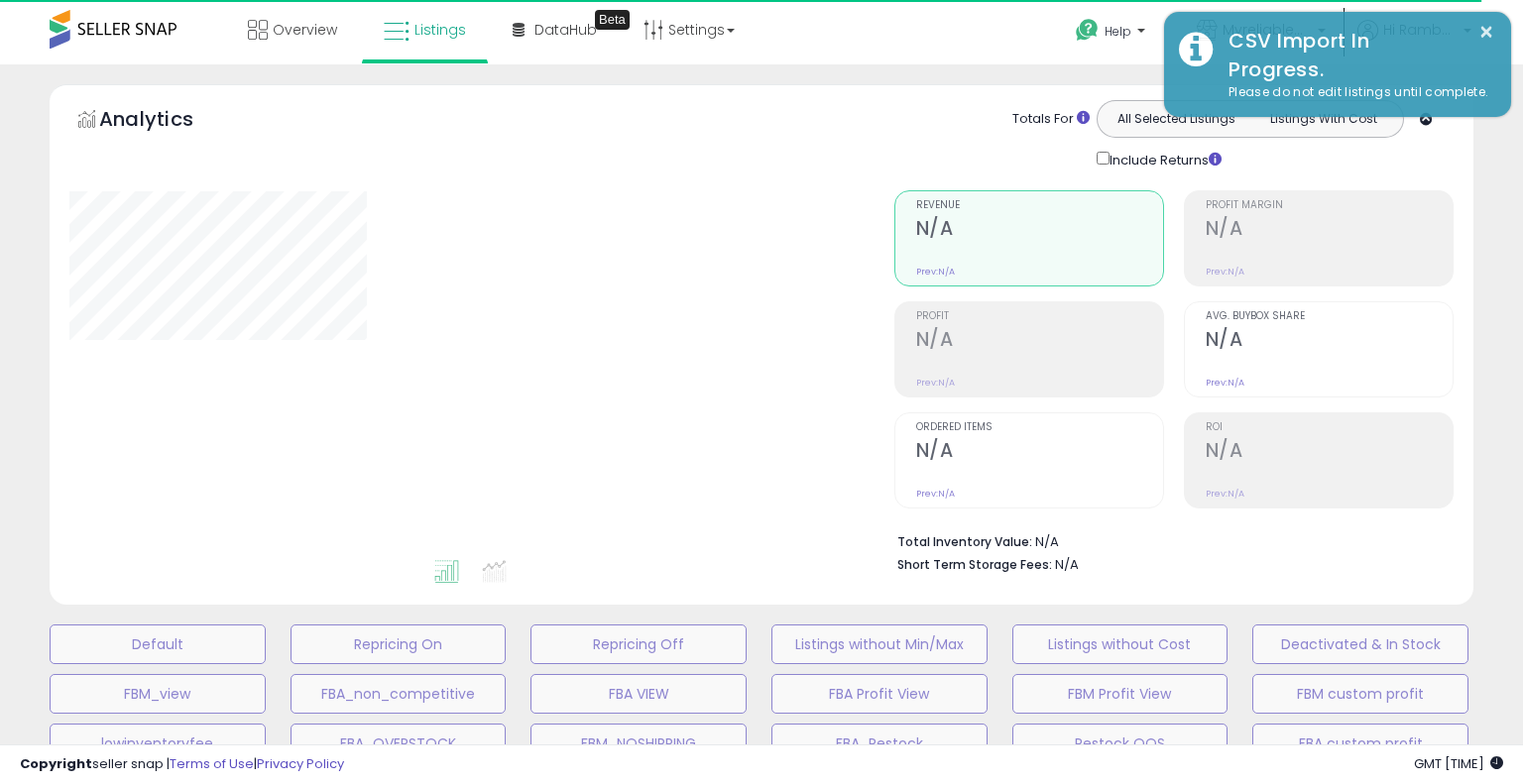 select on "**" 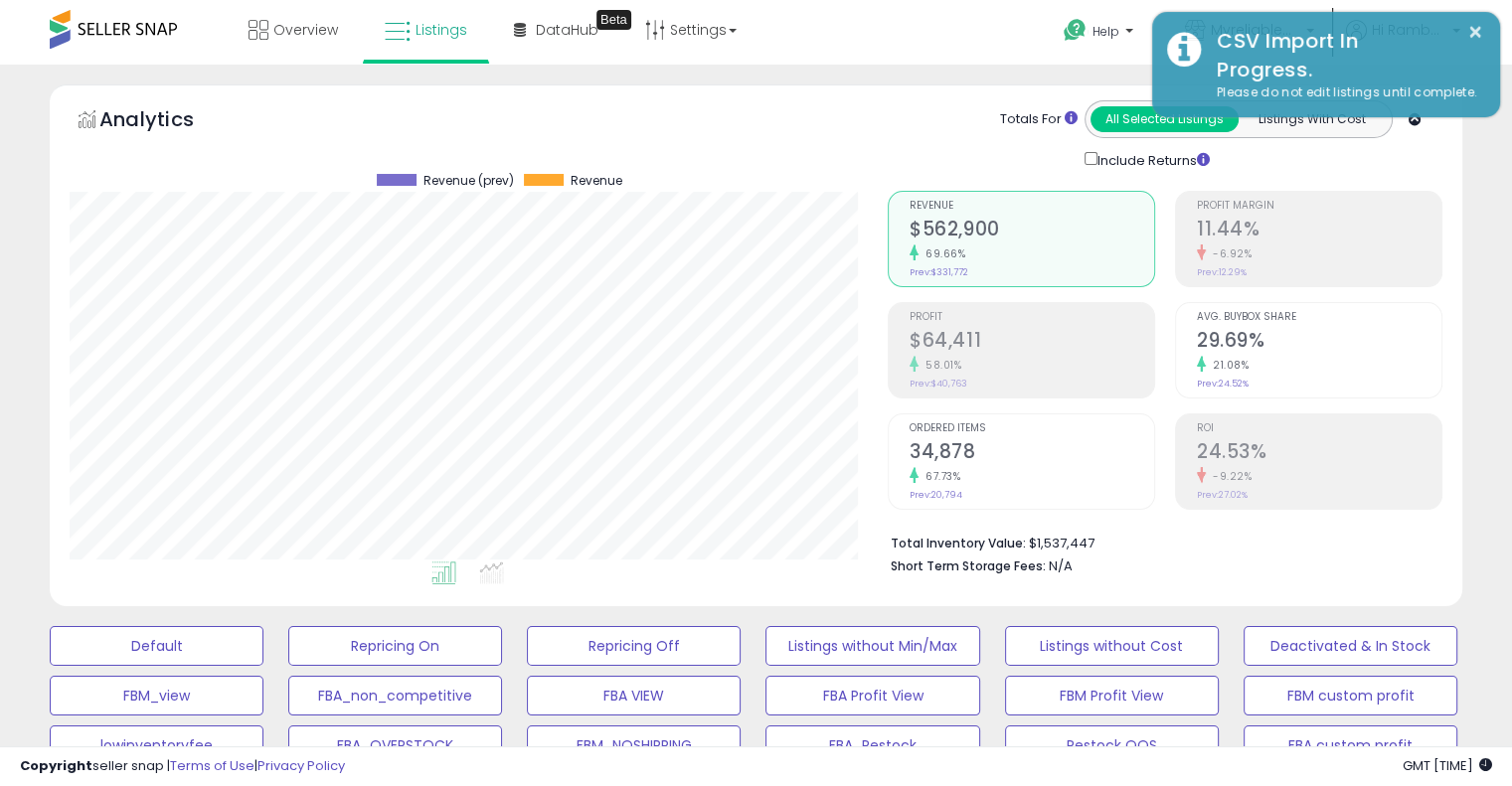scroll, scrollTop: 993270, scrollLeft: 993264, axis: both 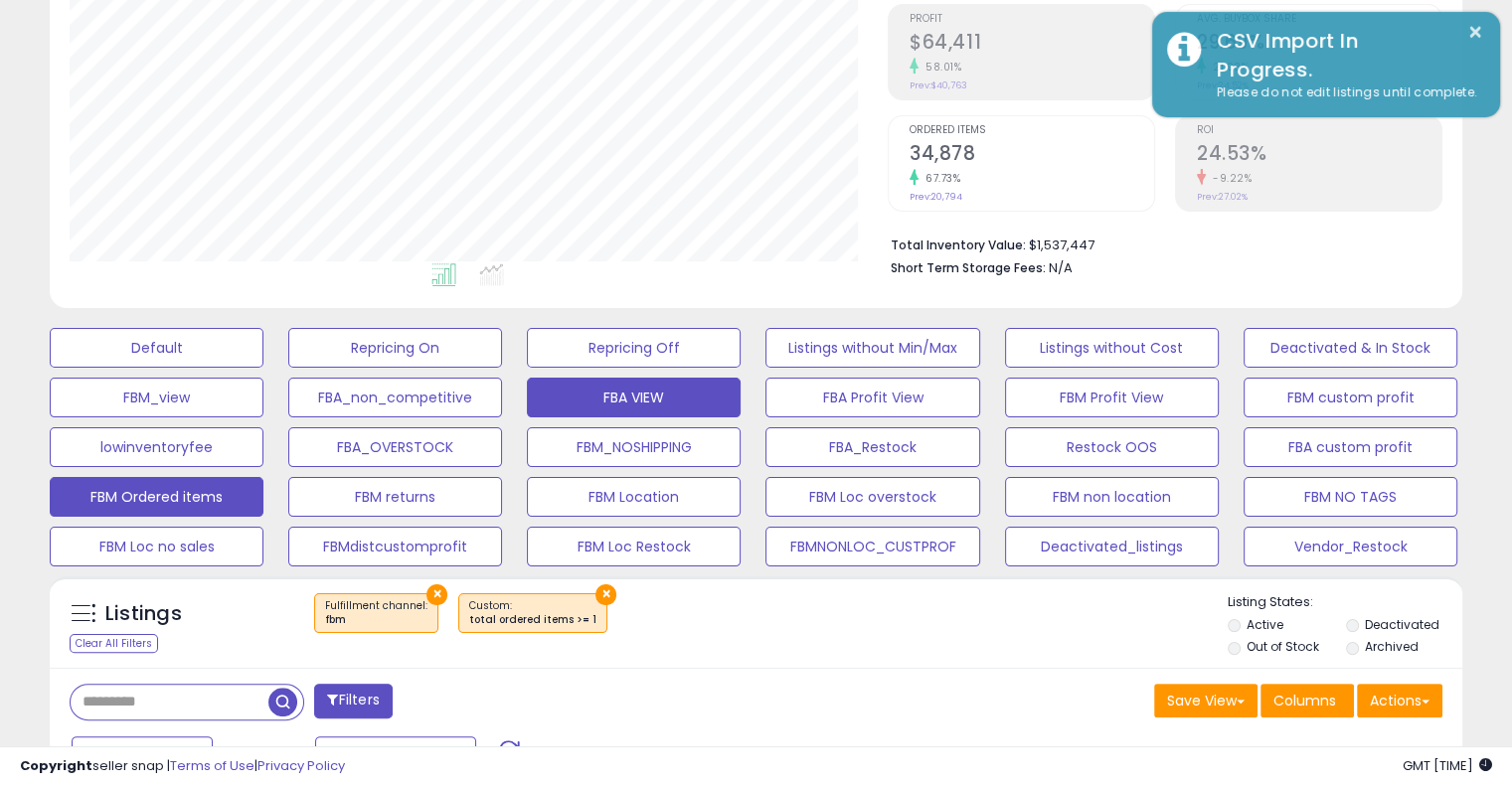 click on "FBA VIEW" at bounding box center [156, 348] 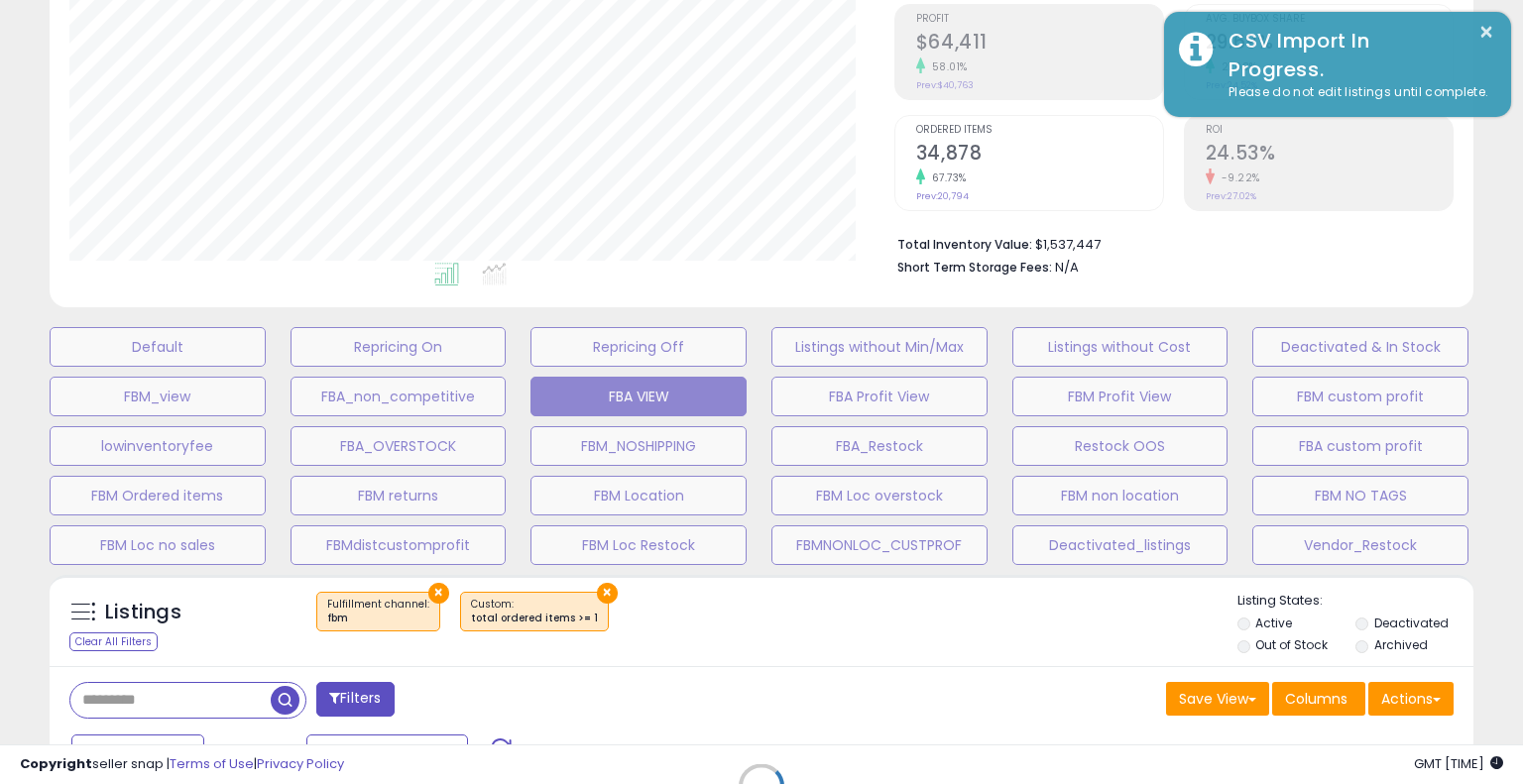 scroll, scrollTop: 990743, scrollLeft: 990712, axis: both 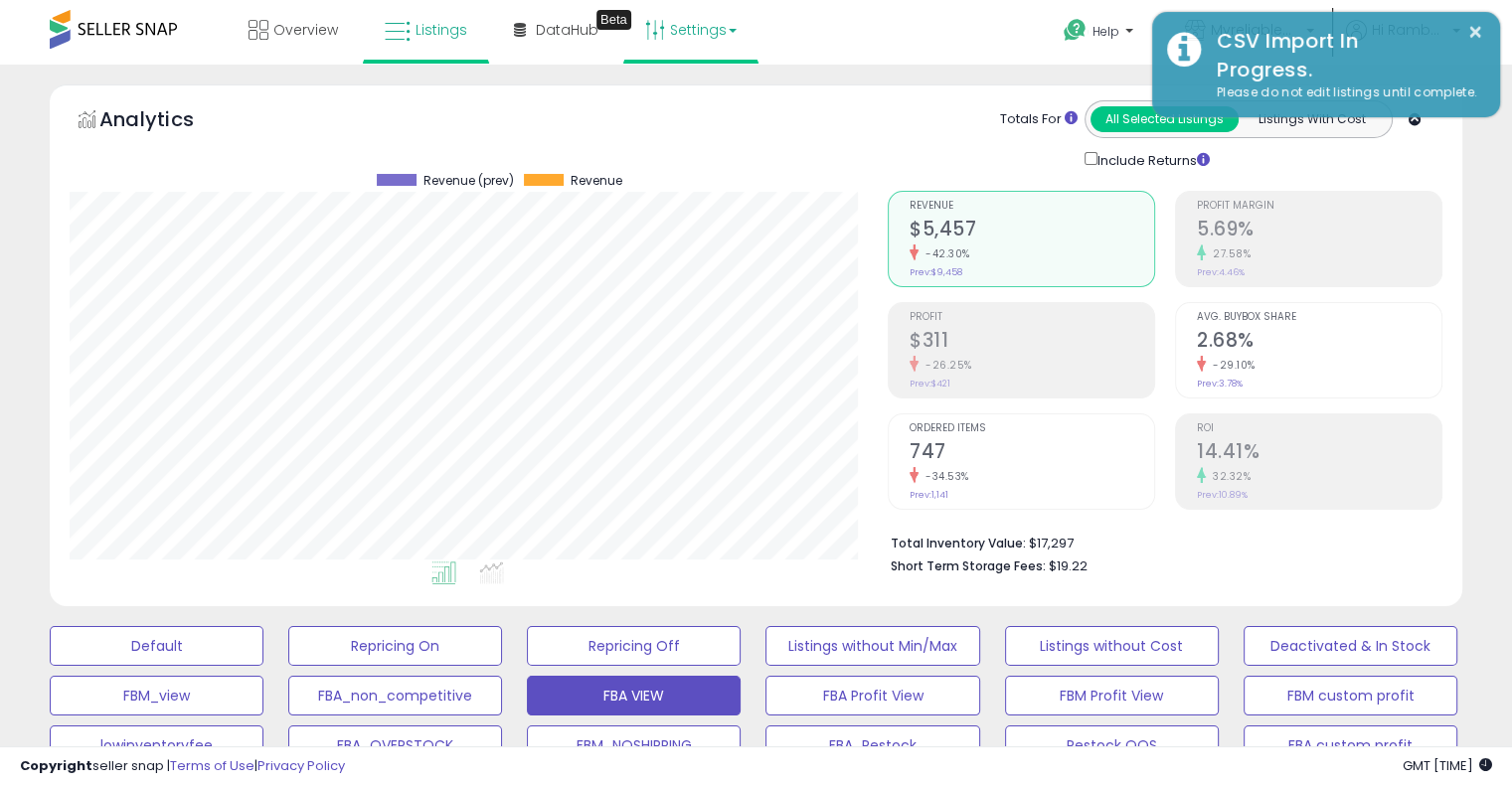 click on "Settings" at bounding box center (691, 30) 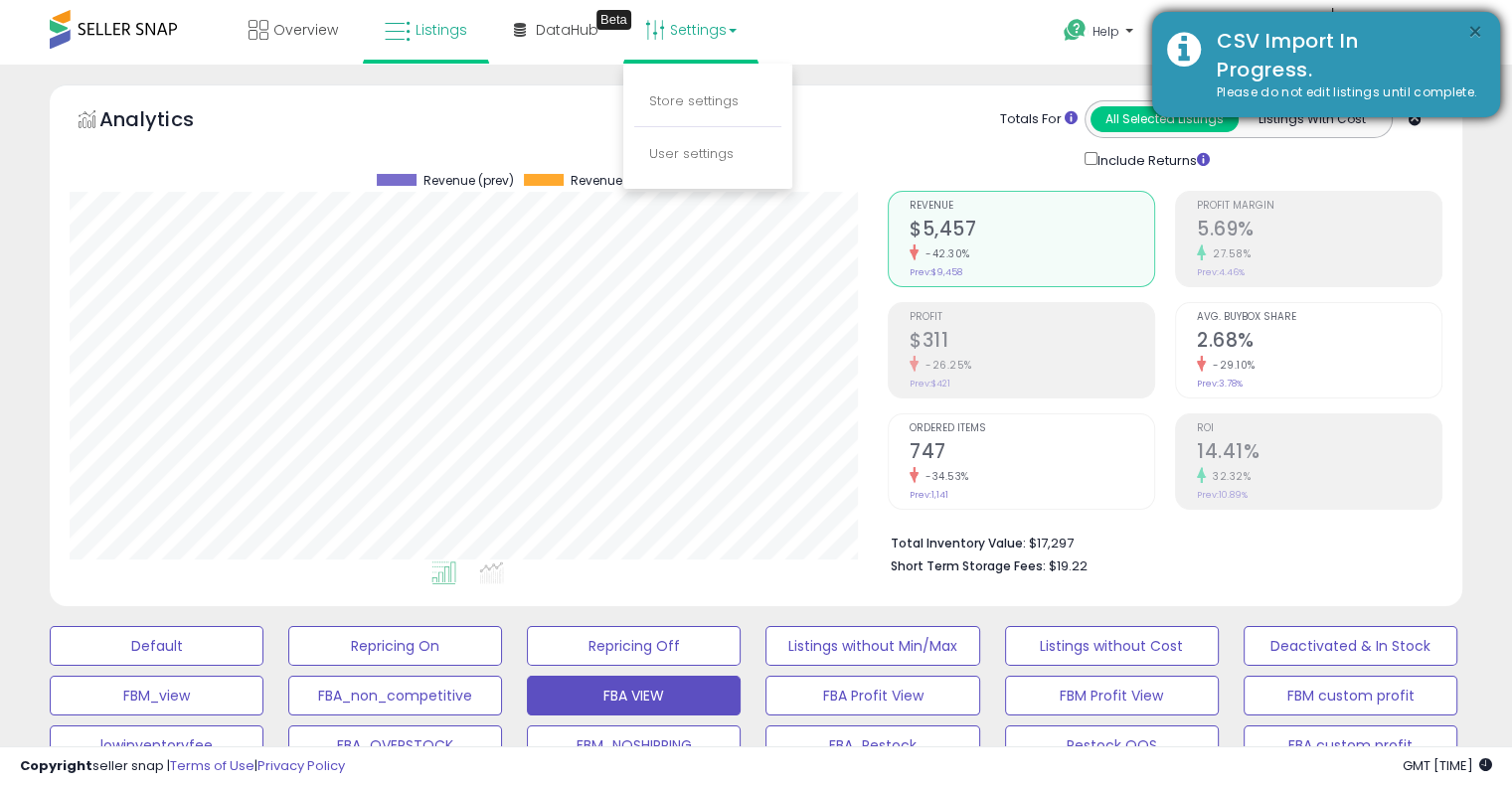 click on "×" at bounding box center (1475, 32) 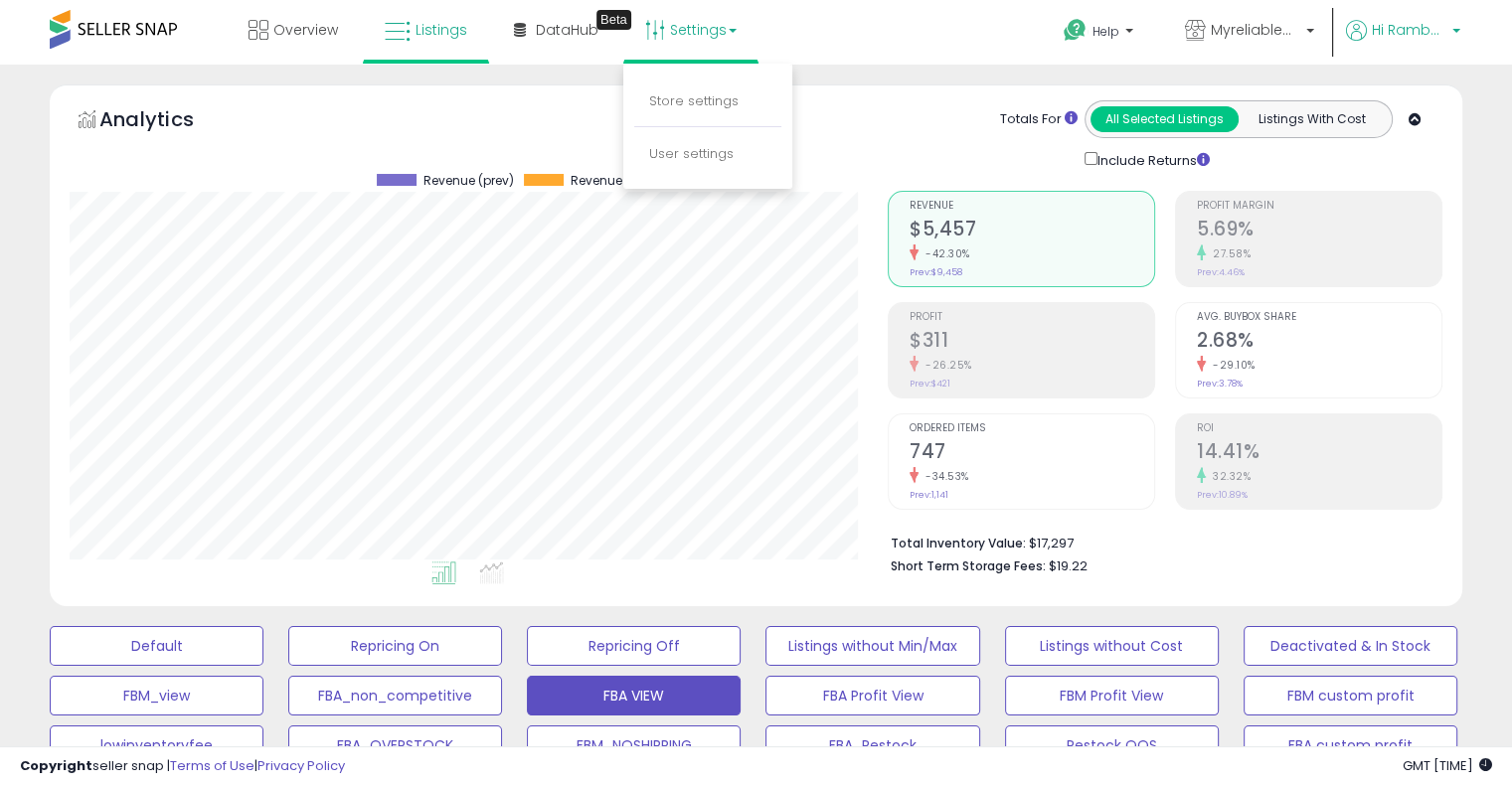click on "Hi Rambabu" at bounding box center [1409, 30] 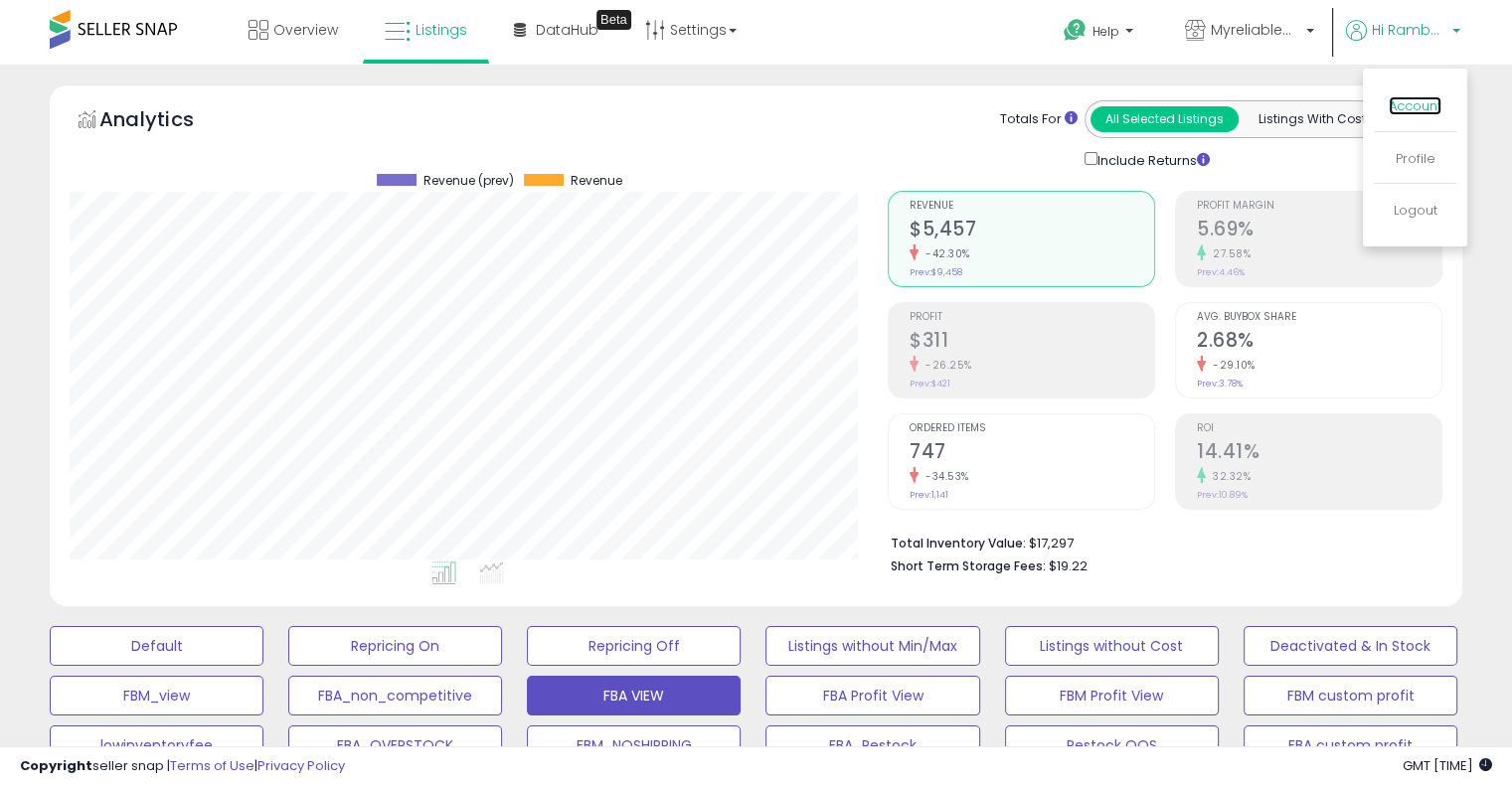 click on "Account" at bounding box center [1415, 105] 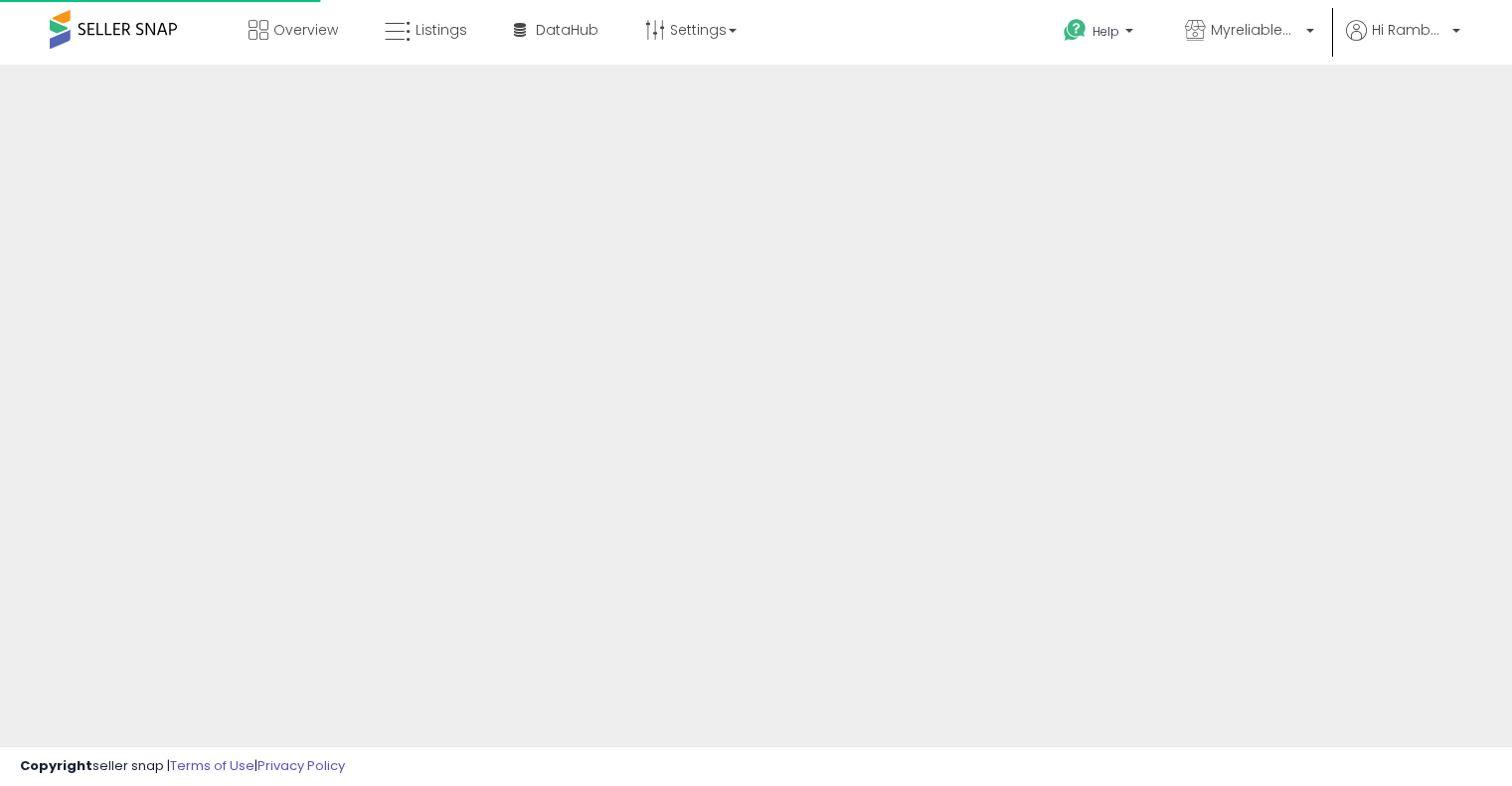 scroll, scrollTop: 0, scrollLeft: 0, axis: both 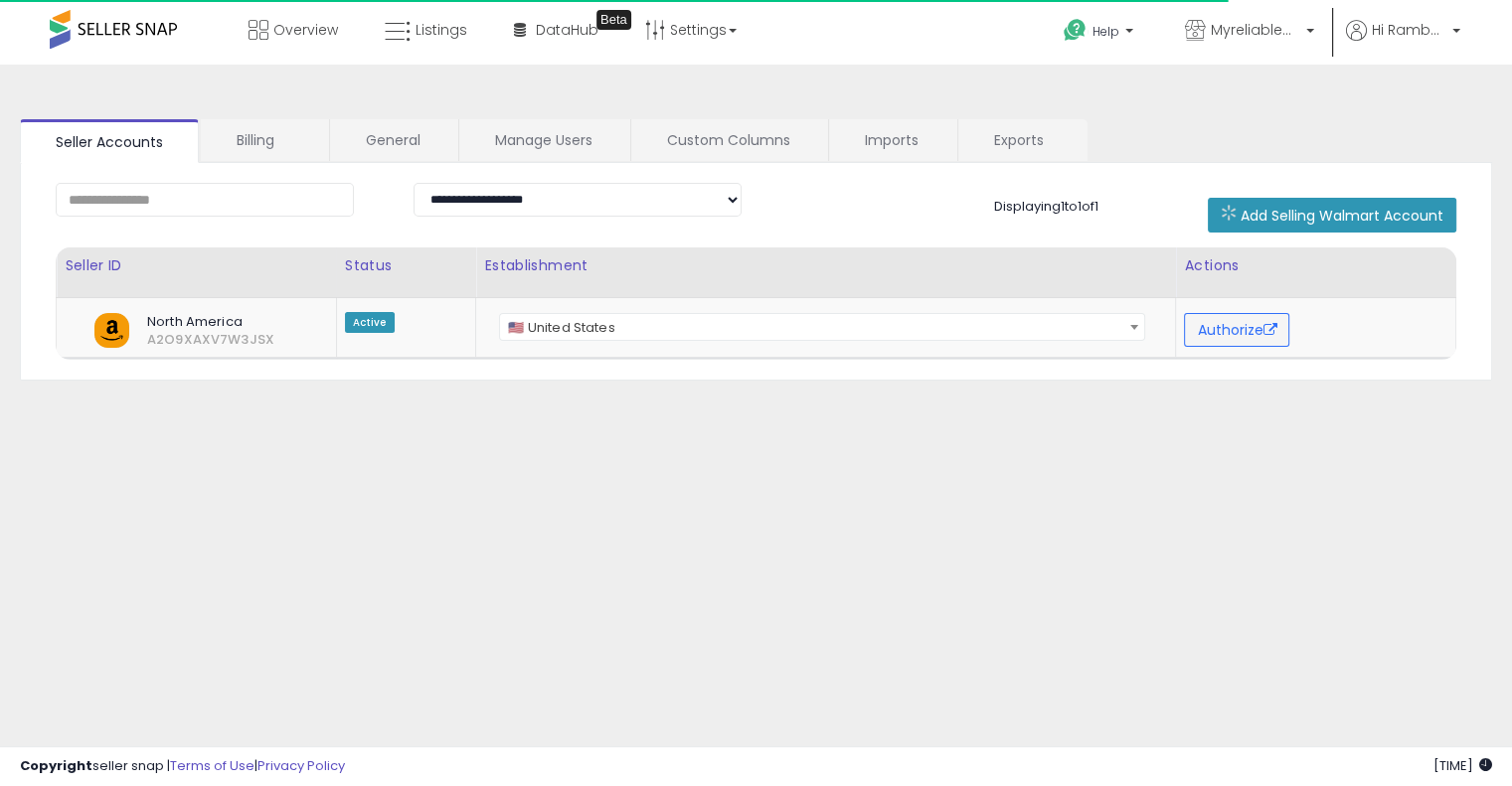 click on "**********" at bounding box center [756, 271] 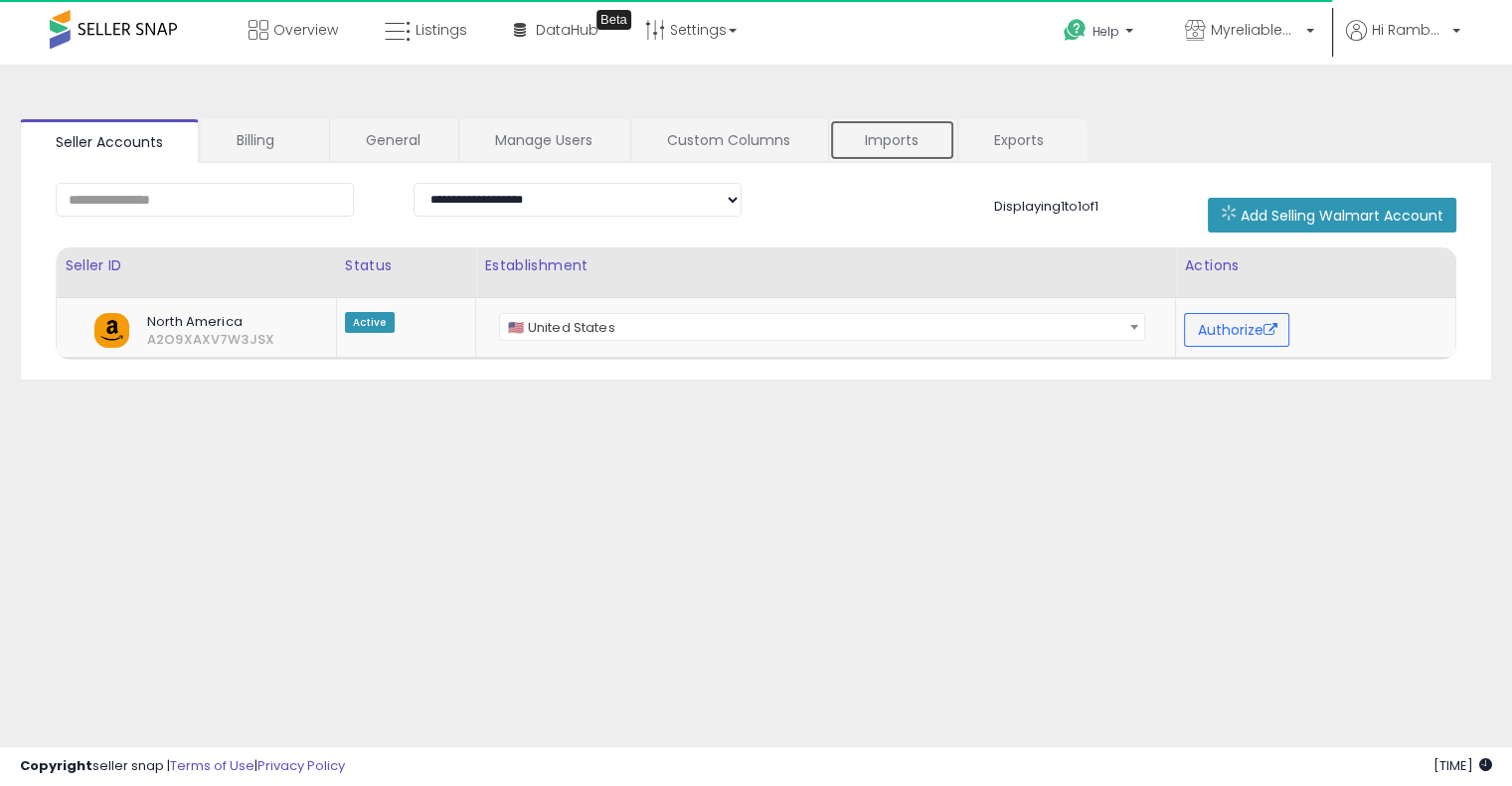 click on "Imports" at bounding box center [892, 140] 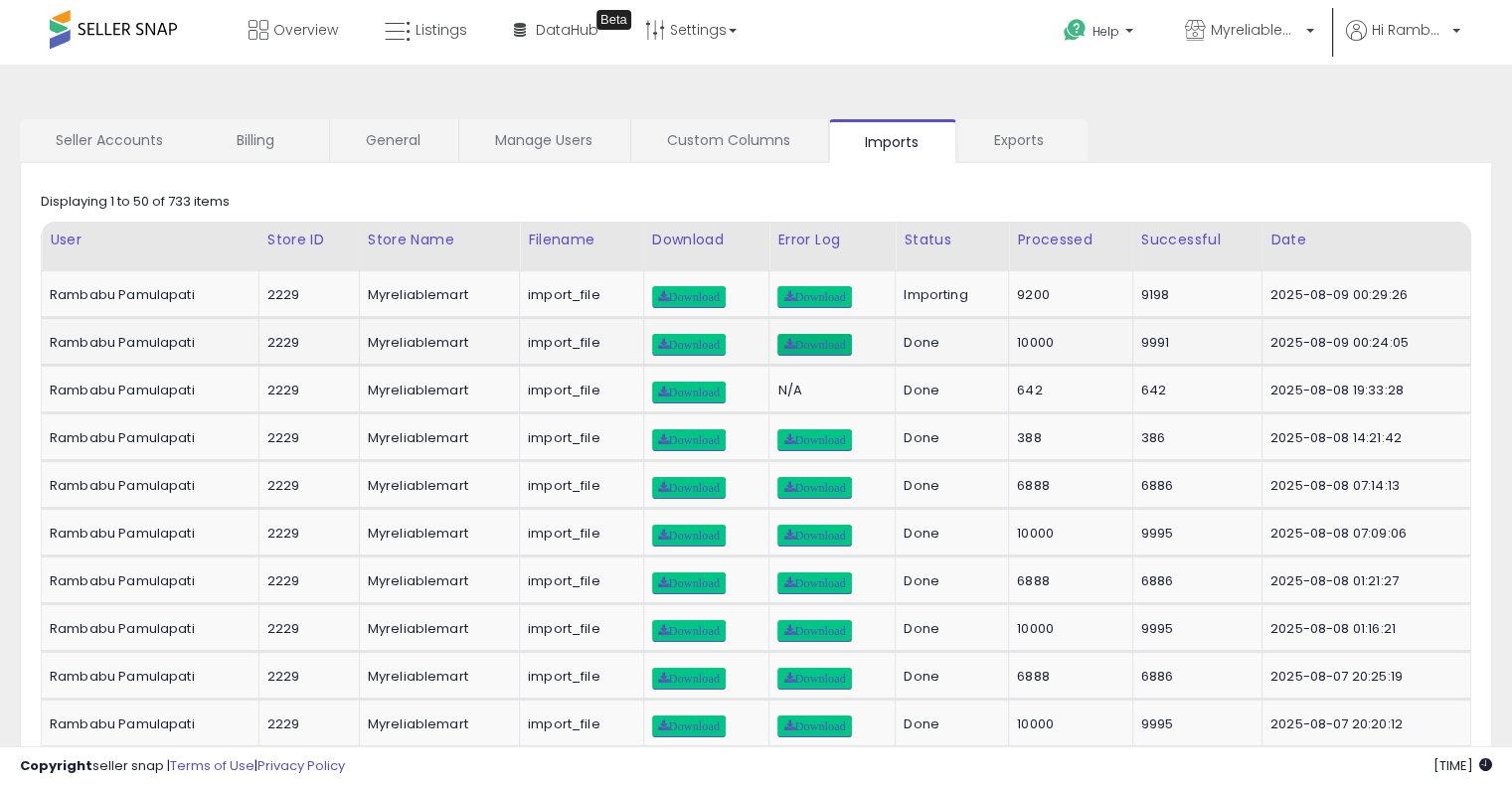 click on "Download" at bounding box center [814, 345] 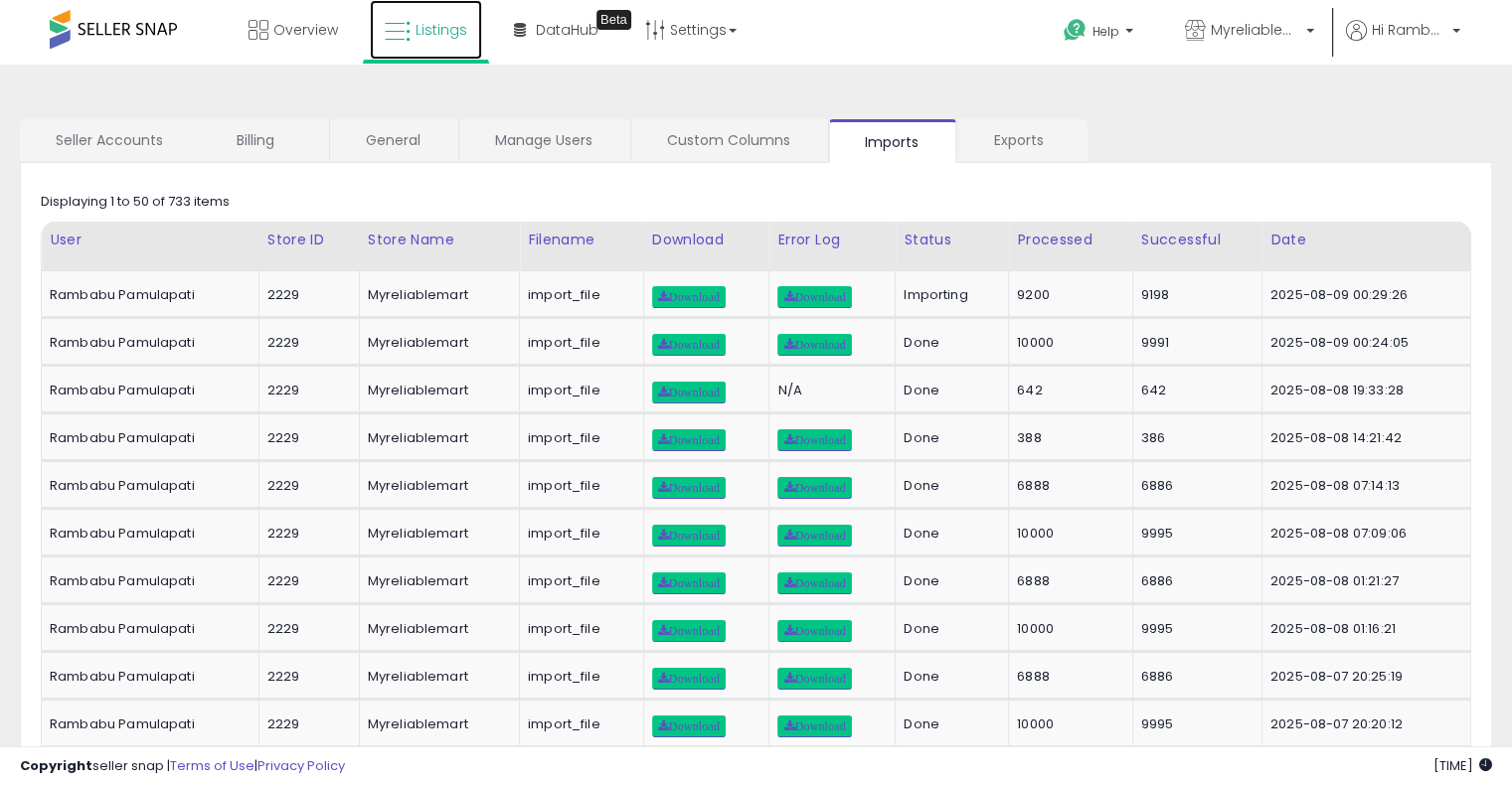 click on "Listings" at bounding box center [441, 30] 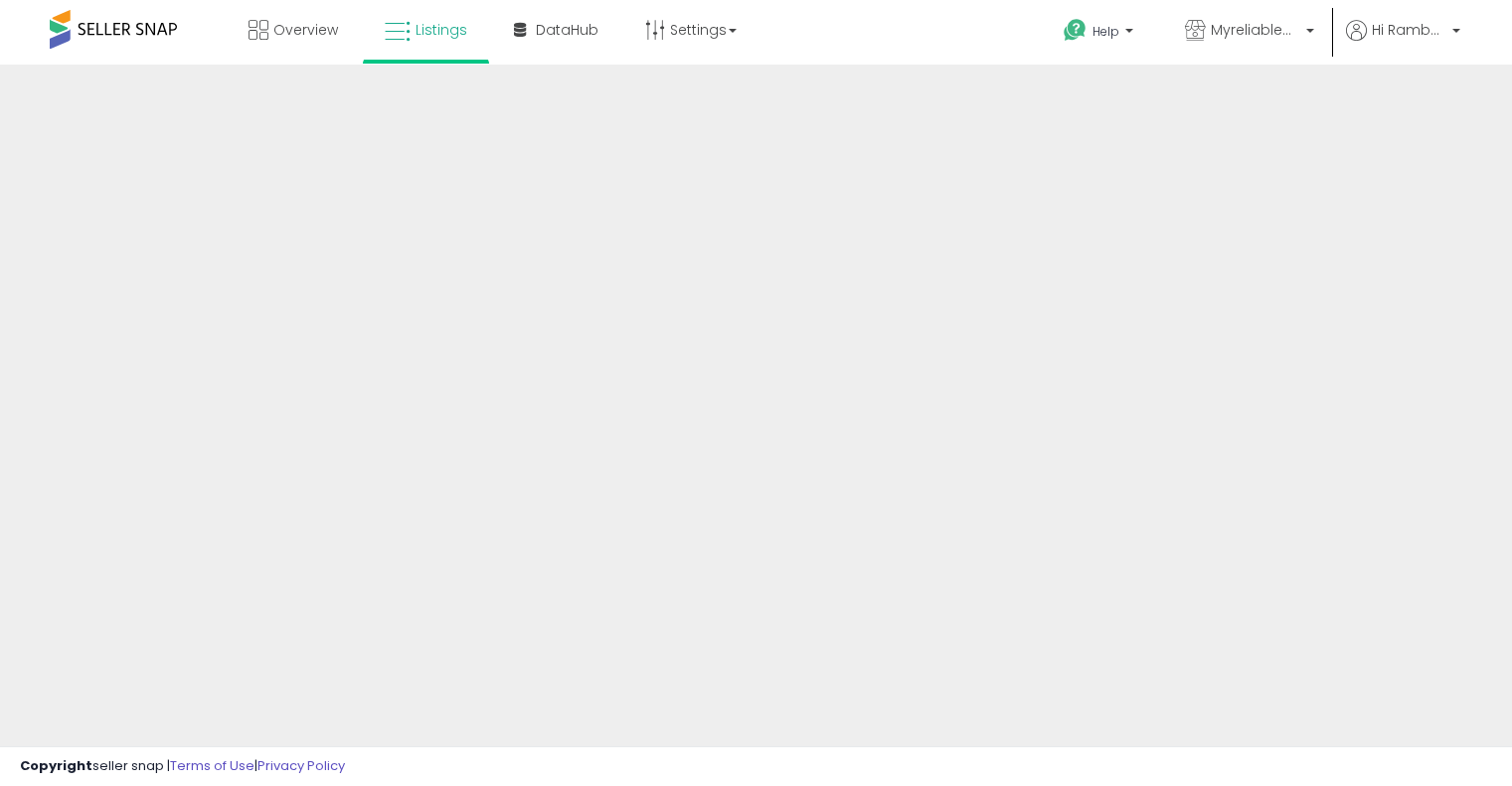 scroll, scrollTop: 0, scrollLeft: 0, axis: both 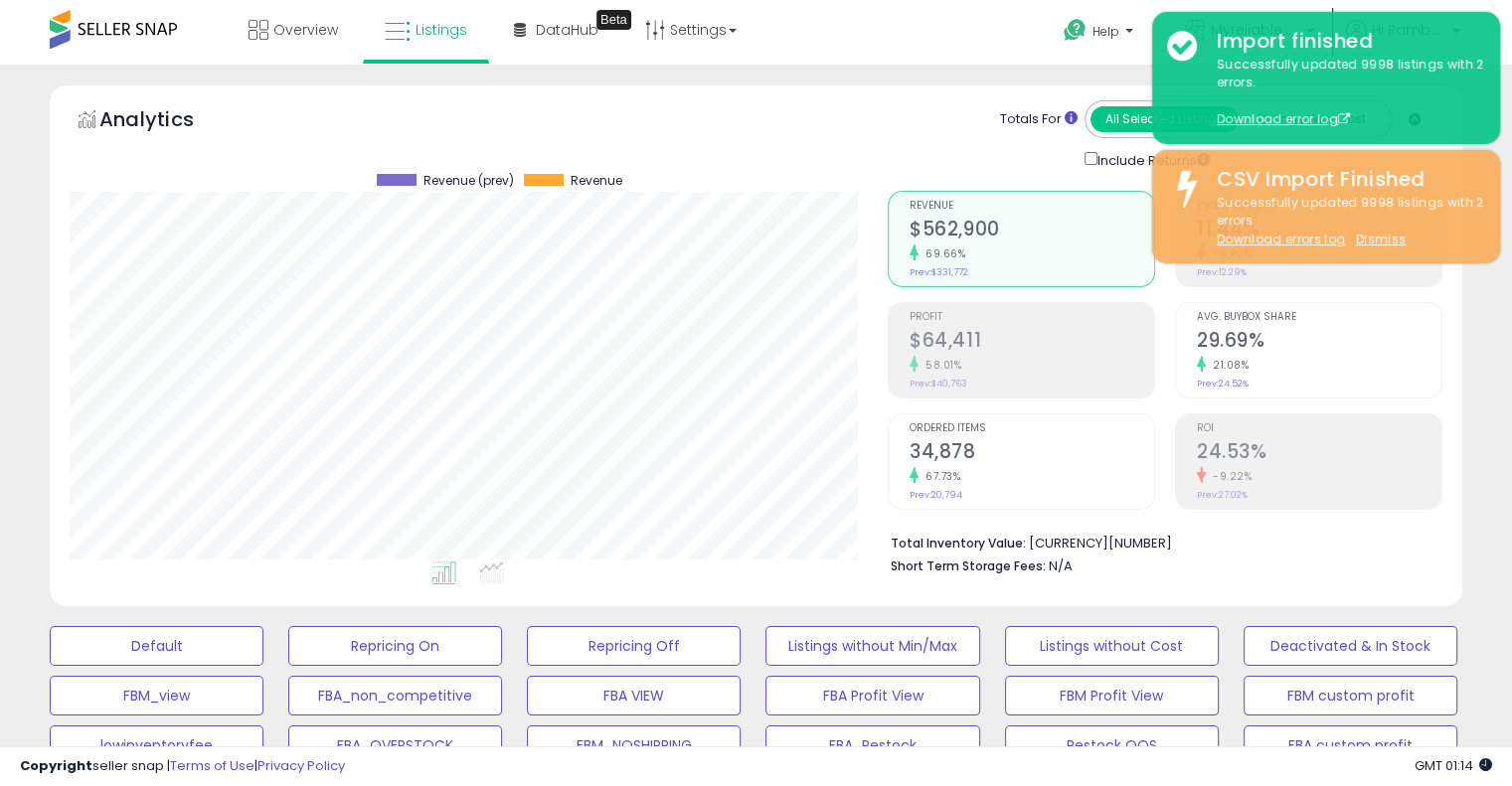 click on "58.01%" at bounding box center [1032, 365] 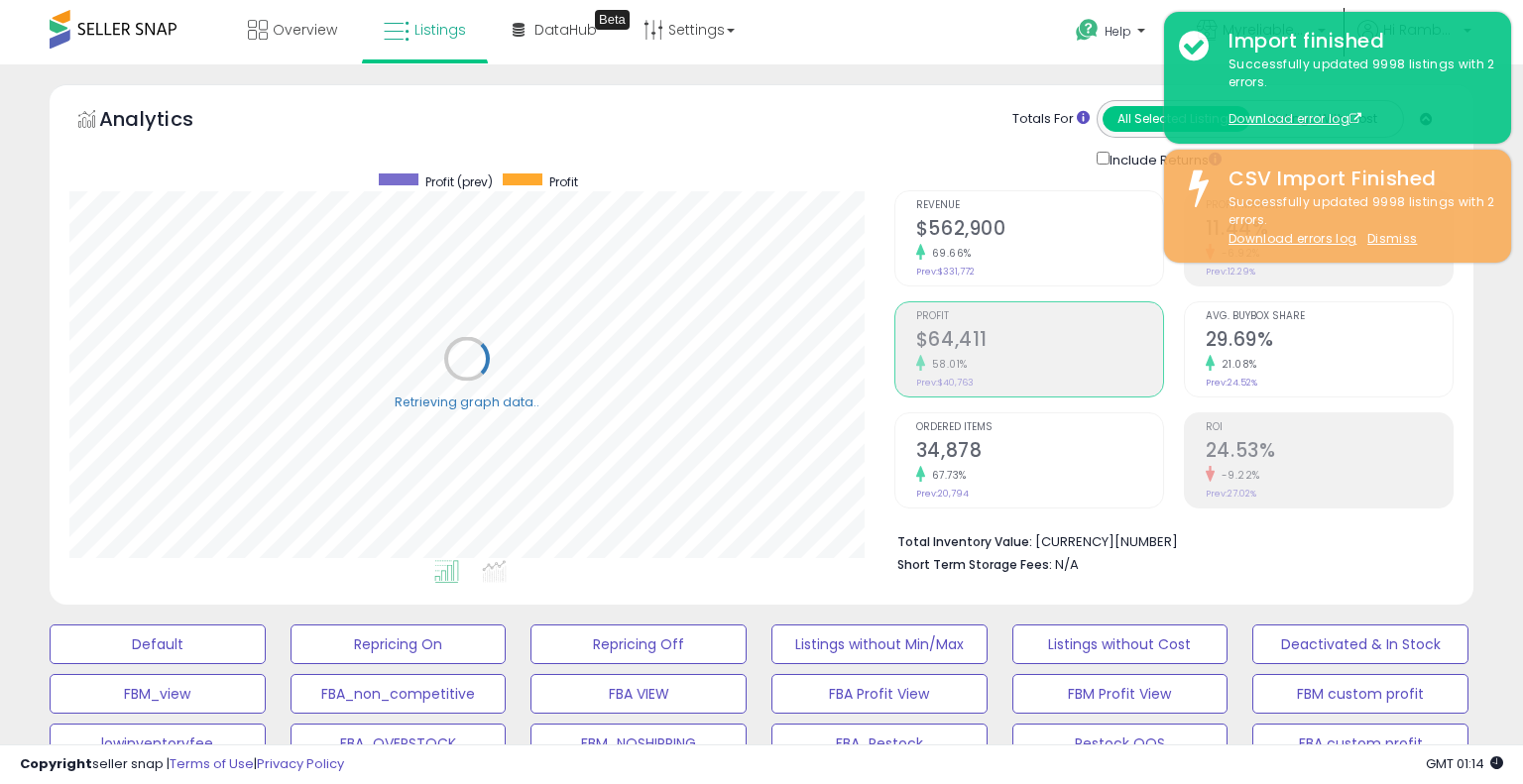 scroll, scrollTop: 990743, scrollLeft: 990712, axis: both 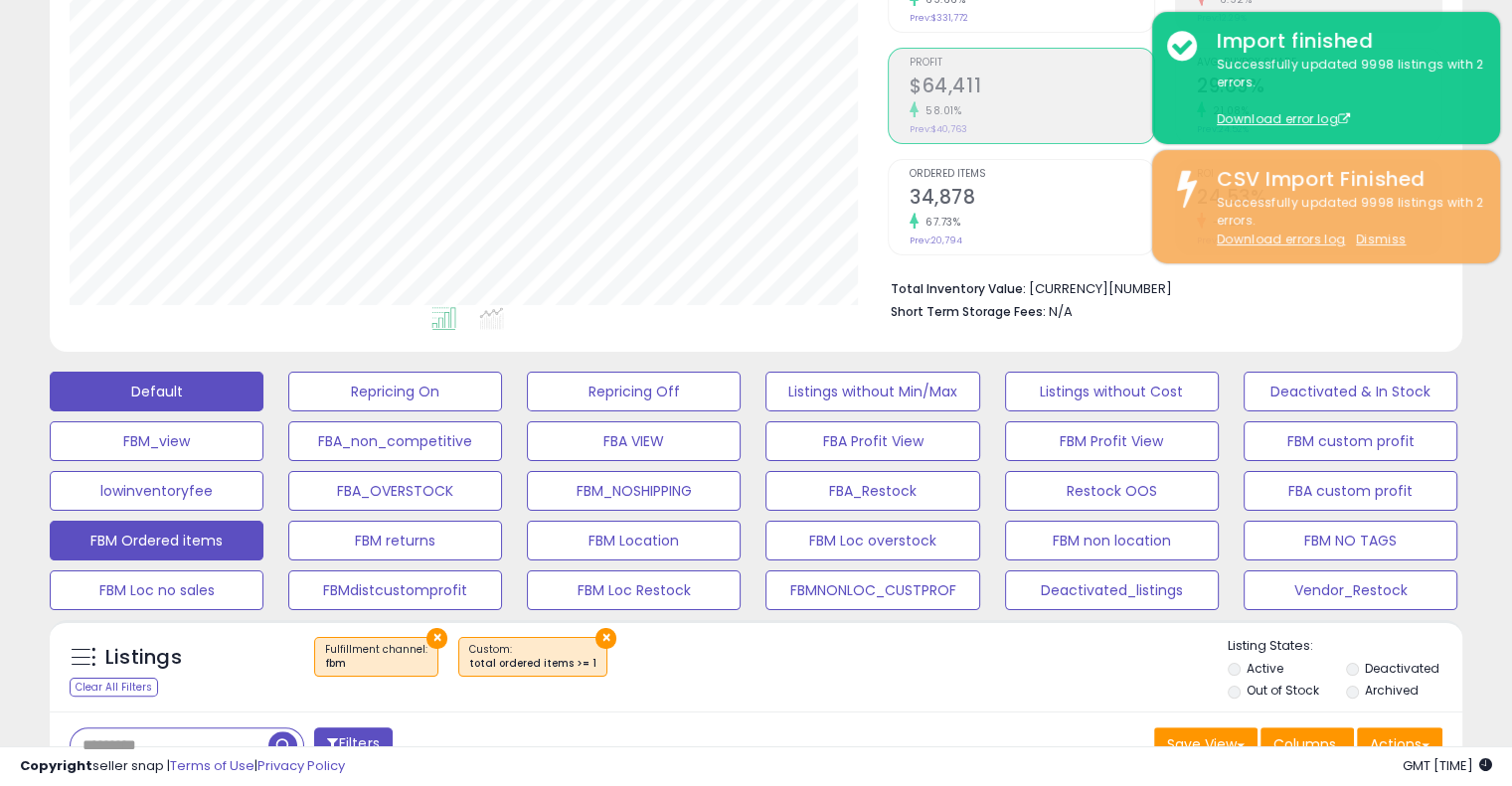 click on "Default" at bounding box center (156, 392) 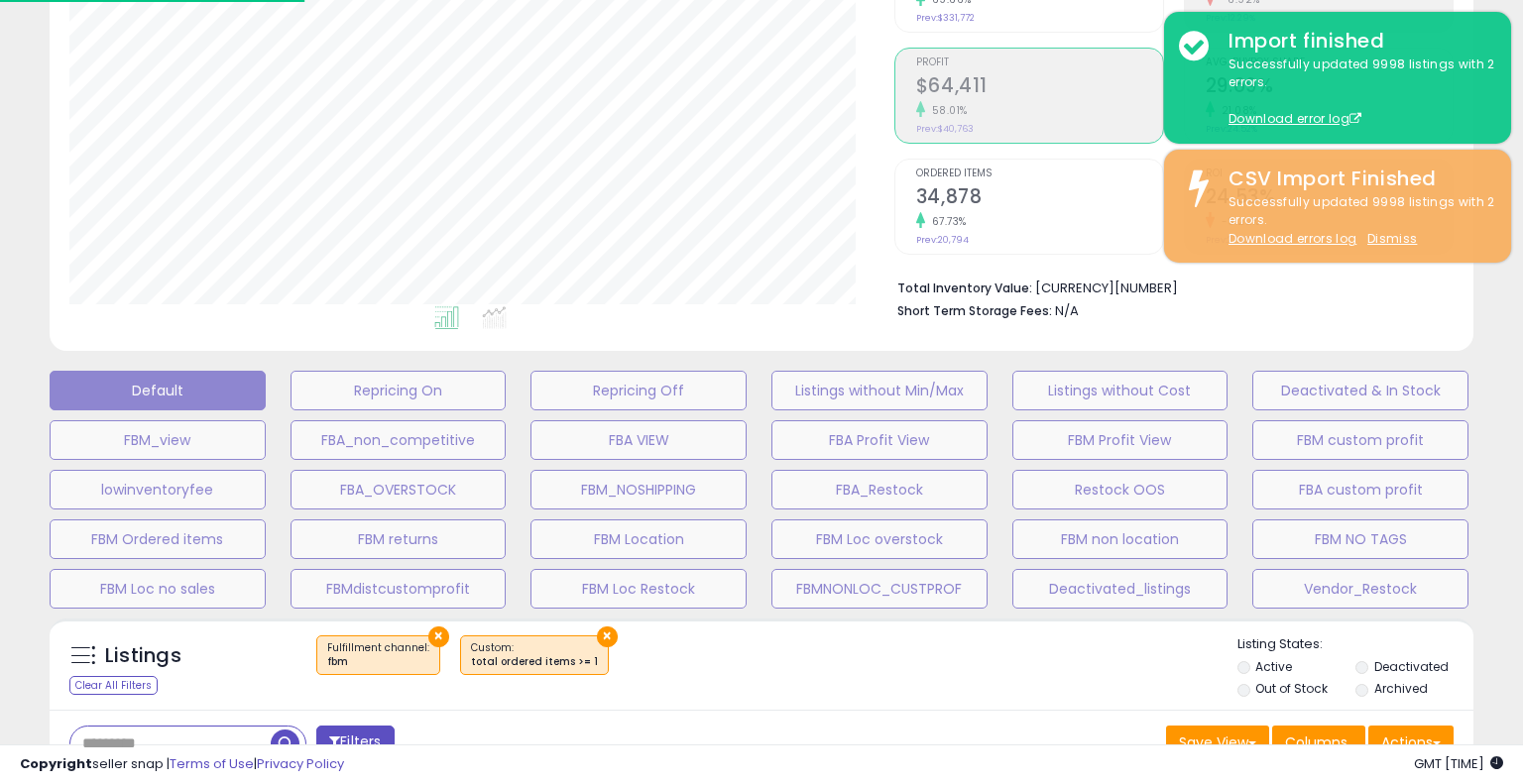 scroll, scrollTop: 990743, scrollLeft: 990712, axis: both 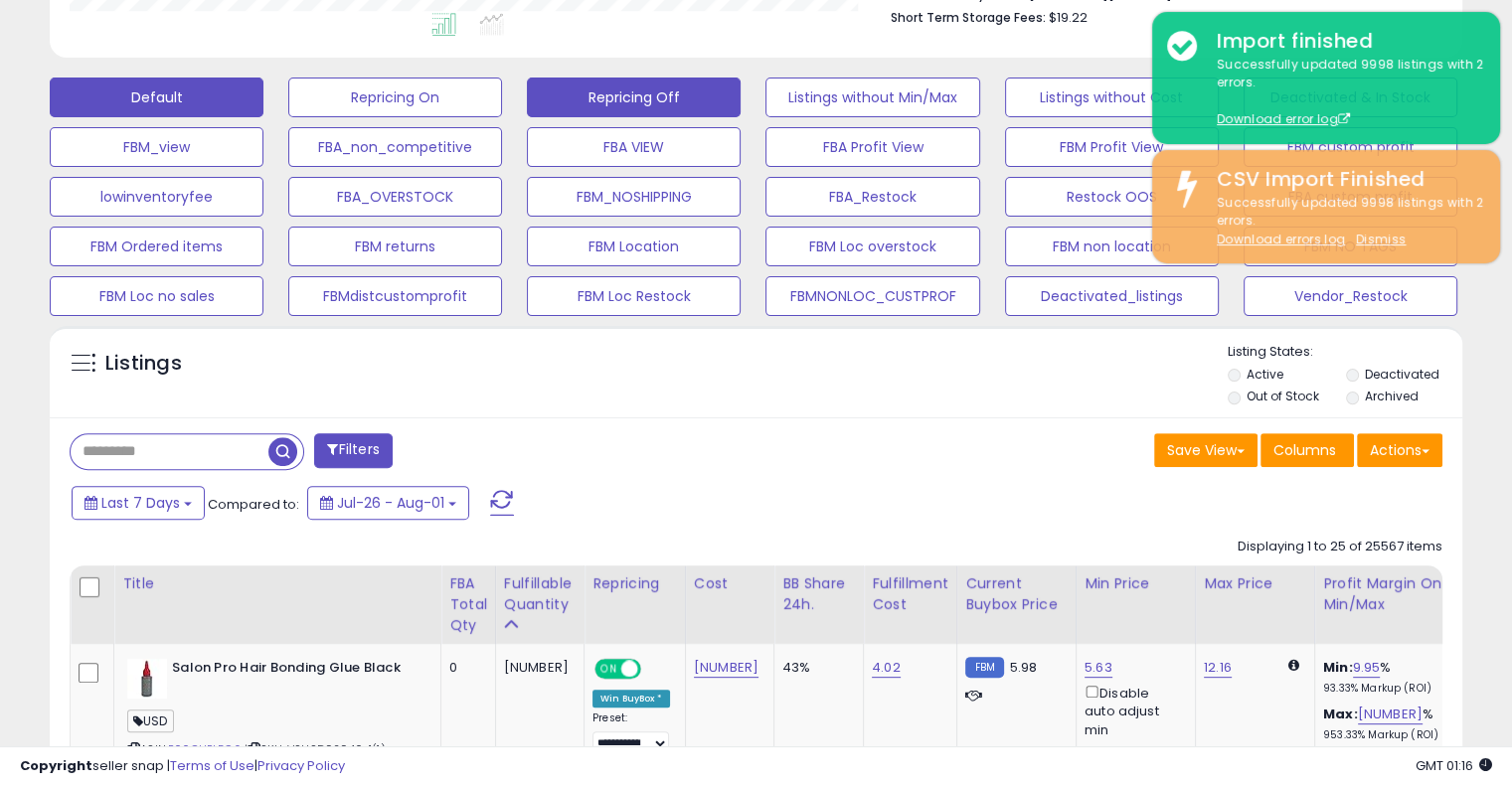 click on "Repricing Off" at bounding box center (395, 97) 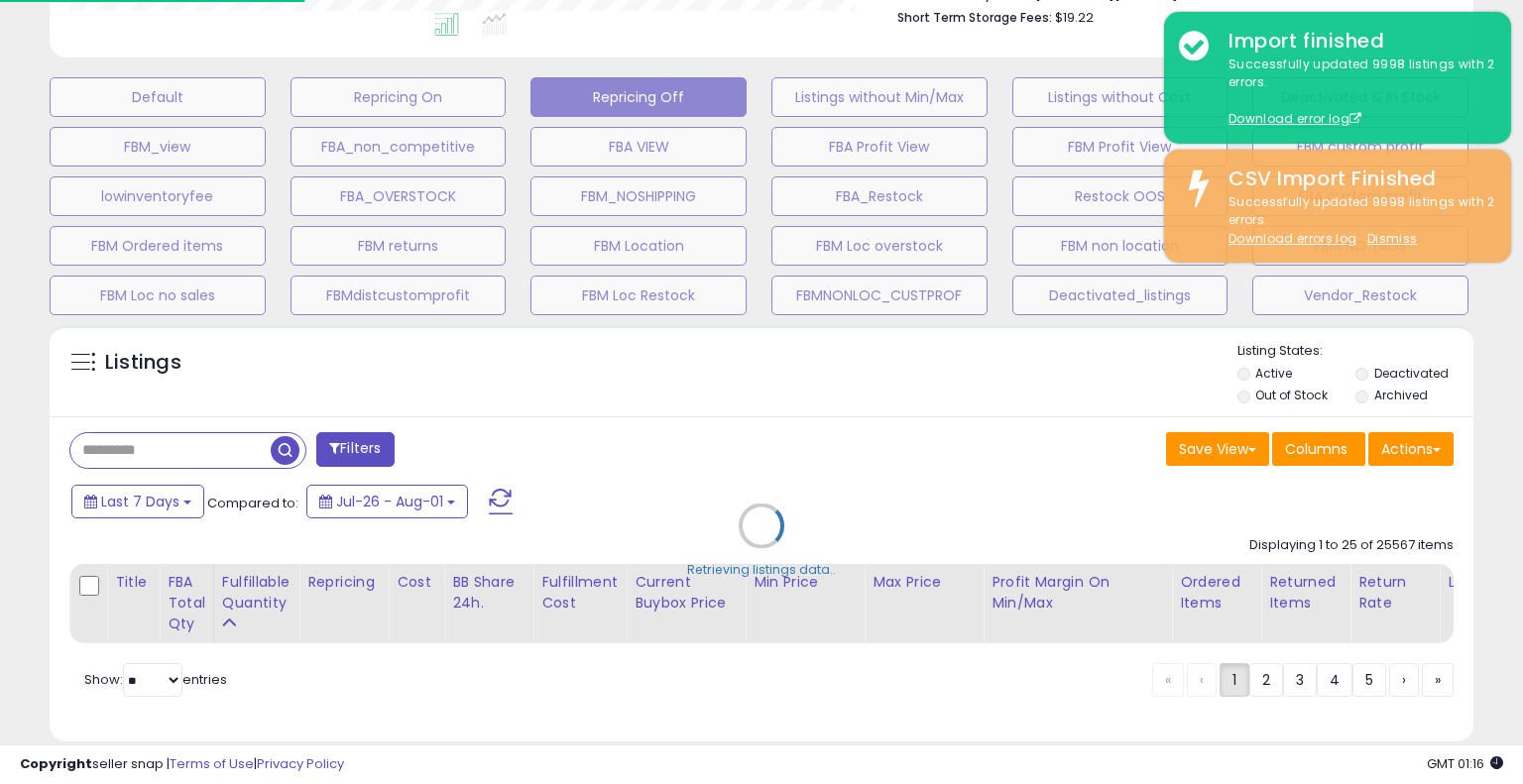 scroll, scrollTop: 990743, scrollLeft: 990712, axis: both 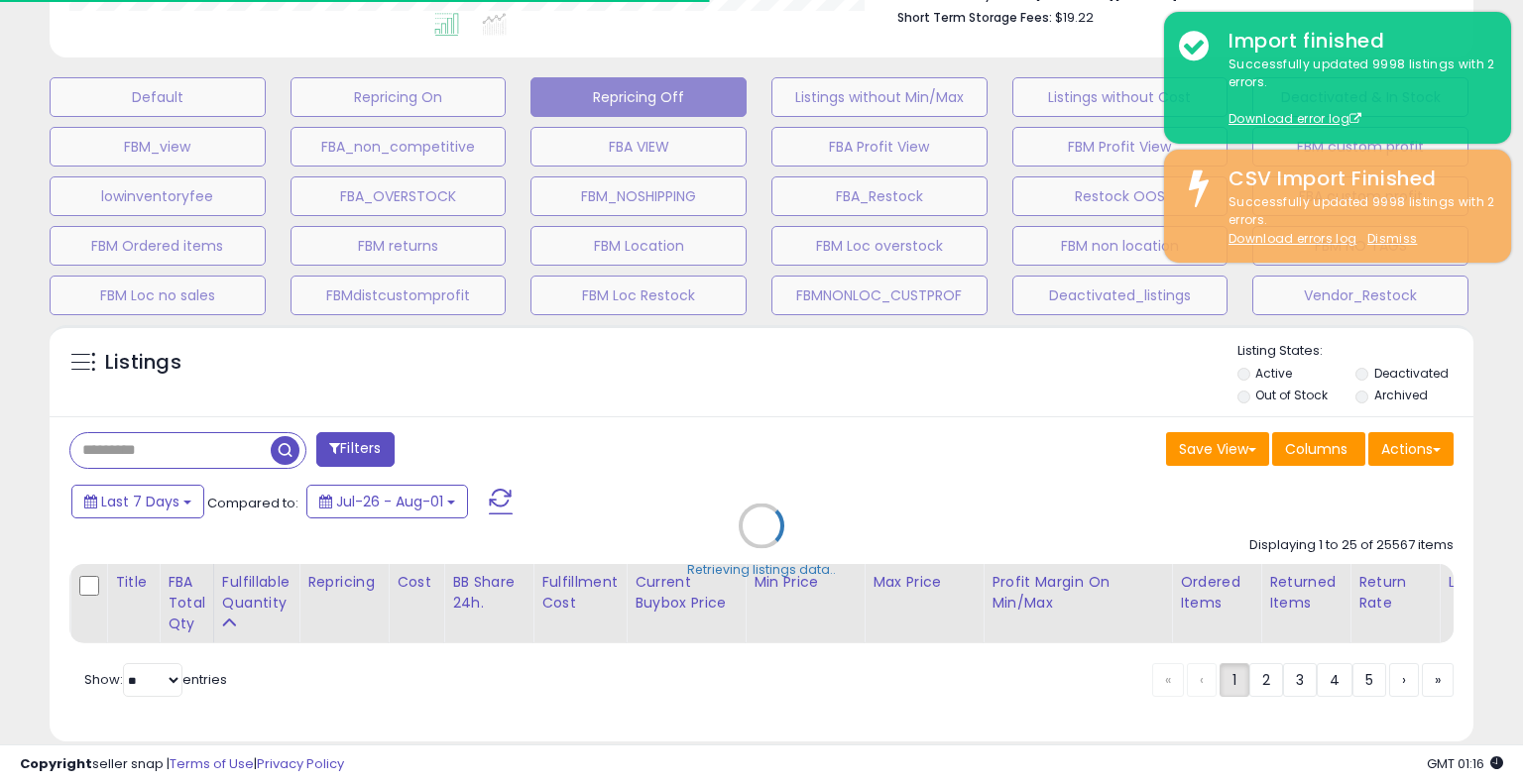 select on "**" 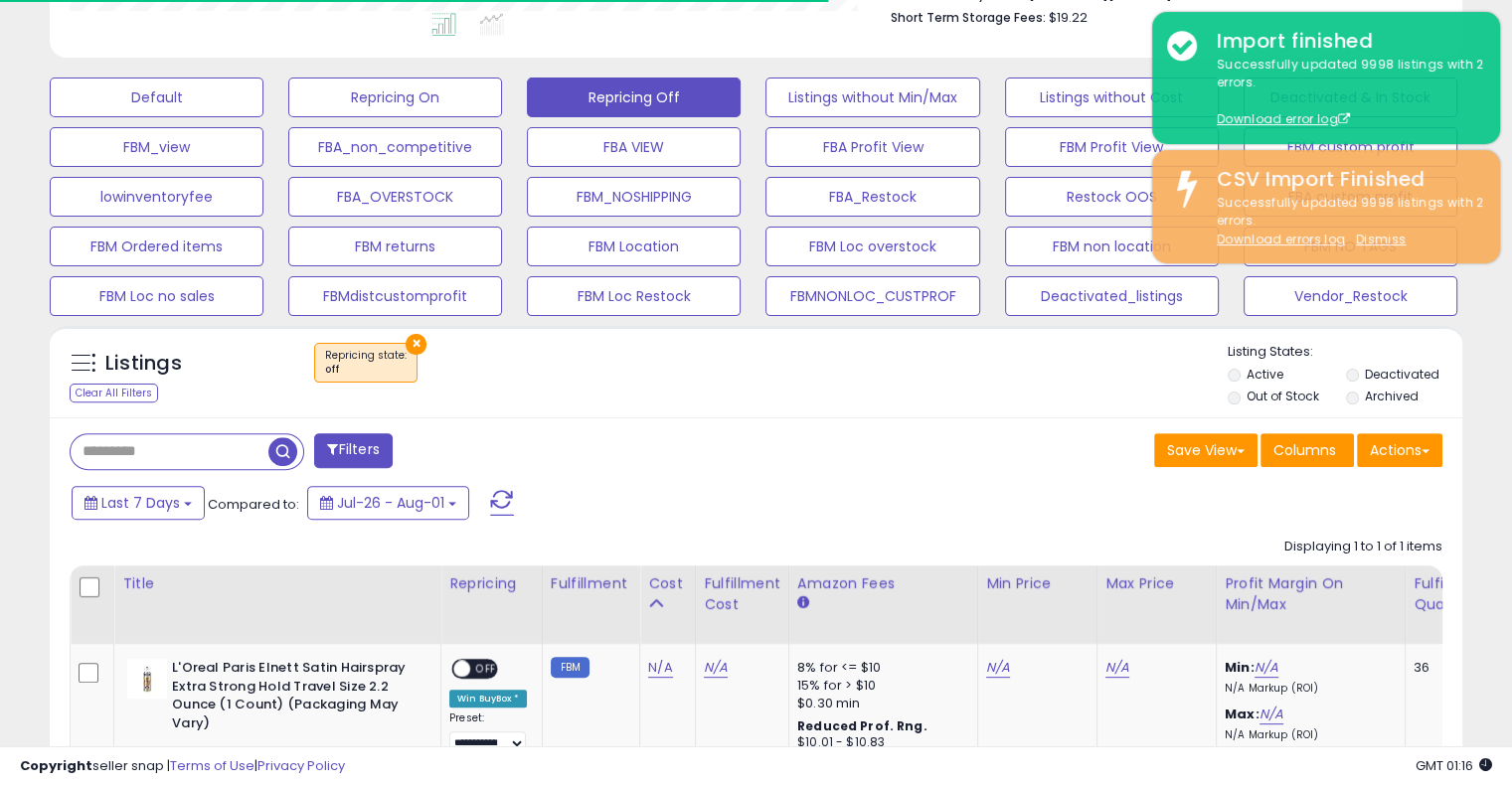 scroll, scrollTop: 406, scrollLeft: 817, axis: both 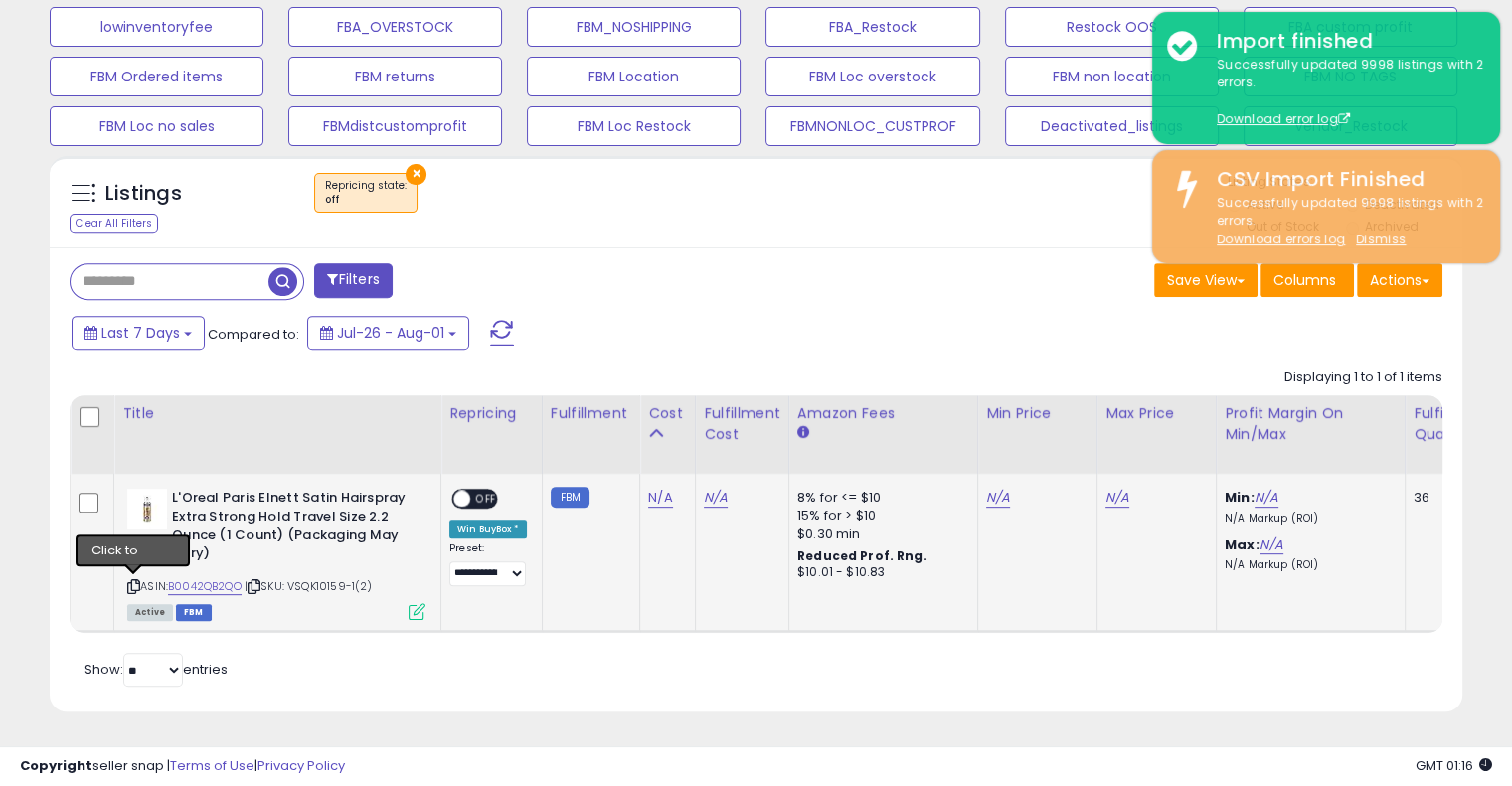 click at bounding box center (133, 586) 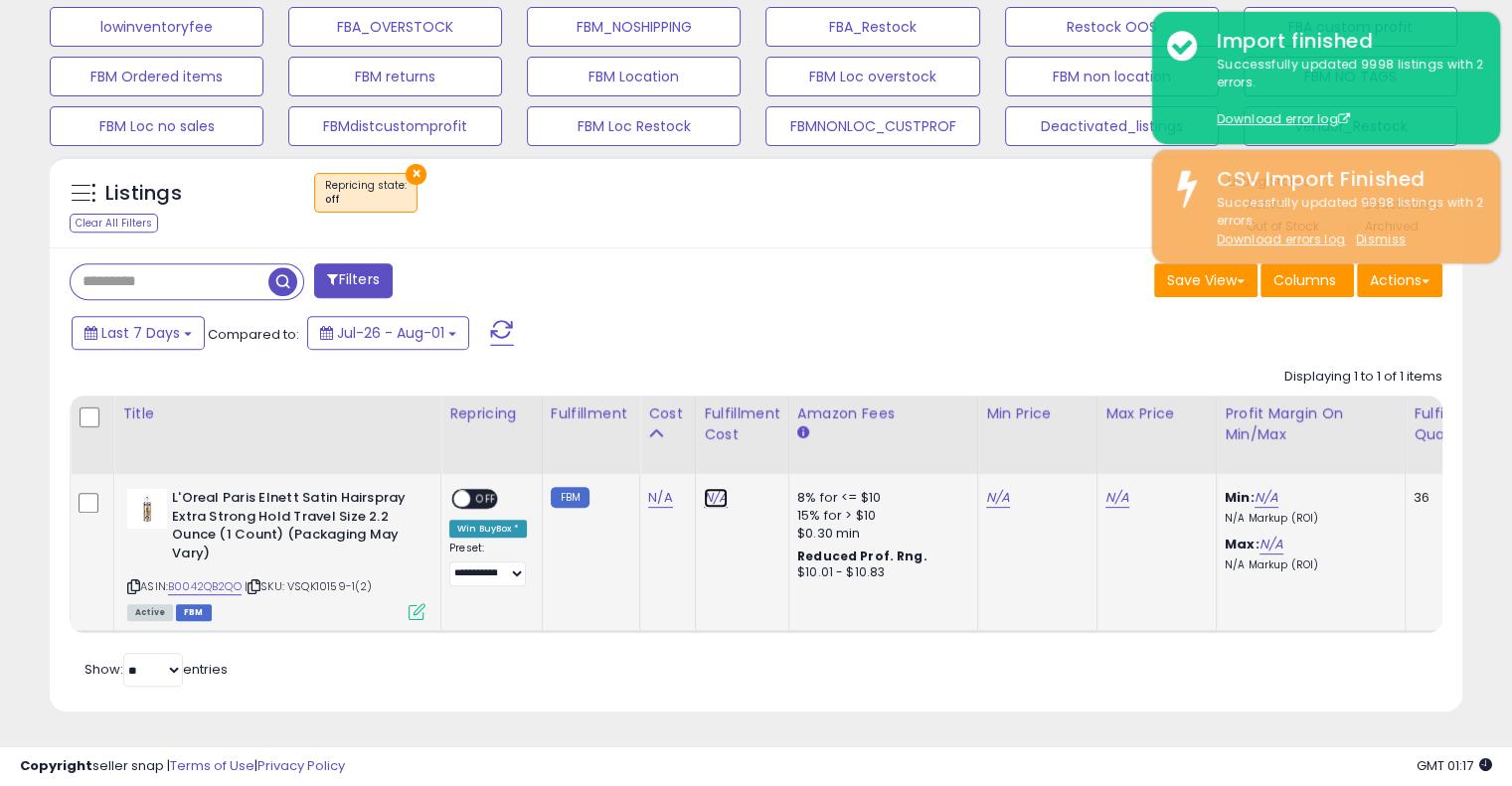 click on "N/A" at bounding box center [716, 498] 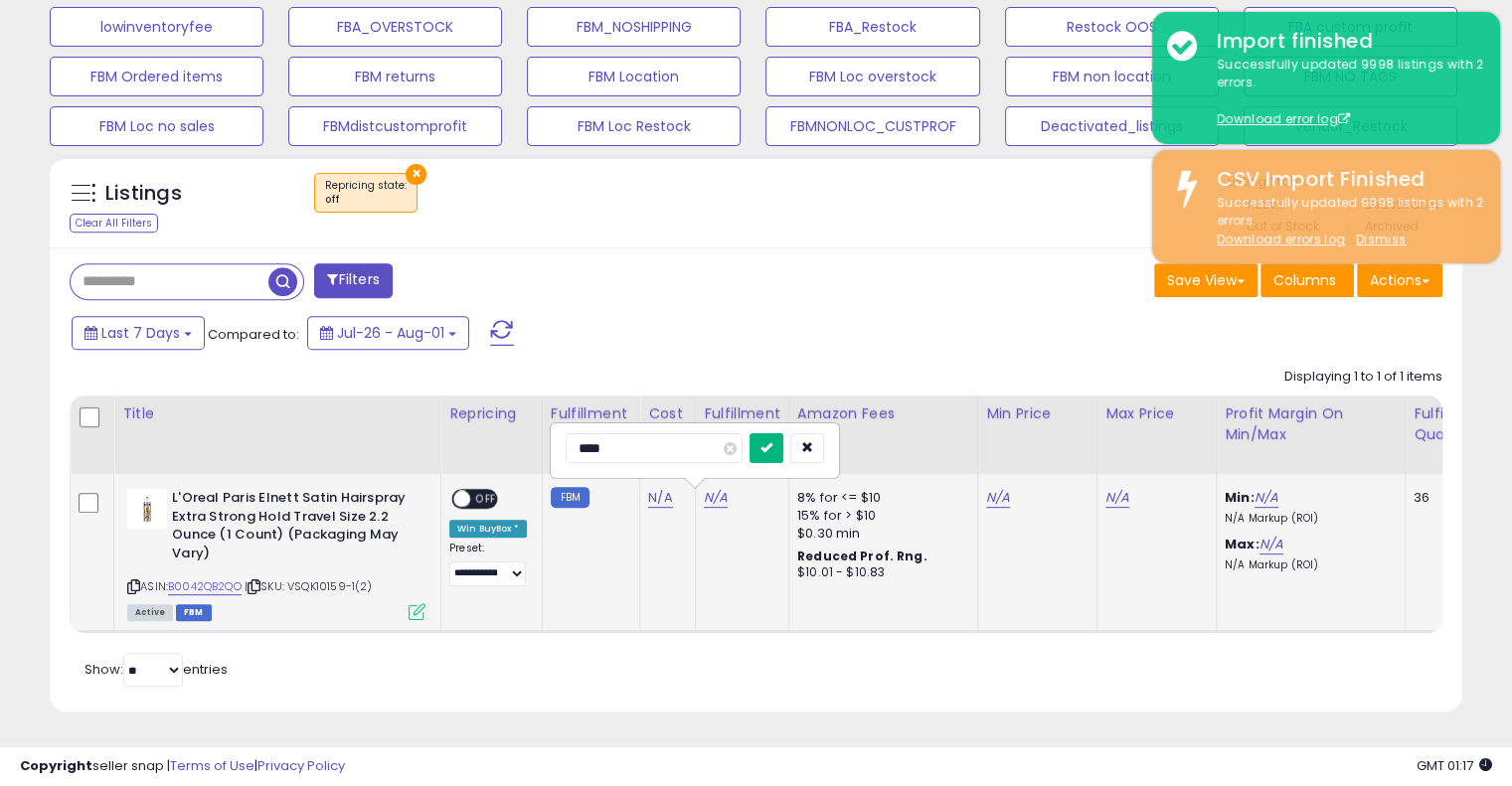 type on "****" 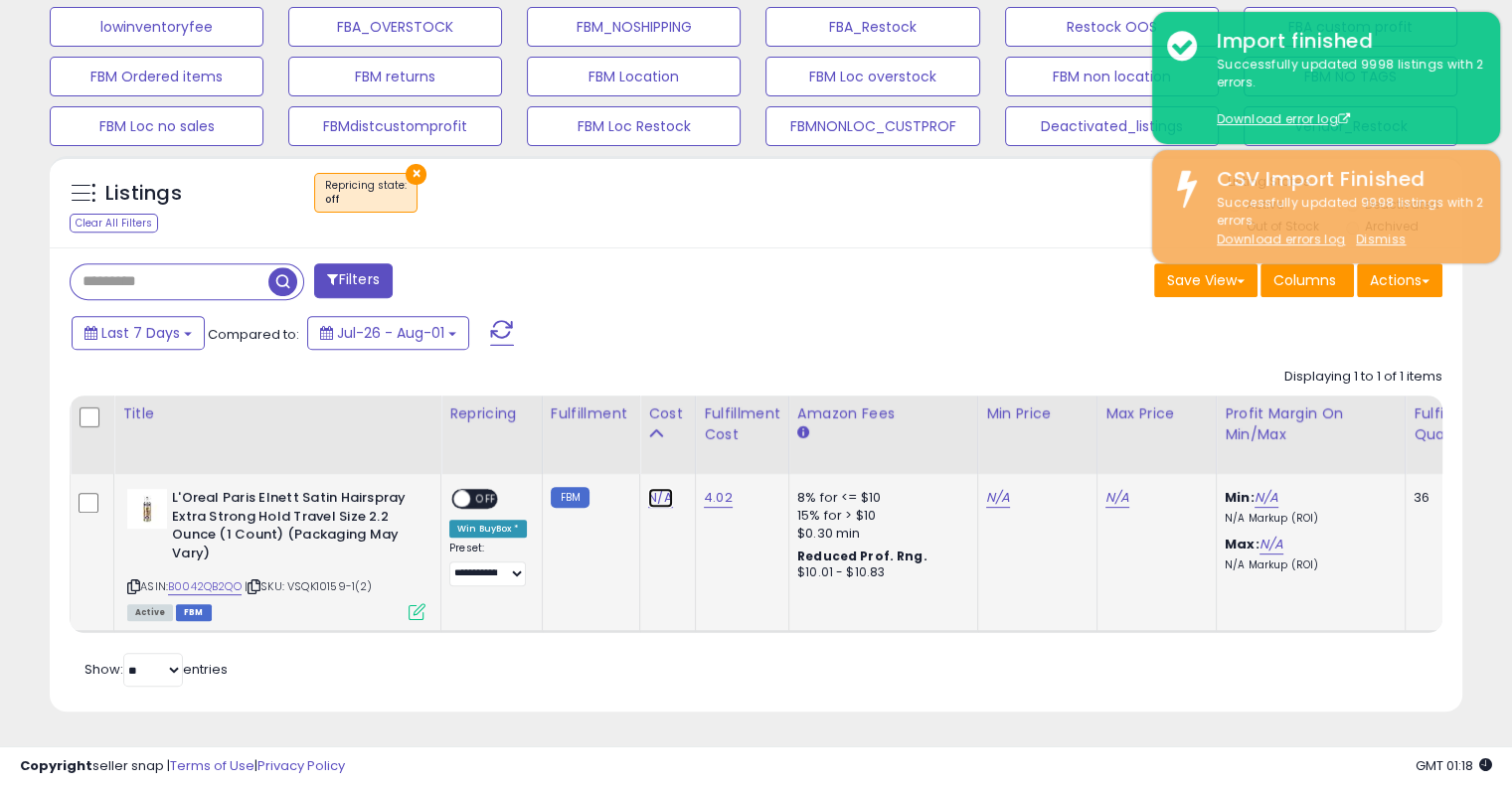 click on "N/A" at bounding box center (660, 498) 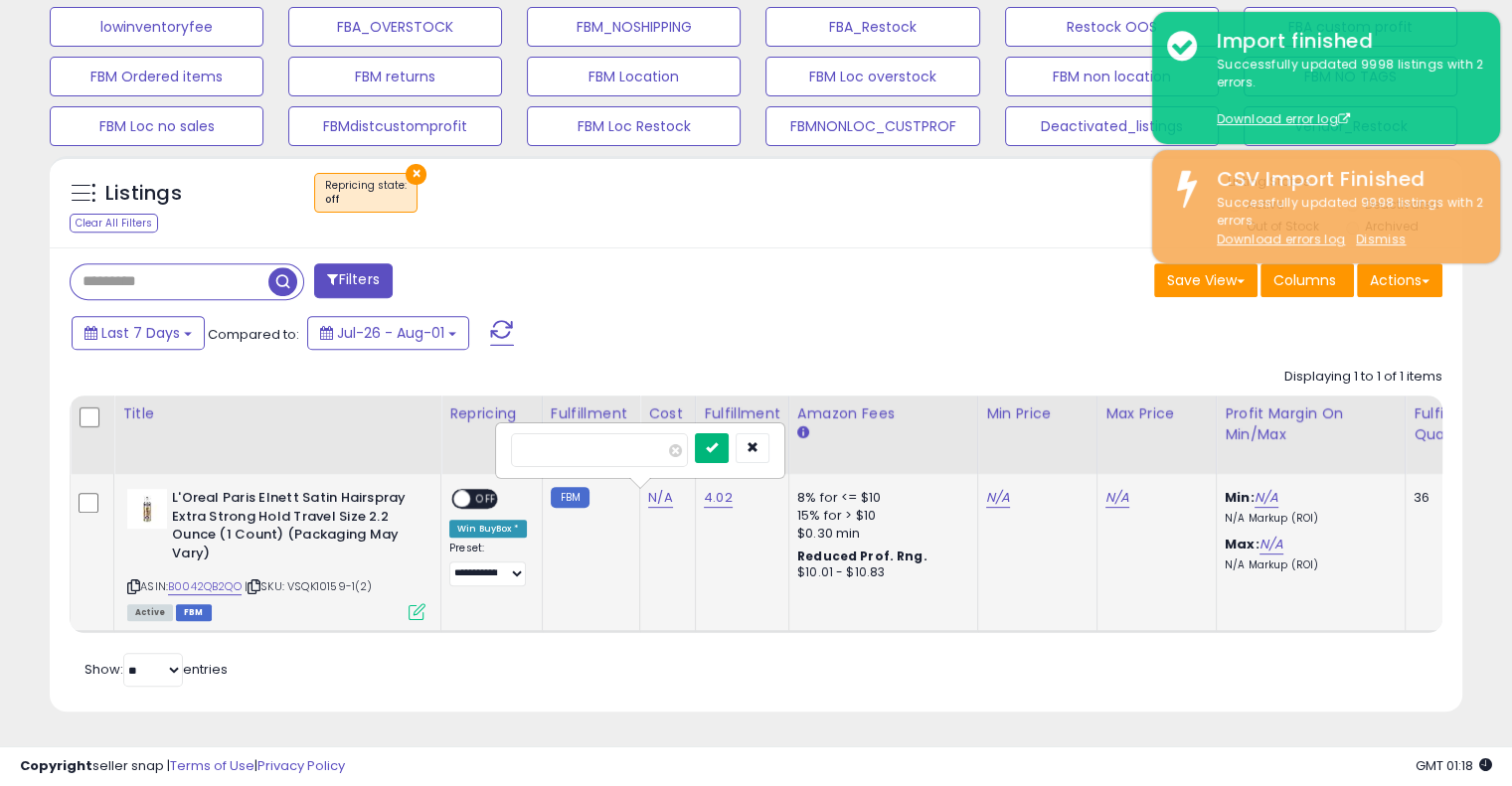 type on "****" 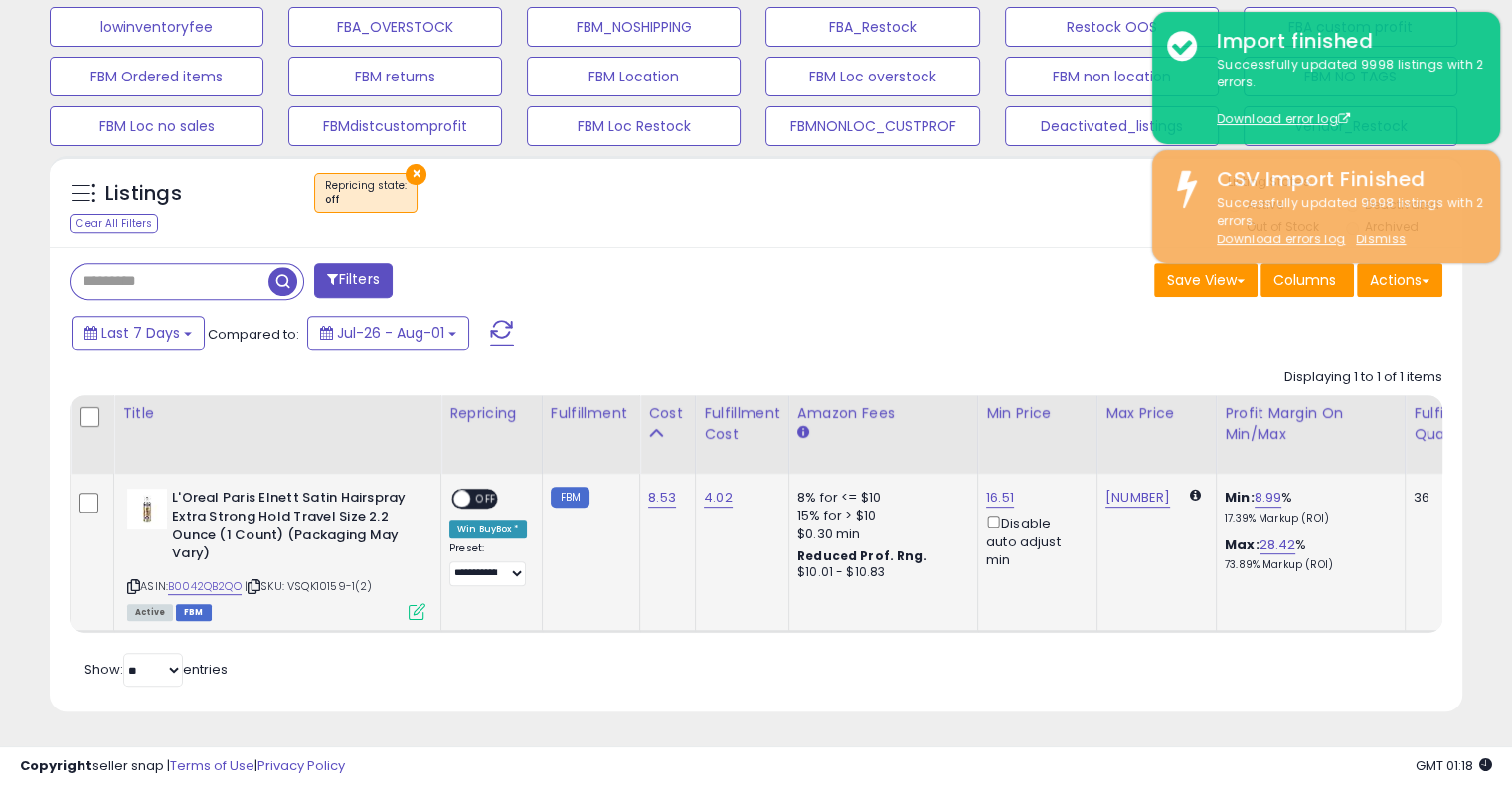 click at bounding box center [461, 499] 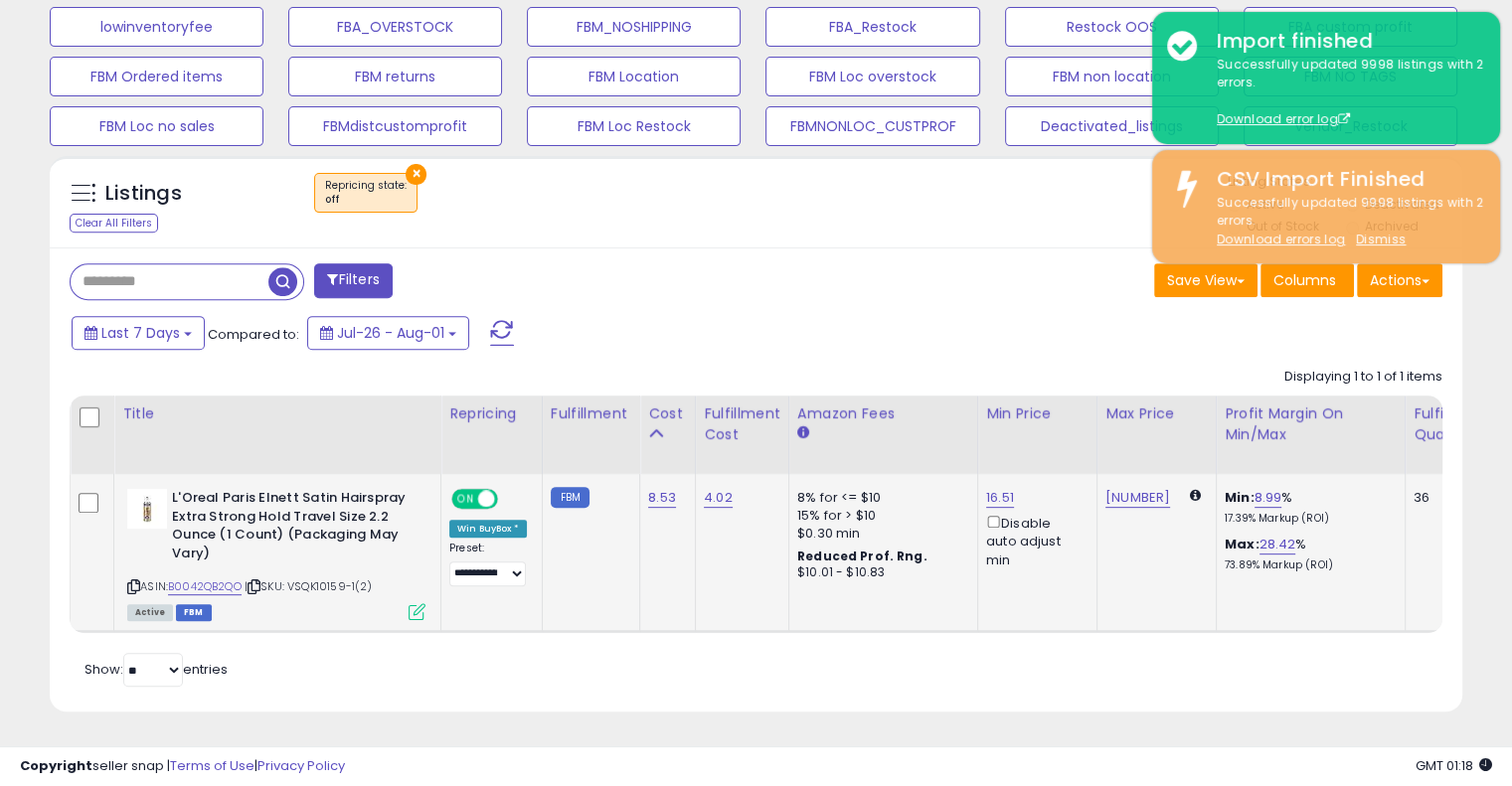 scroll, scrollTop: 0, scrollLeft: 493, axis: horizontal 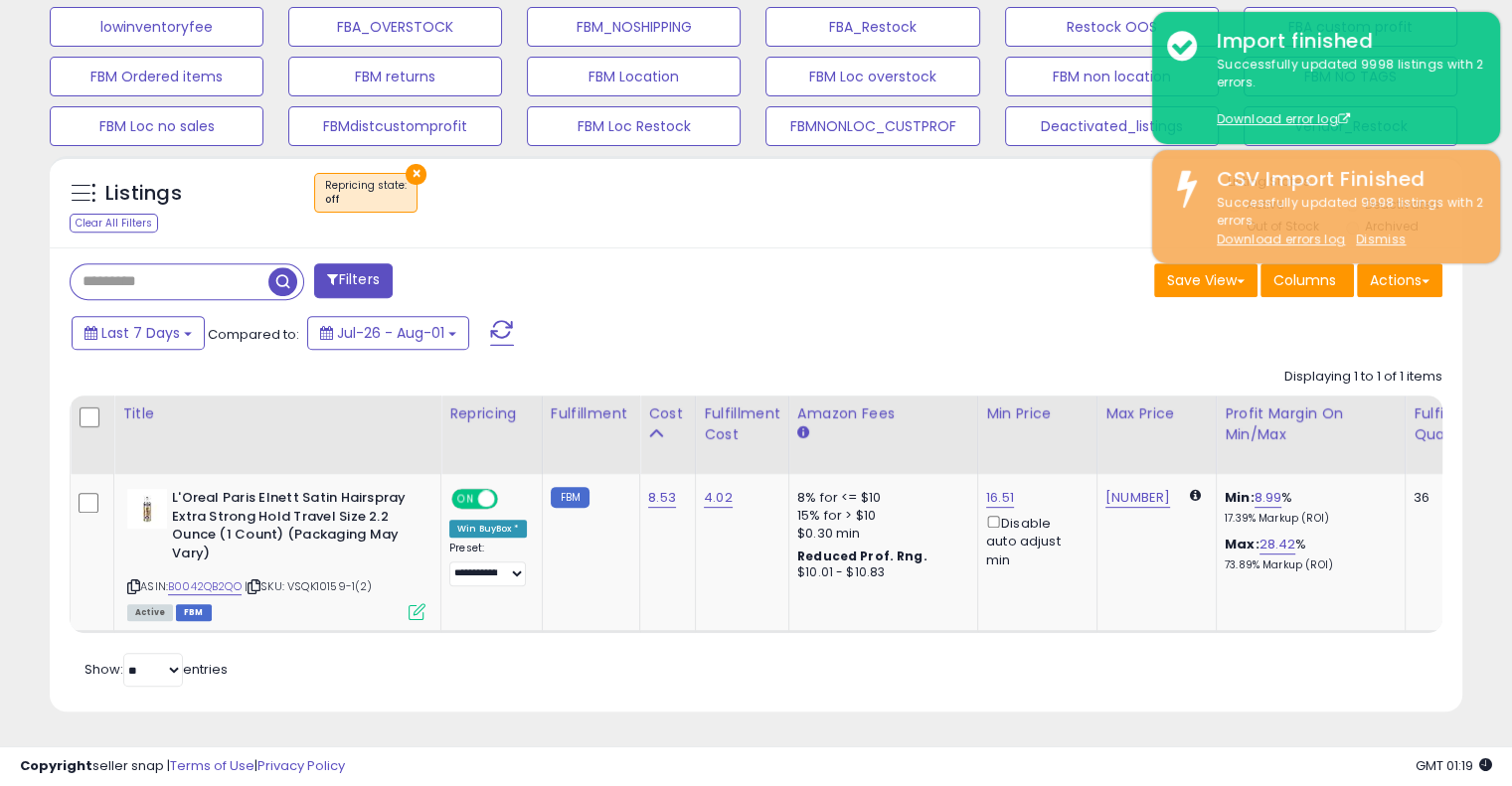 click on "Save View
Save As New View
Columns
Actions
Import" at bounding box center [1107, 282] 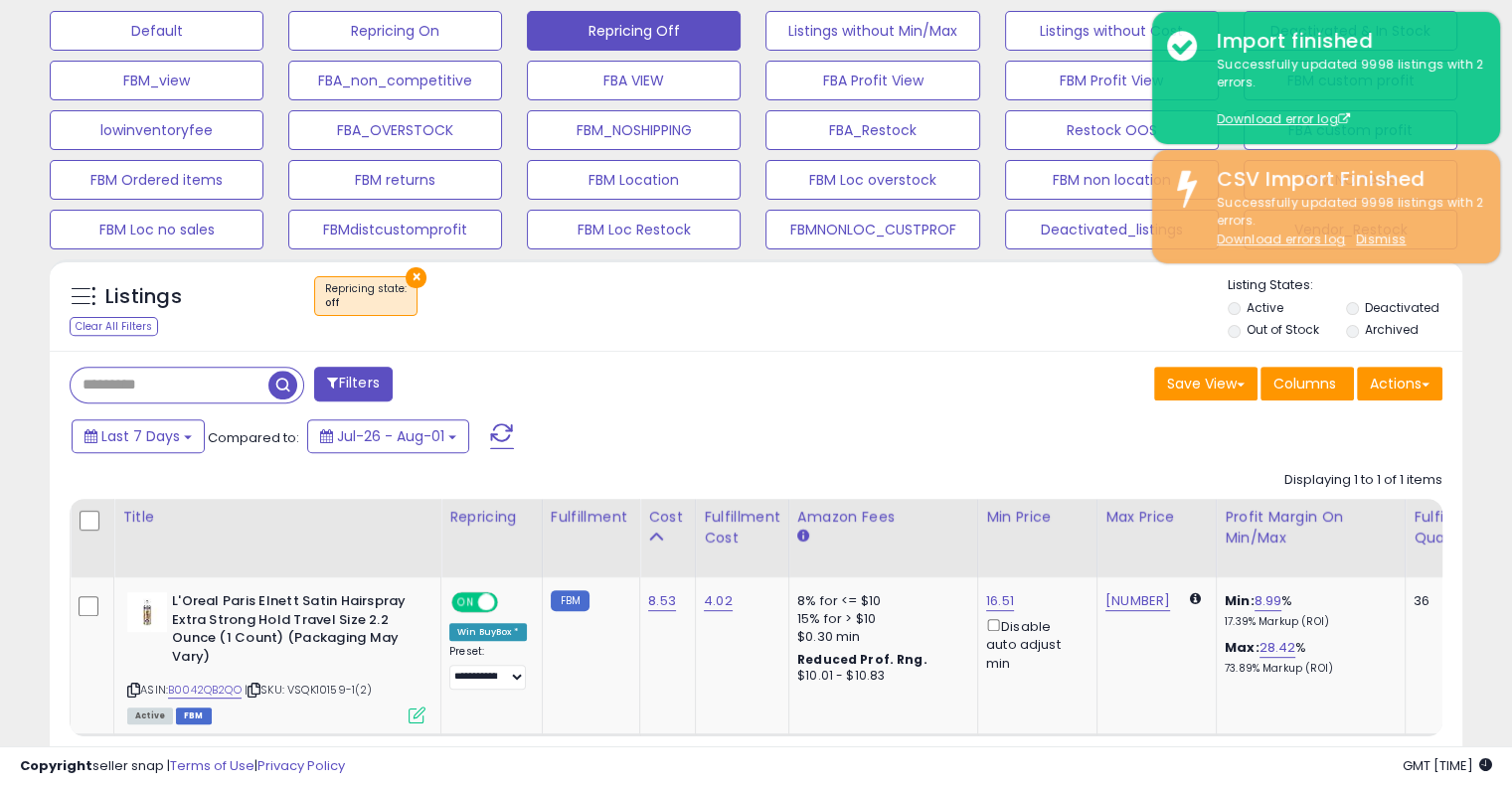 scroll, scrollTop: 636, scrollLeft: 0, axis: vertical 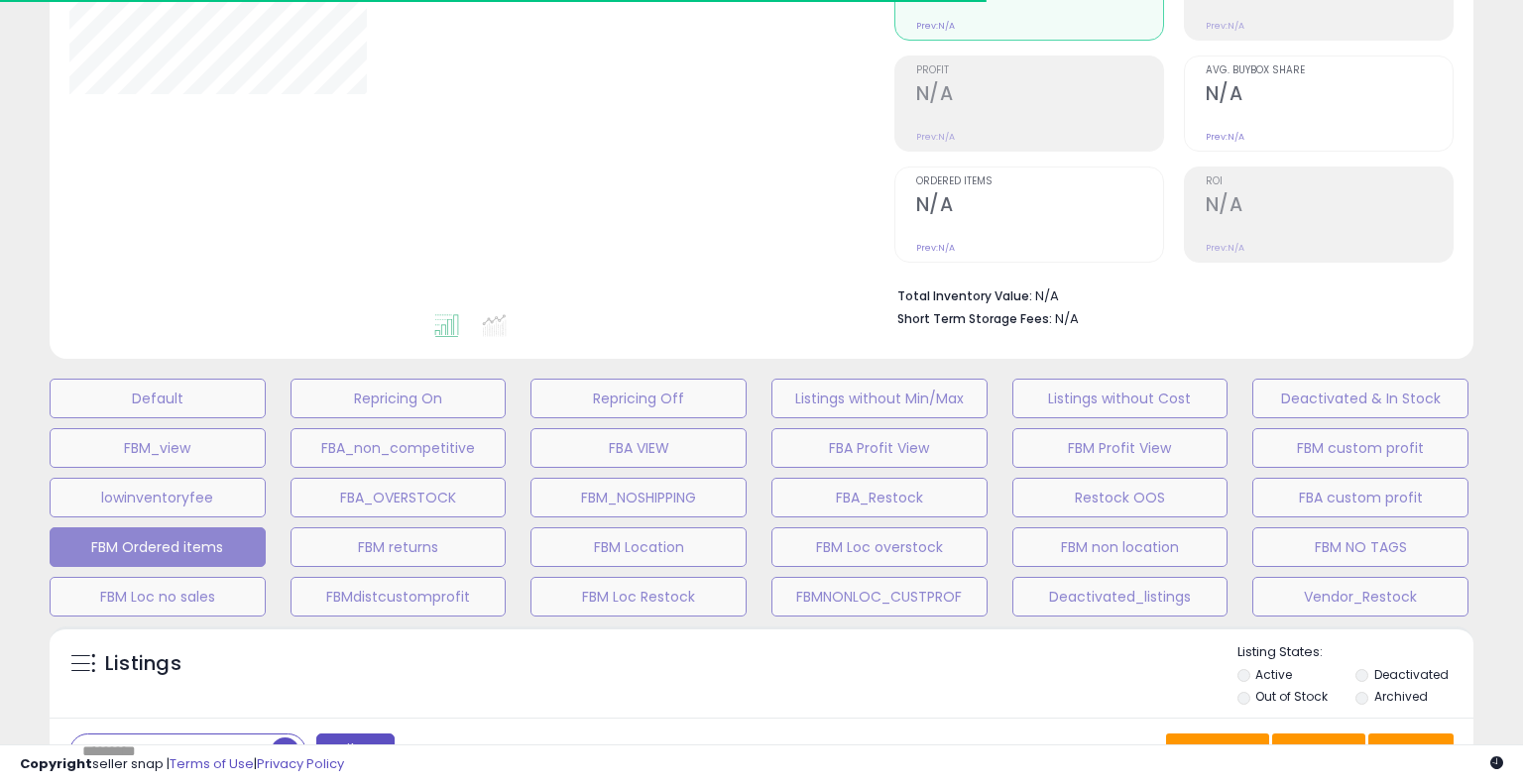 select on "**" 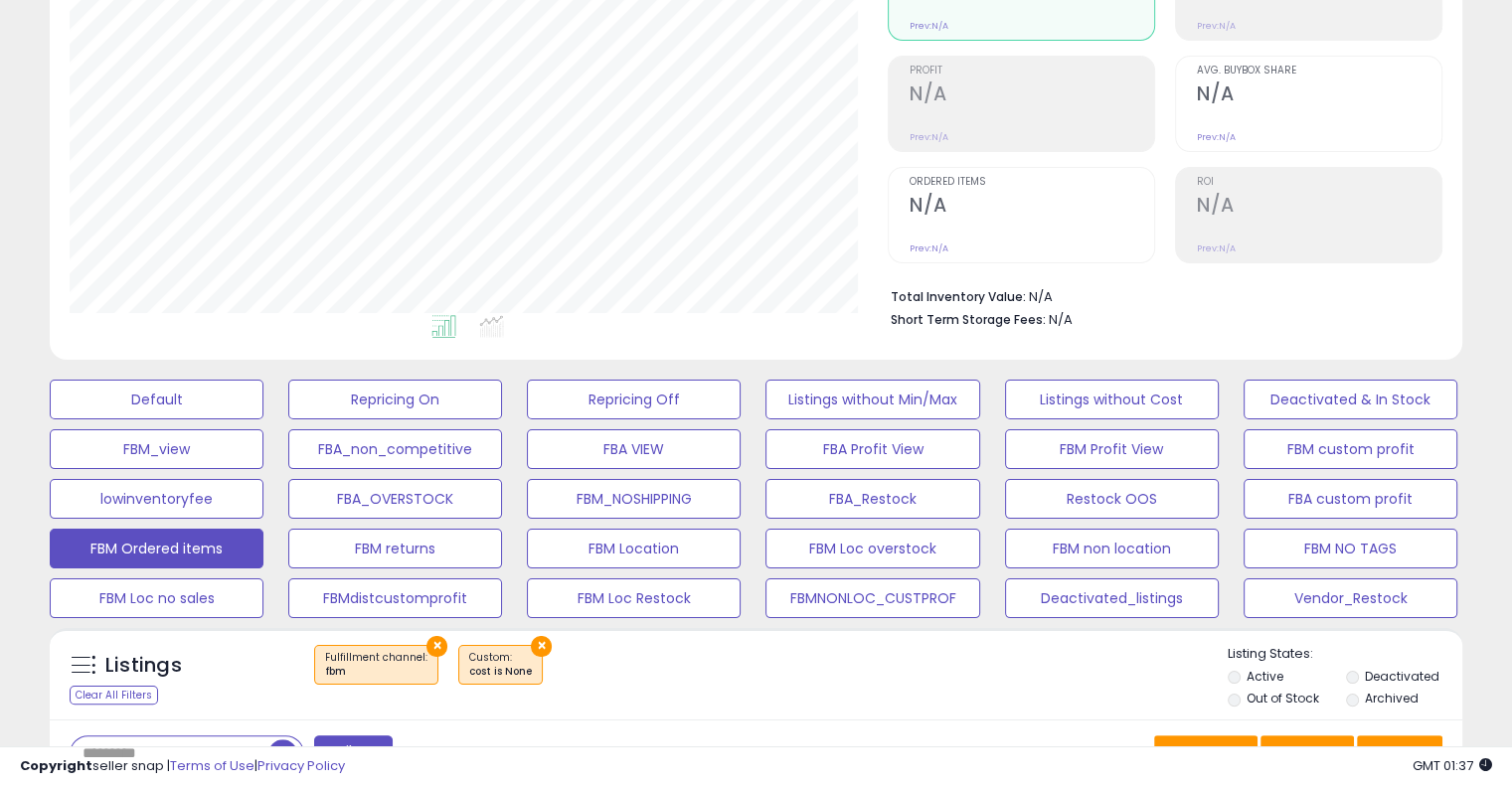 scroll, scrollTop: 993270, scrollLeft: 993264, axis: both 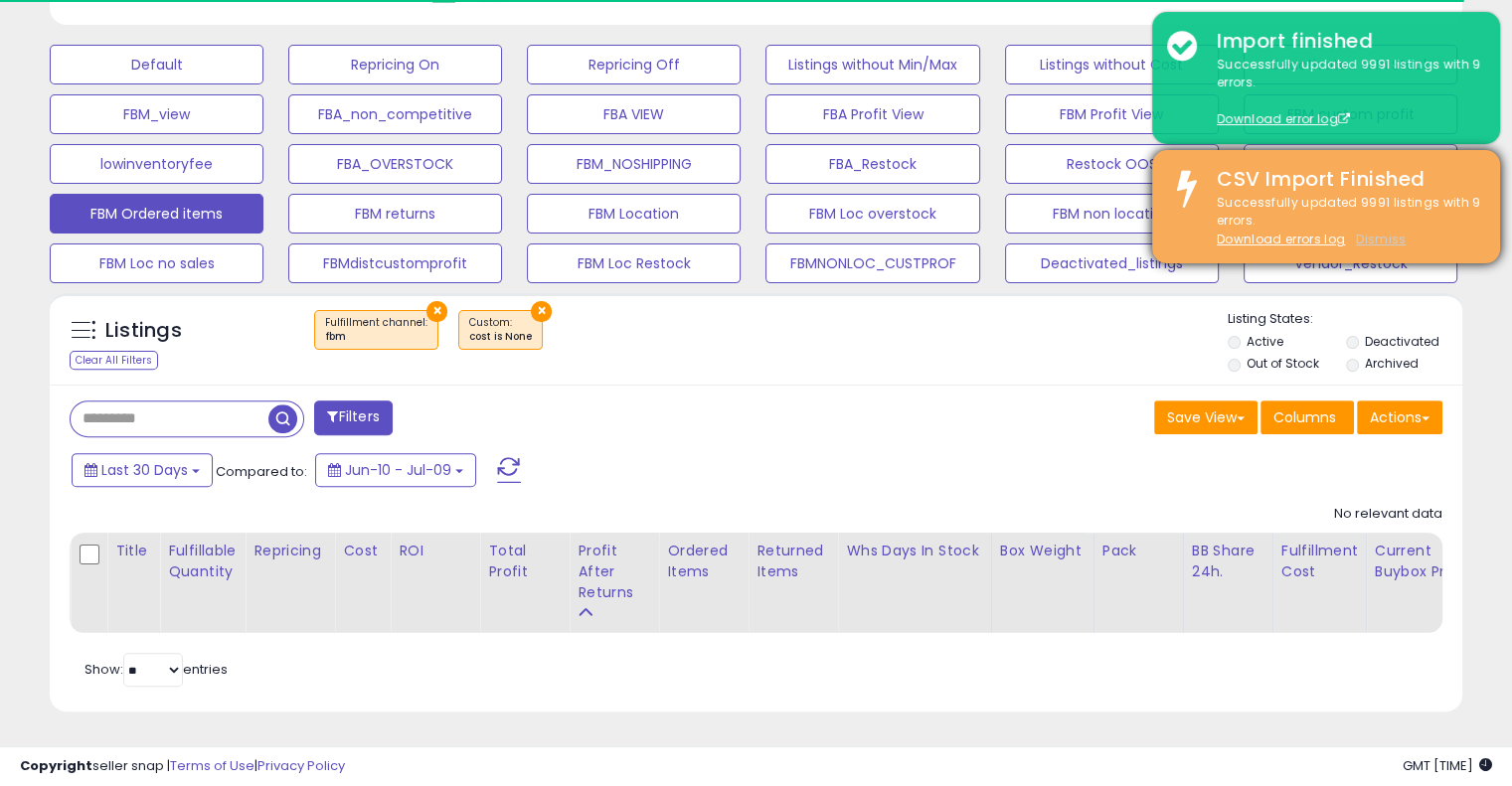 click on "Dismiss" at bounding box center [1381, 238] 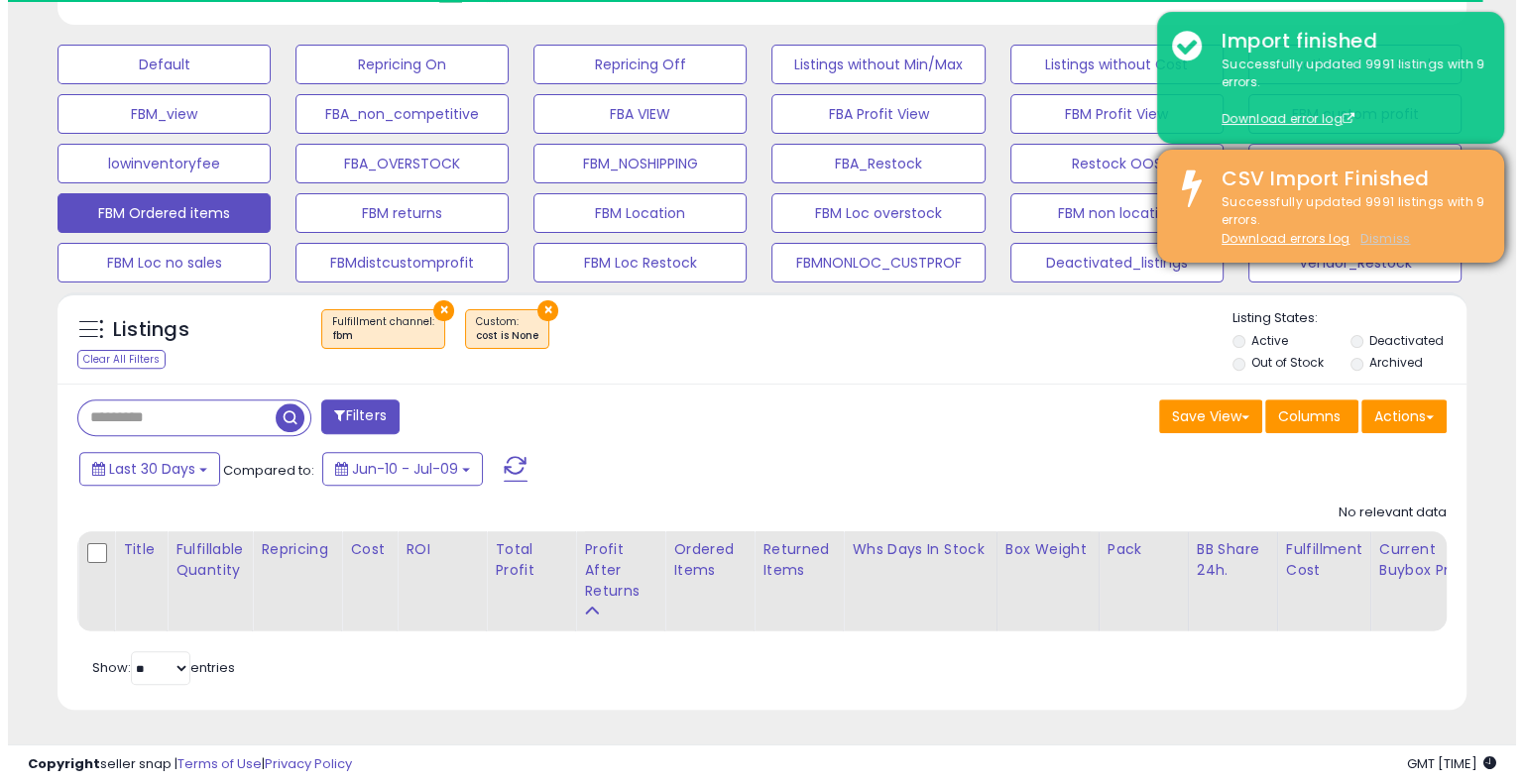 scroll, scrollTop: 990743, scrollLeft: 990712, axis: both 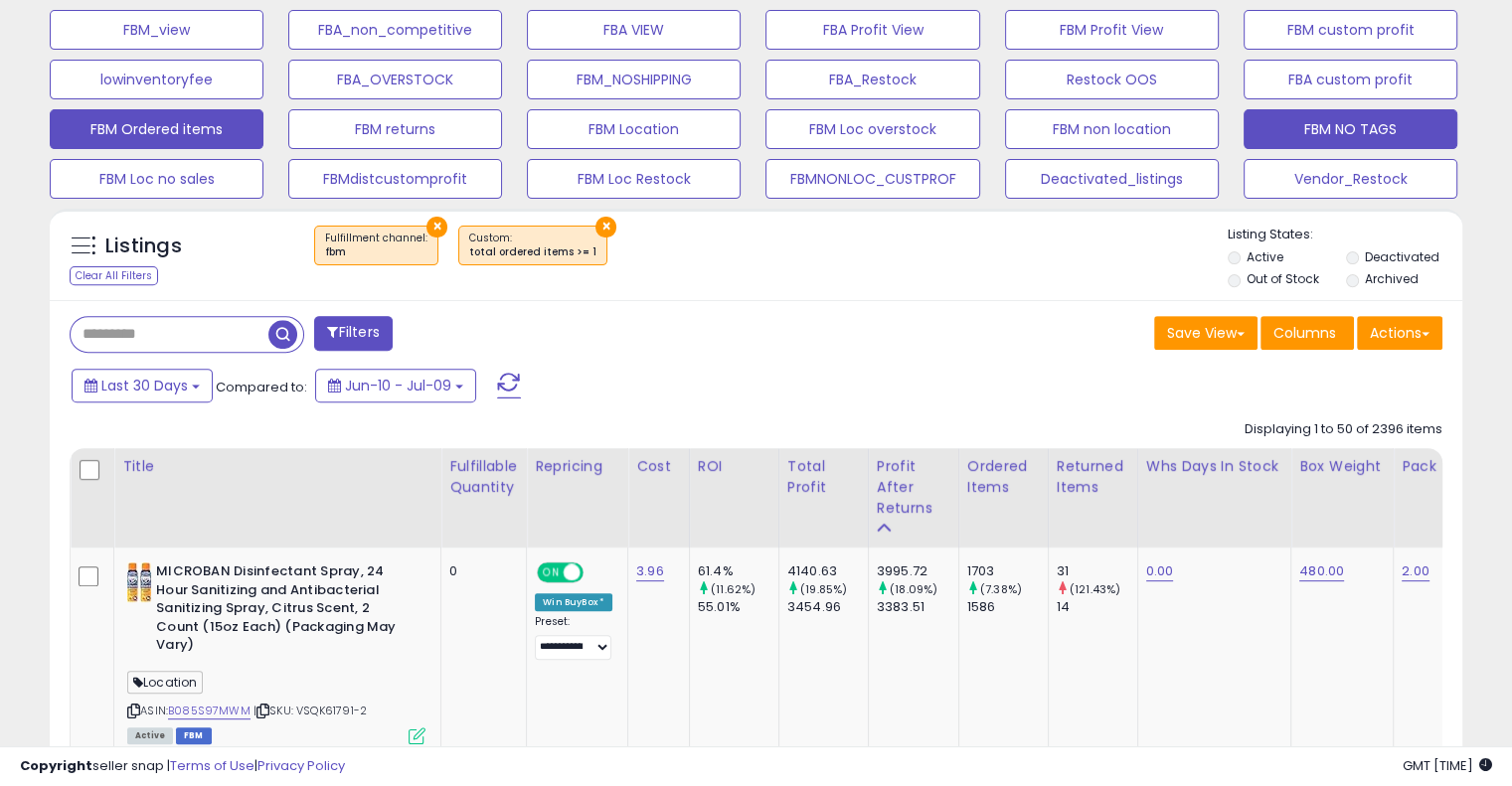 click on "FBM NO TAGS" at bounding box center [156, -20] 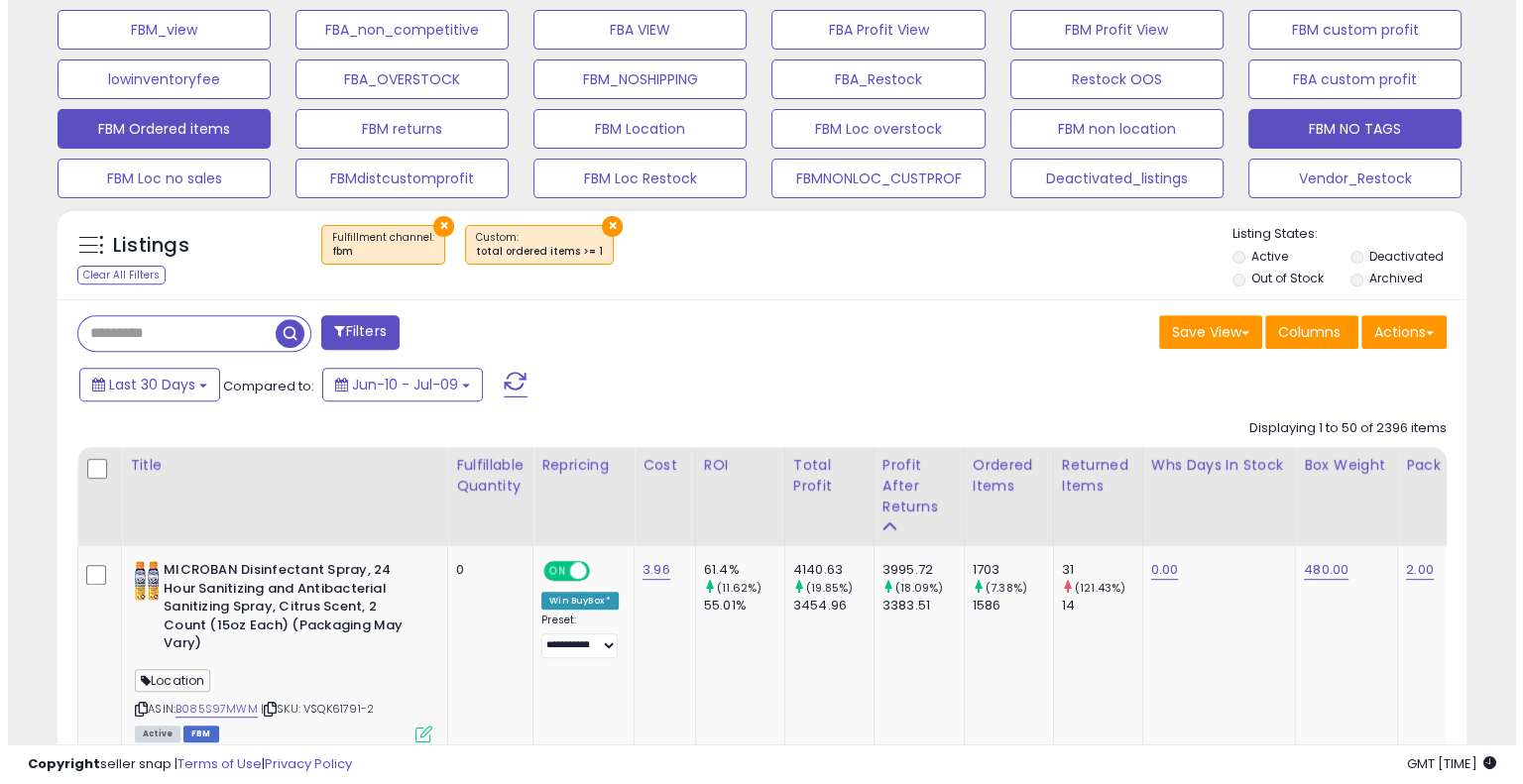 scroll, scrollTop: 613, scrollLeft: 0, axis: vertical 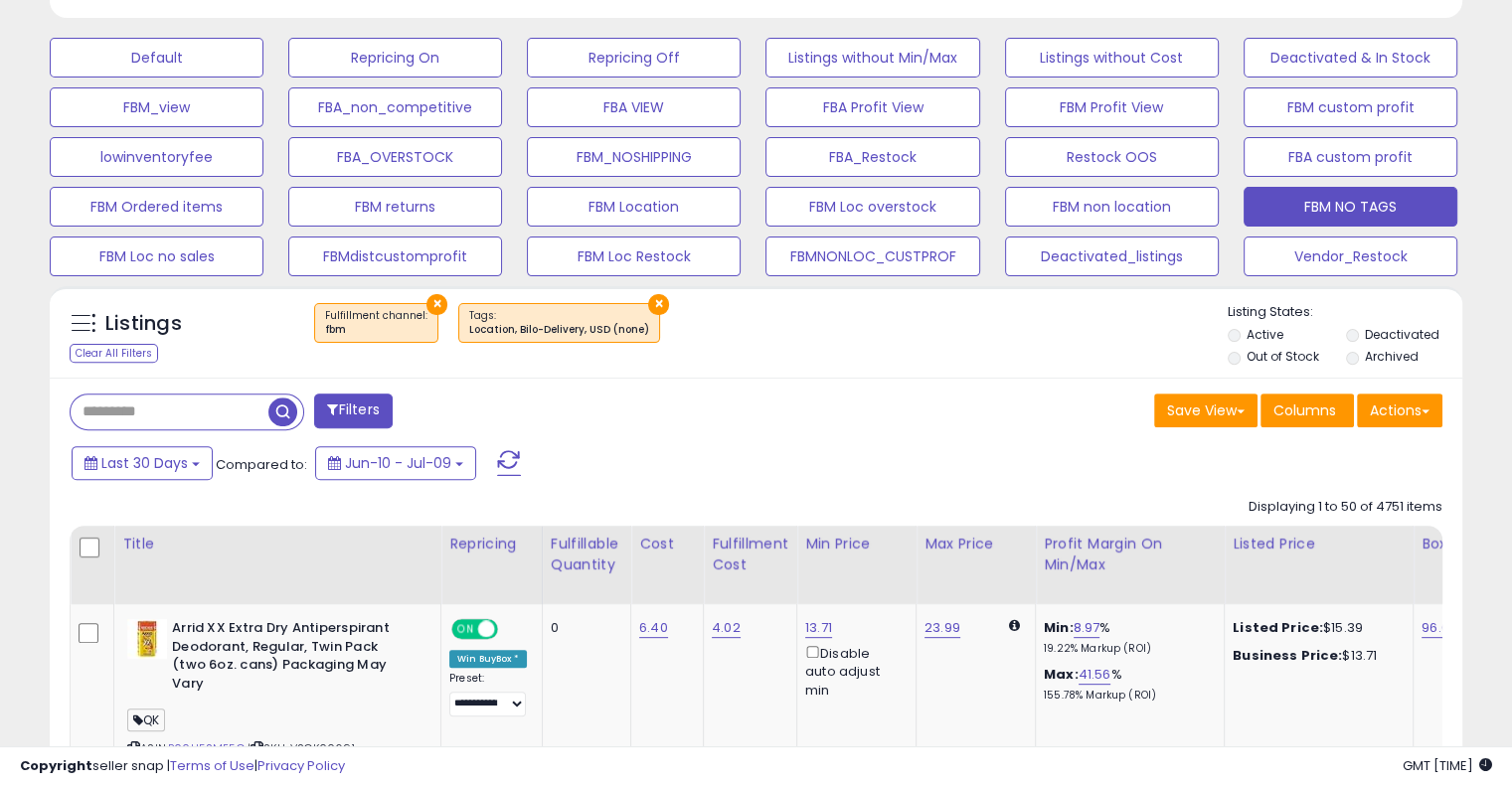 click on "Filters" at bounding box center [353, 410] 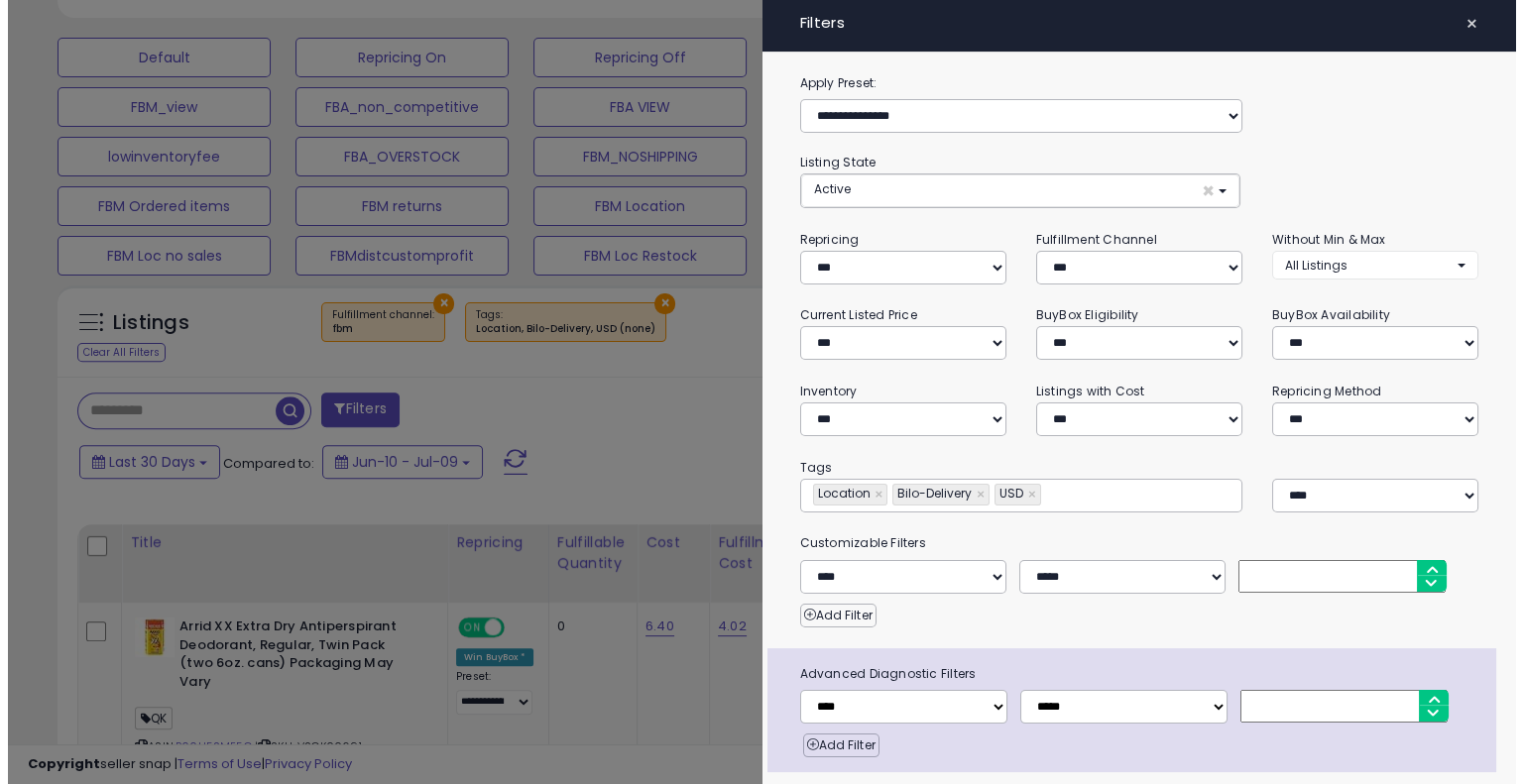 scroll, scrollTop: 990743, scrollLeft: 990712, axis: both 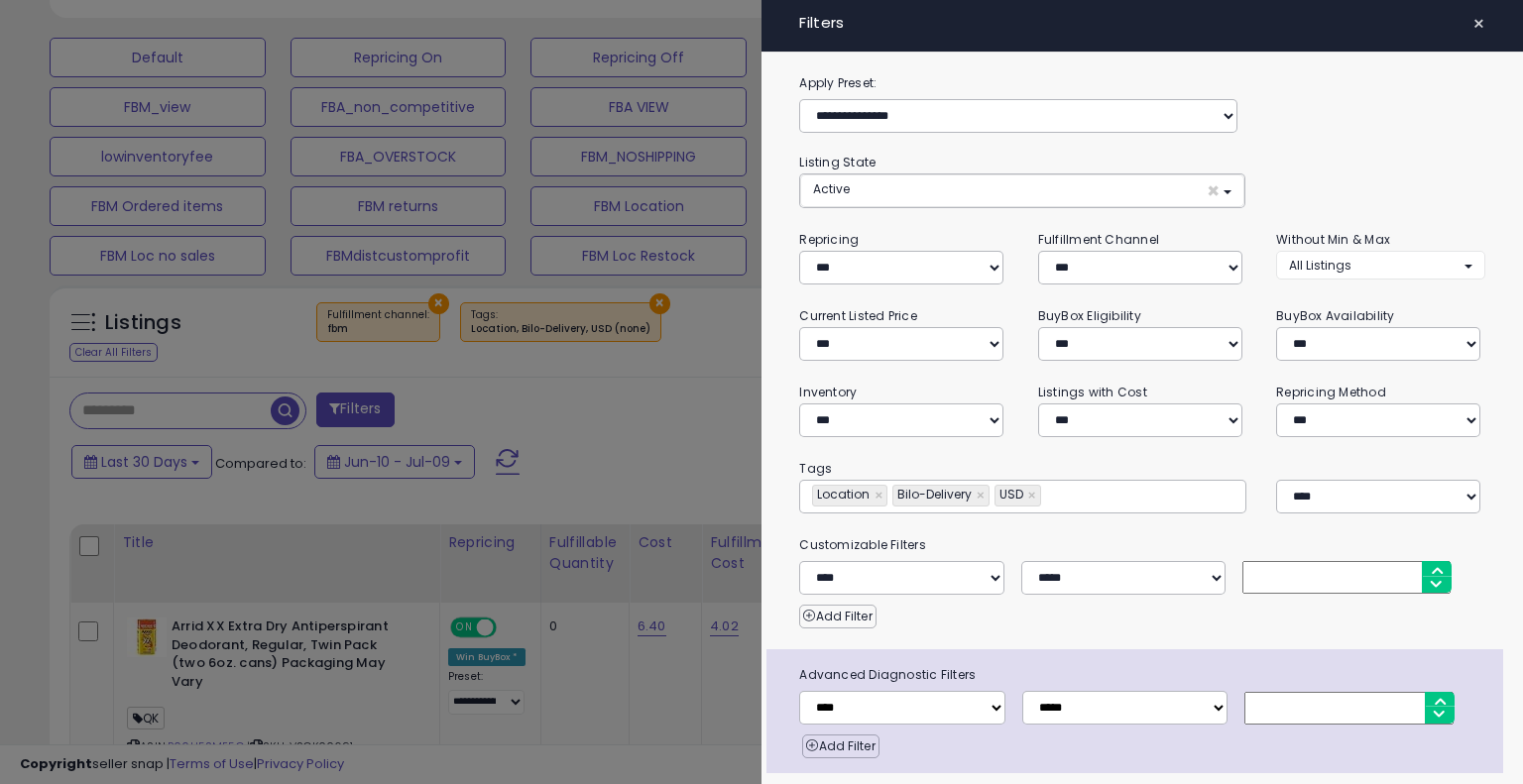 click on "**********" at bounding box center [1022, 497] 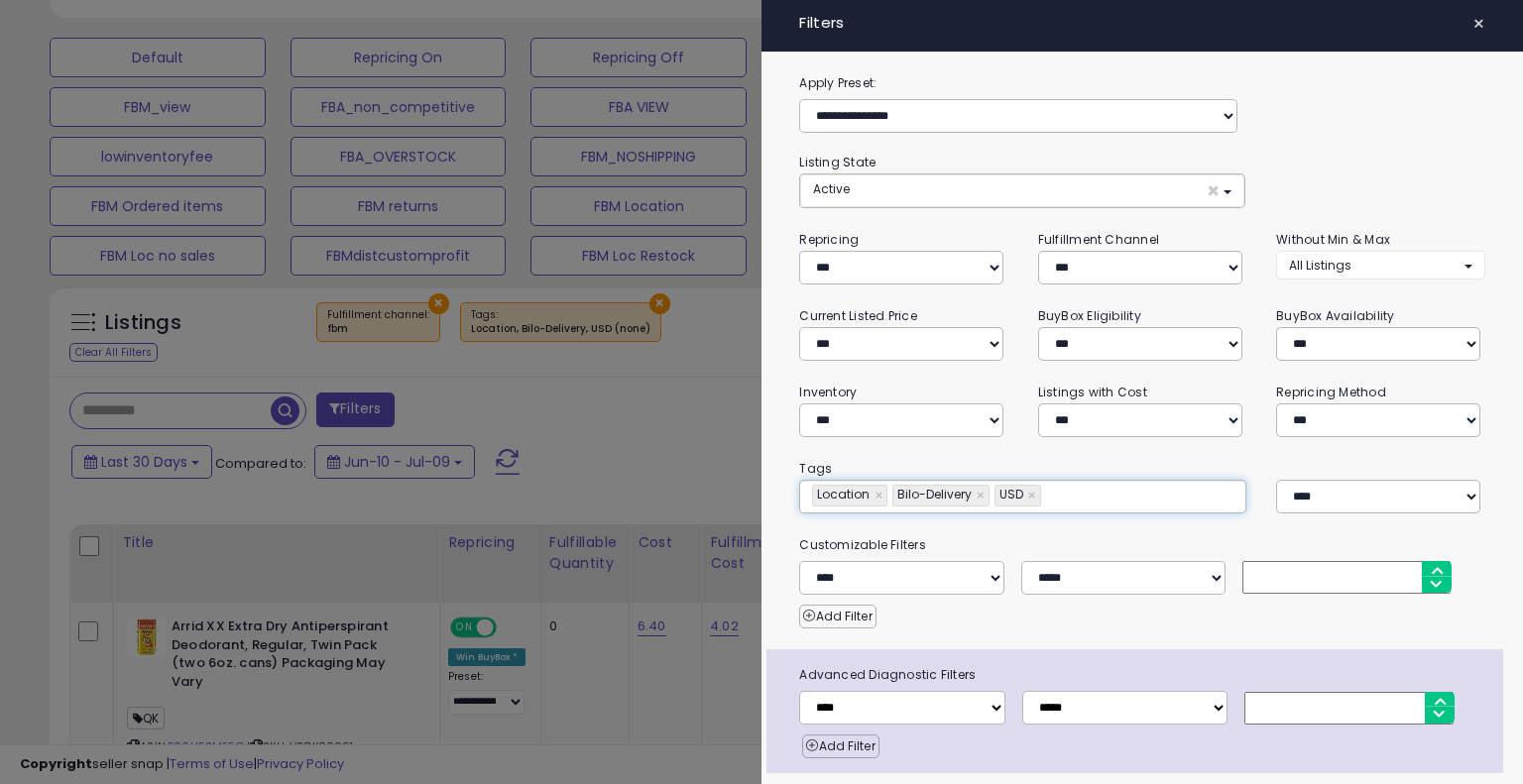 click on "**********" at bounding box center (1022, 497) 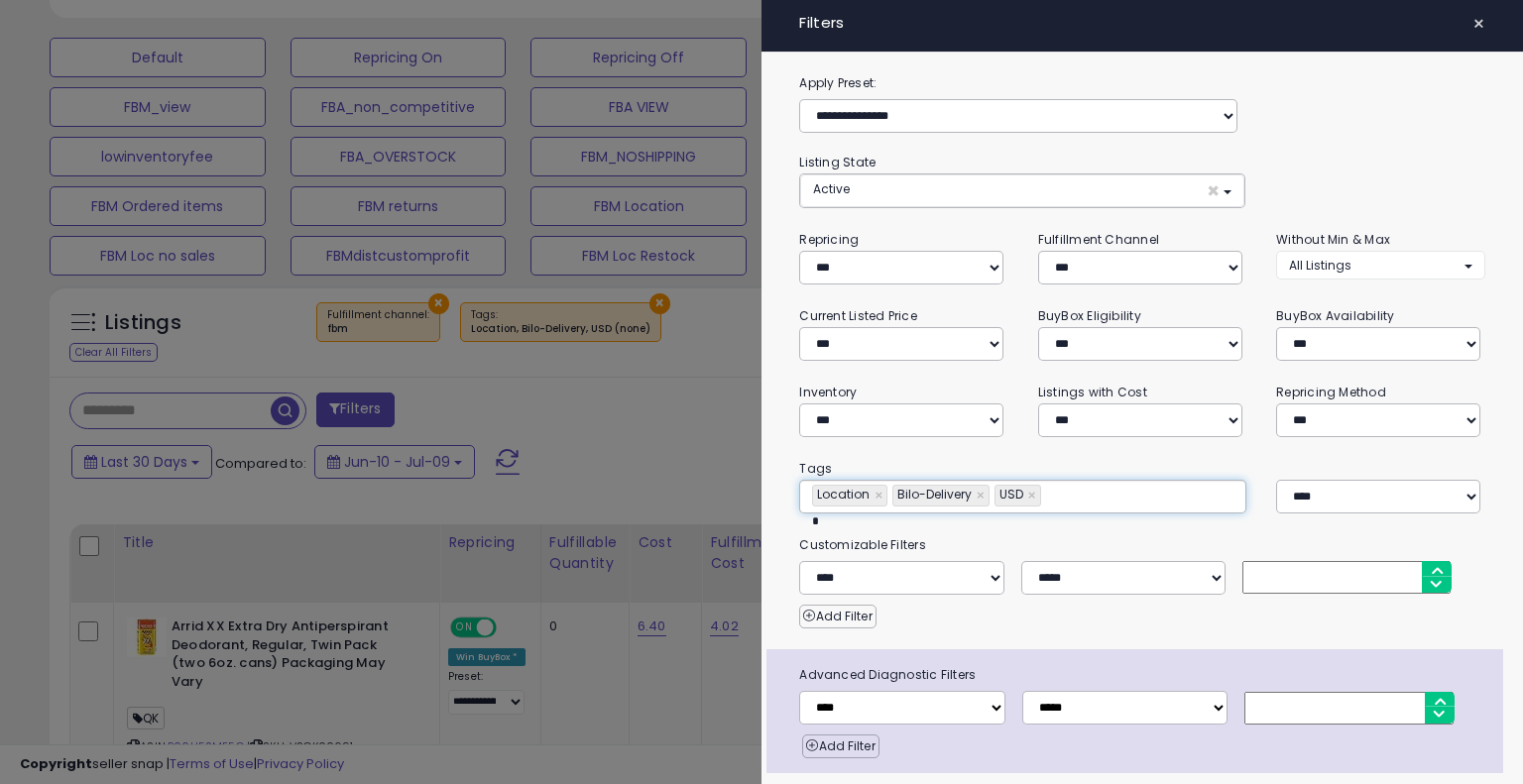 type on "**********" 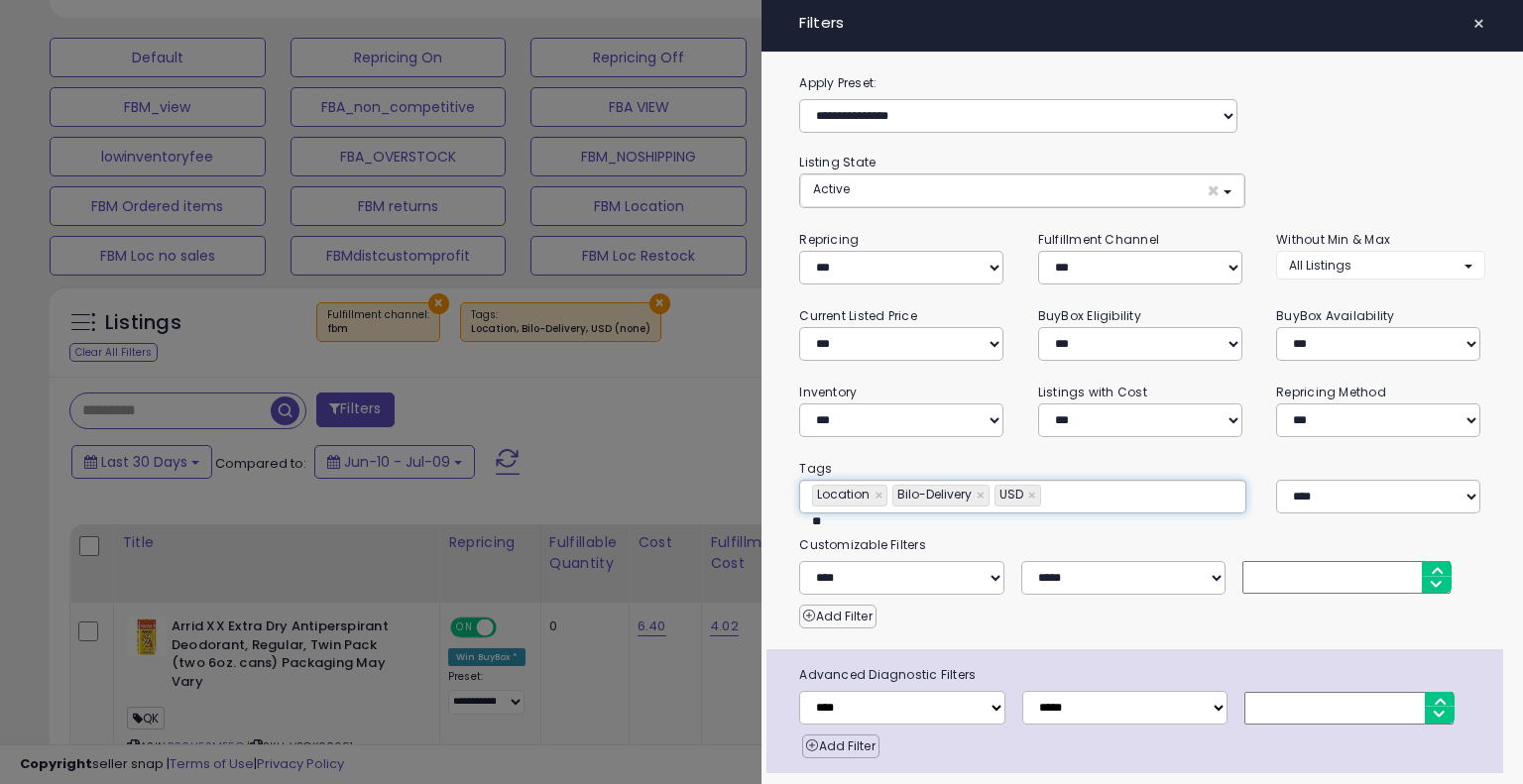 type on "**********" 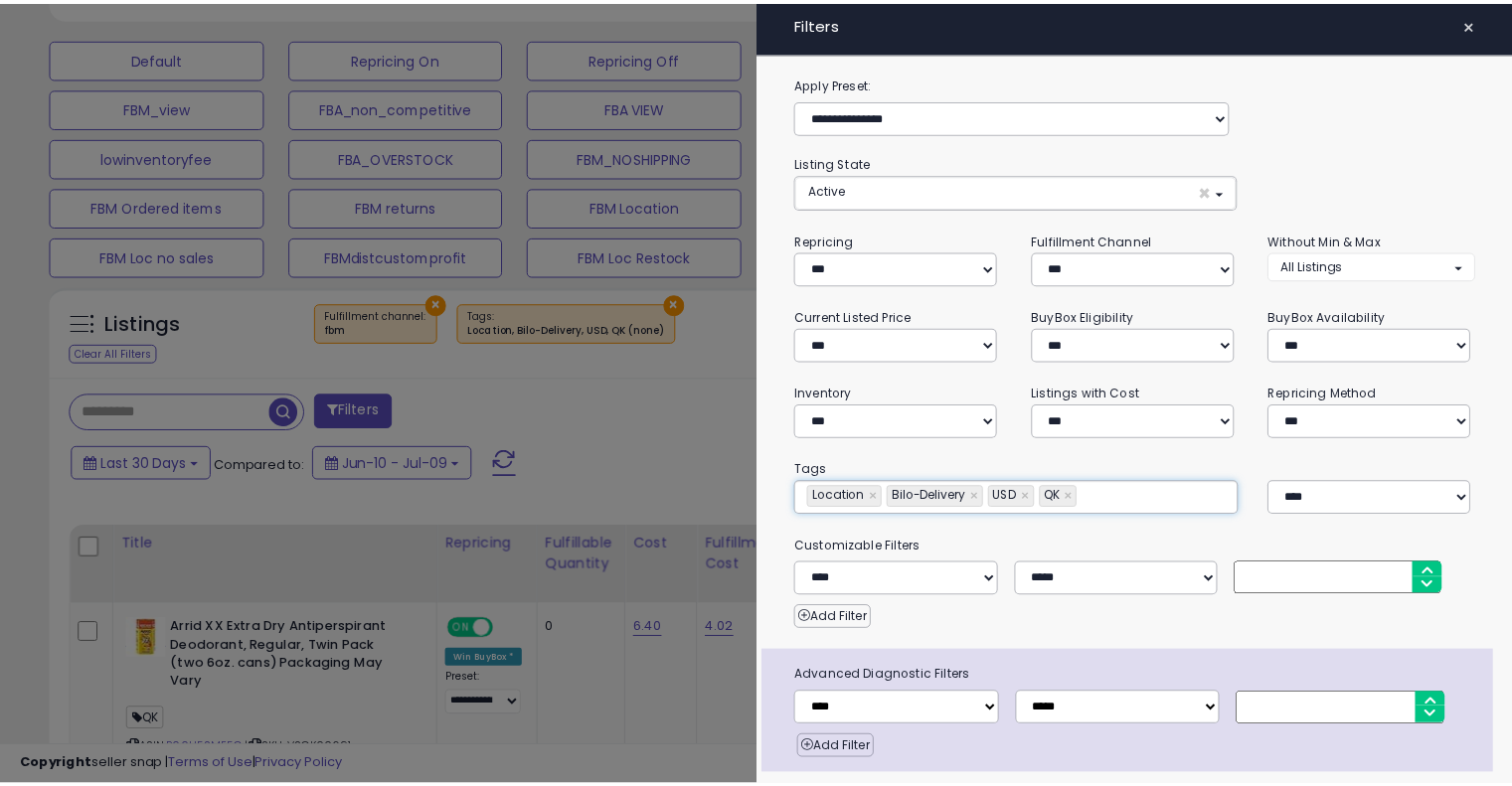 scroll, scrollTop: 58, scrollLeft: 0, axis: vertical 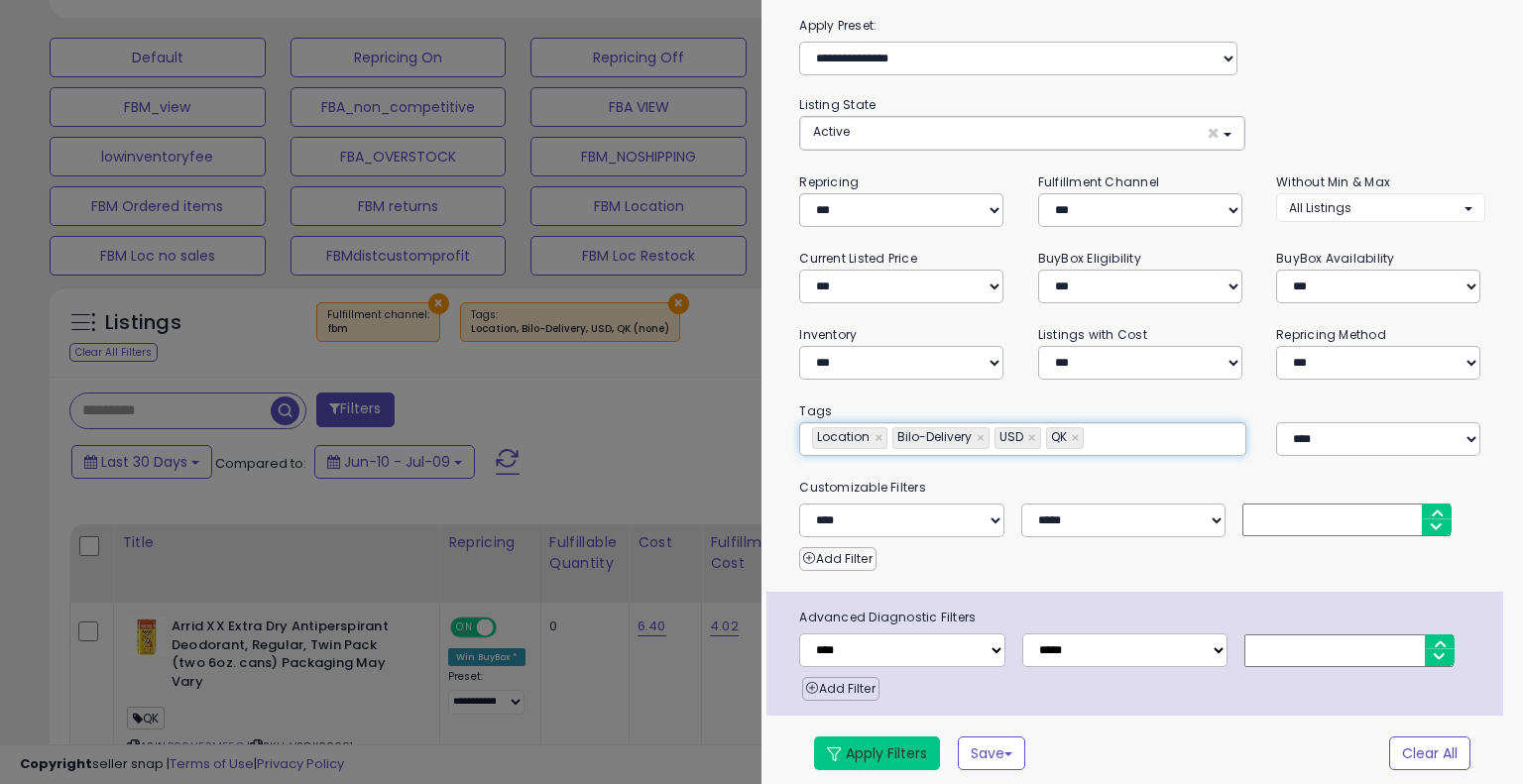click on "Apply Filters" at bounding box center [877, 753] 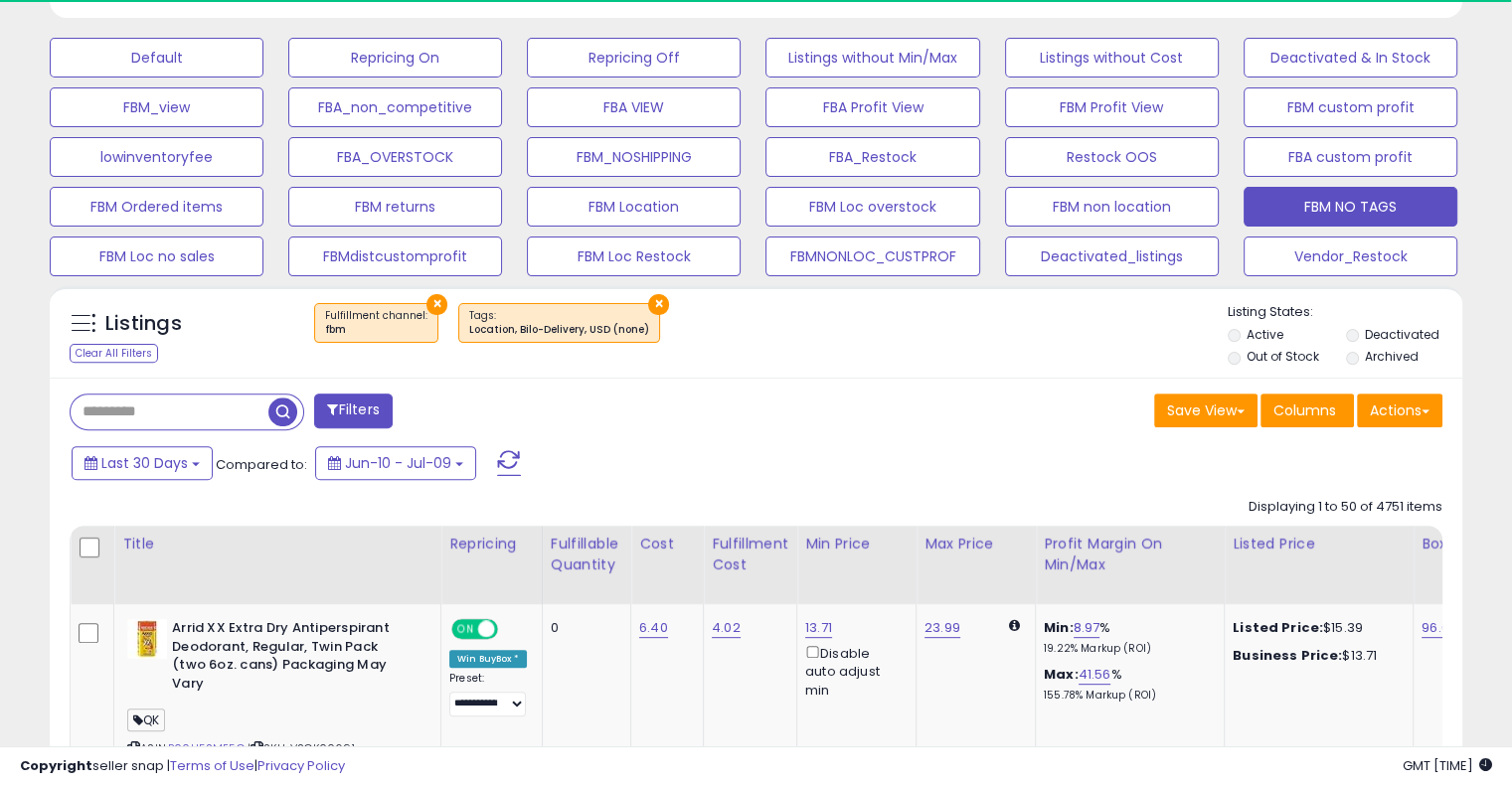 scroll, scrollTop: 406, scrollLeft: 817, axis: both 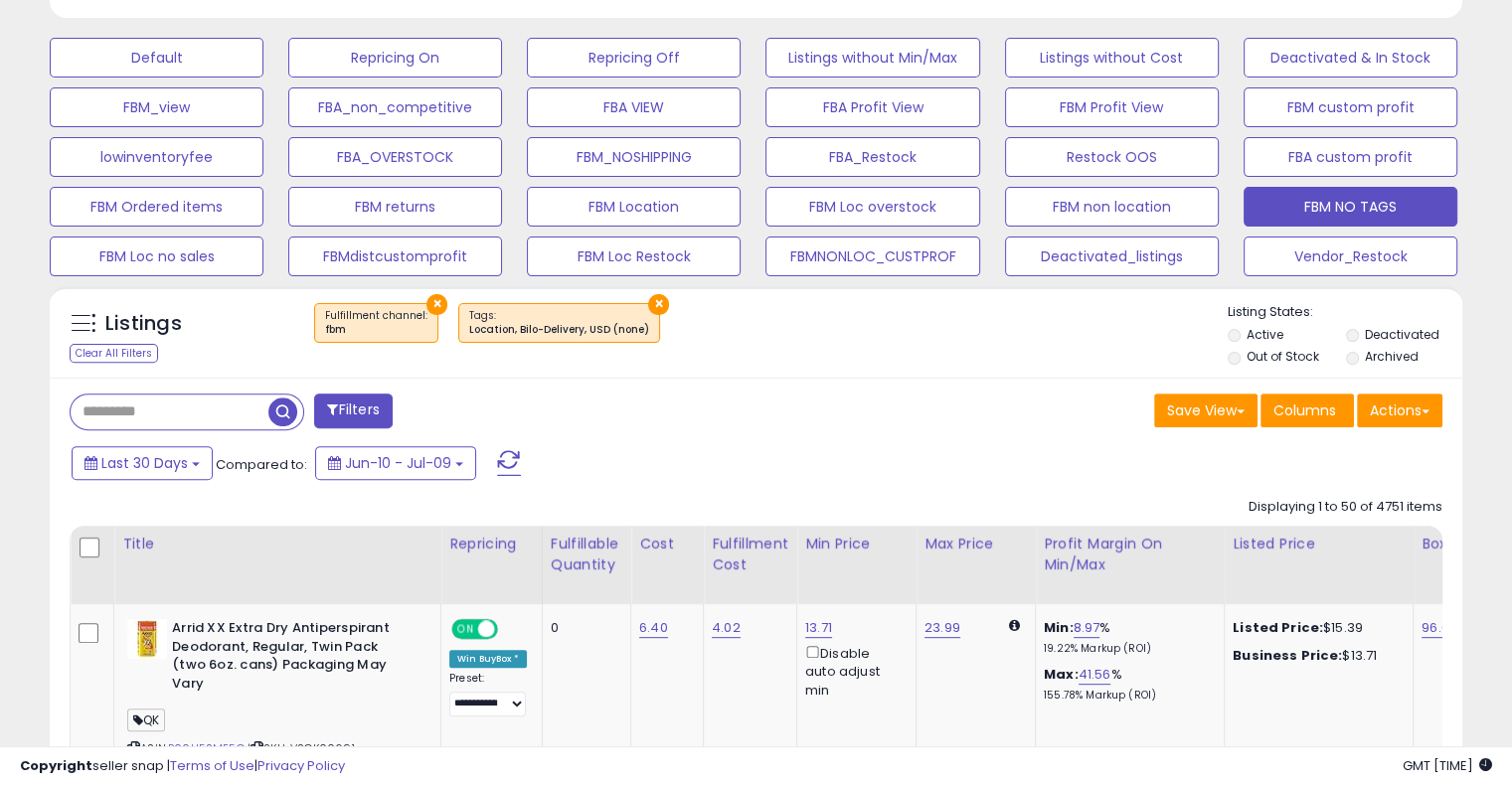 click on "Filters" at bounding box center [353, 410] 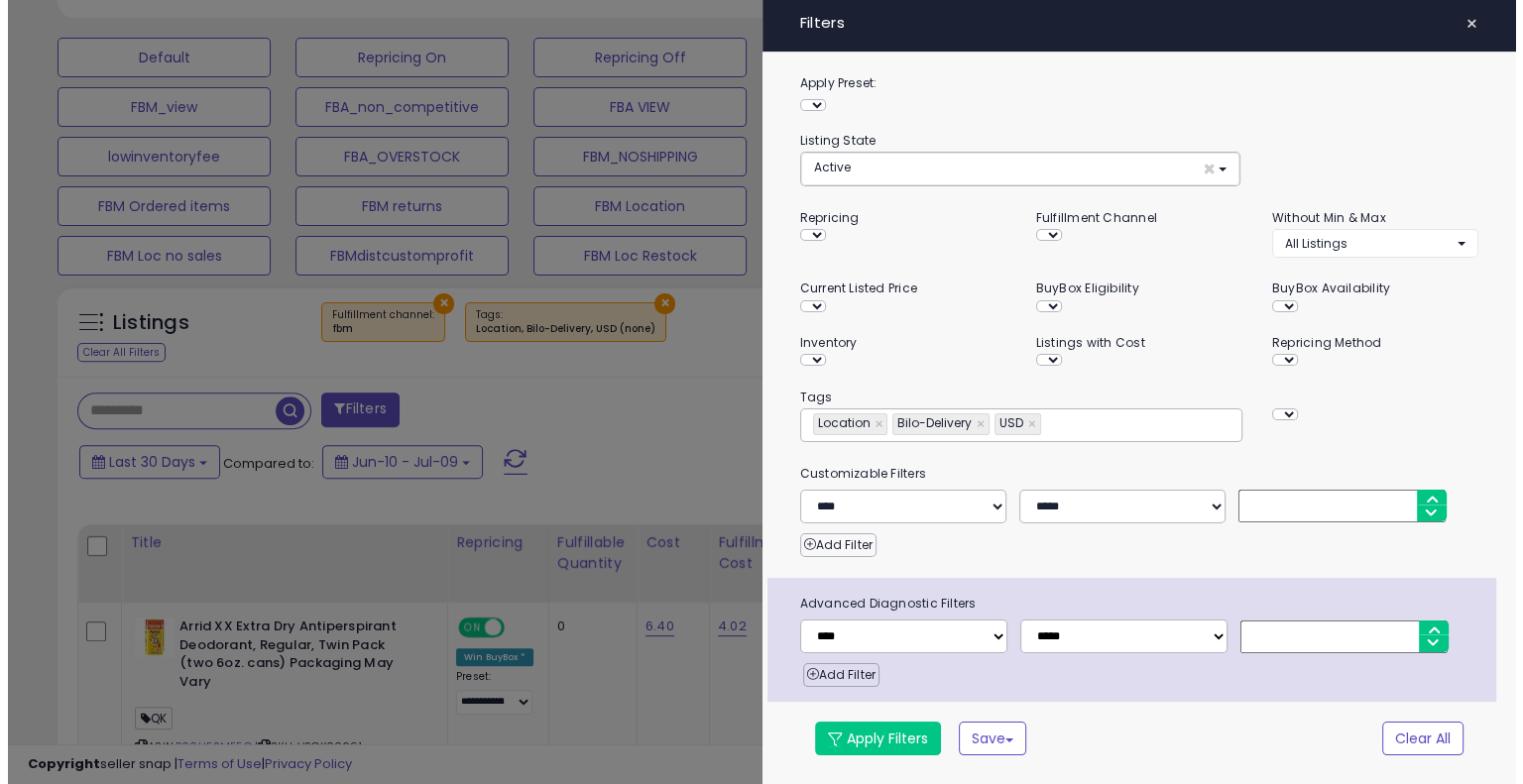 scroll, scrollTop: 56, scrollLeft: 0, axis: vertical 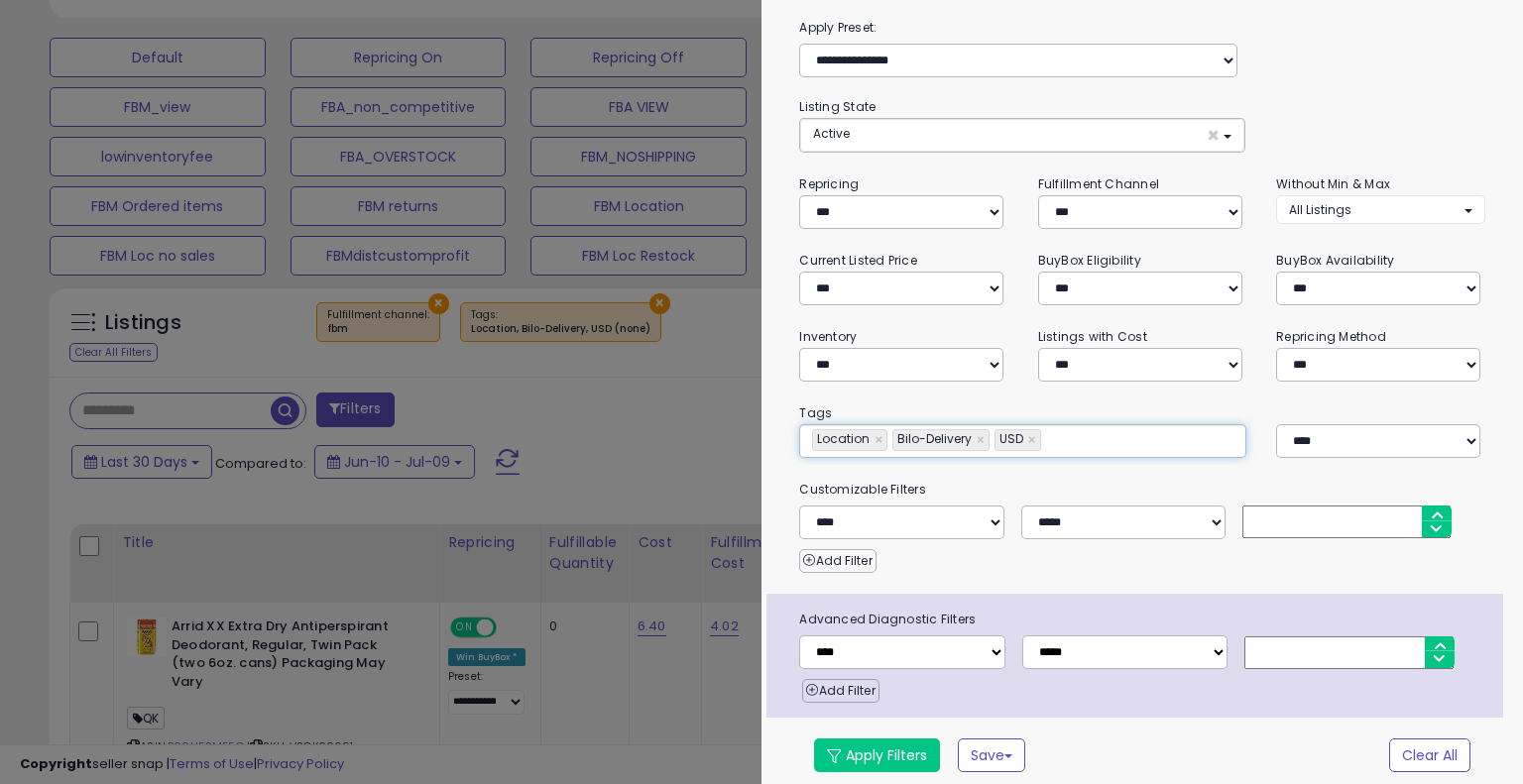 click on "**********" at bounding box center (1022, 441) 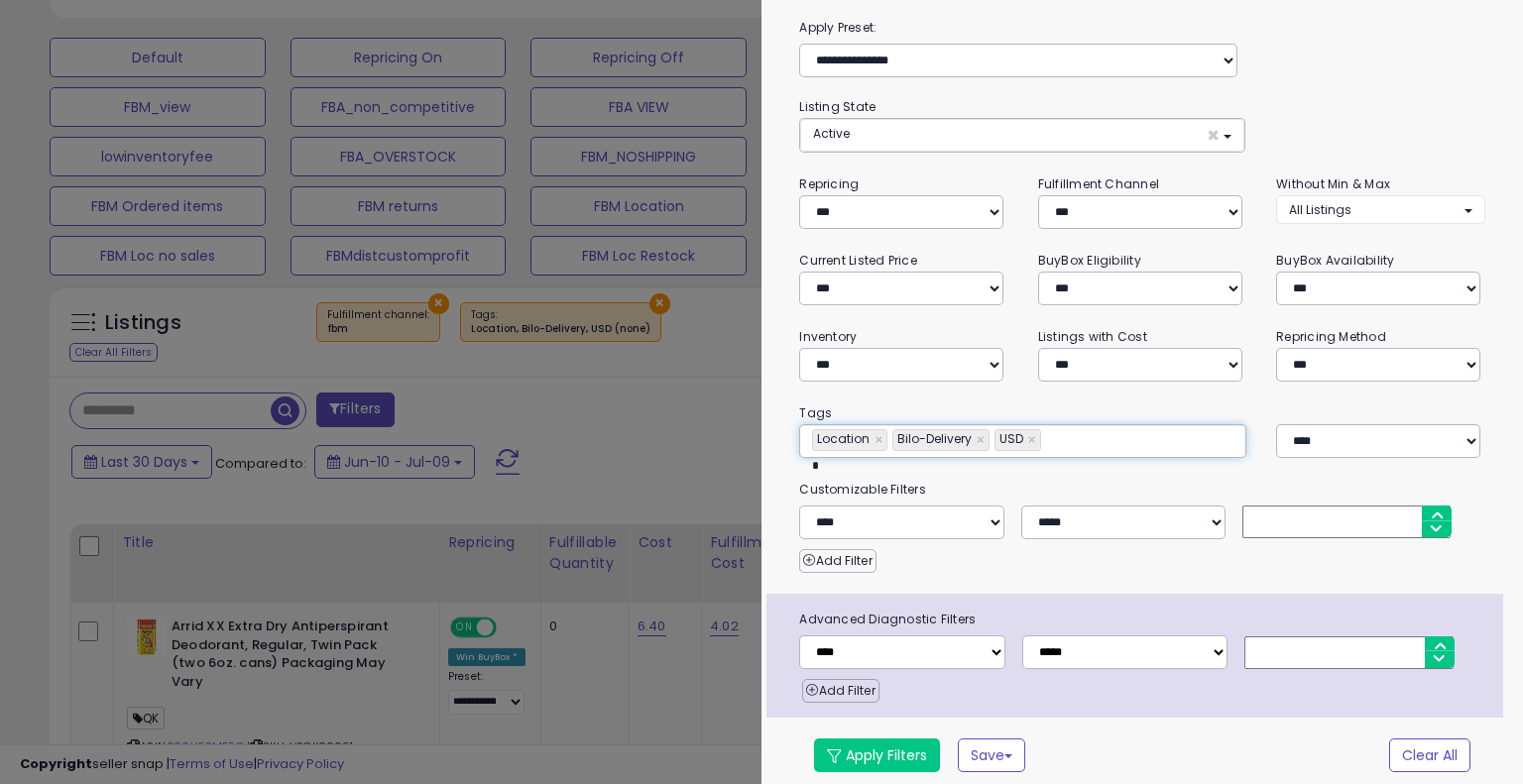 type on "**********" 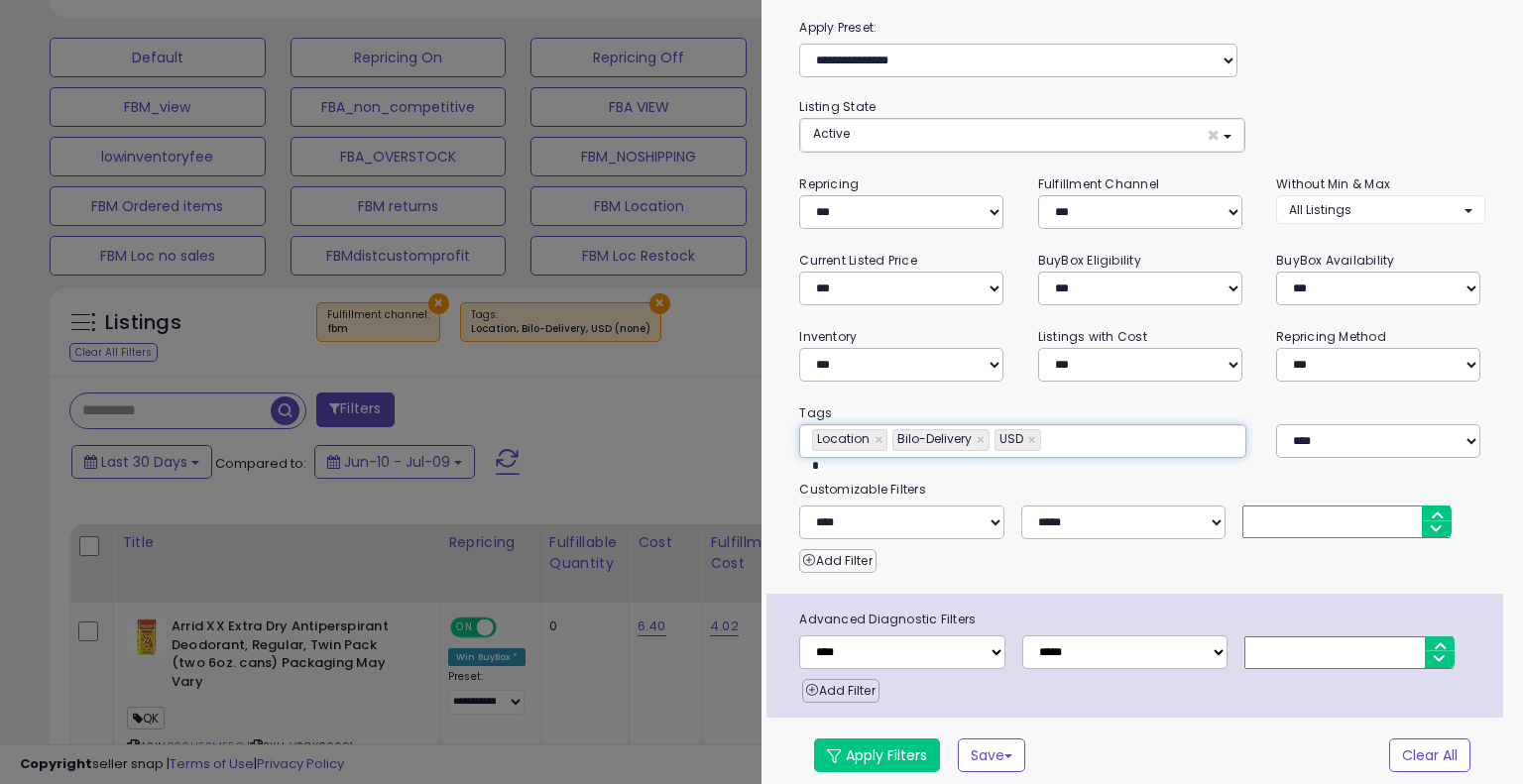type on "**" 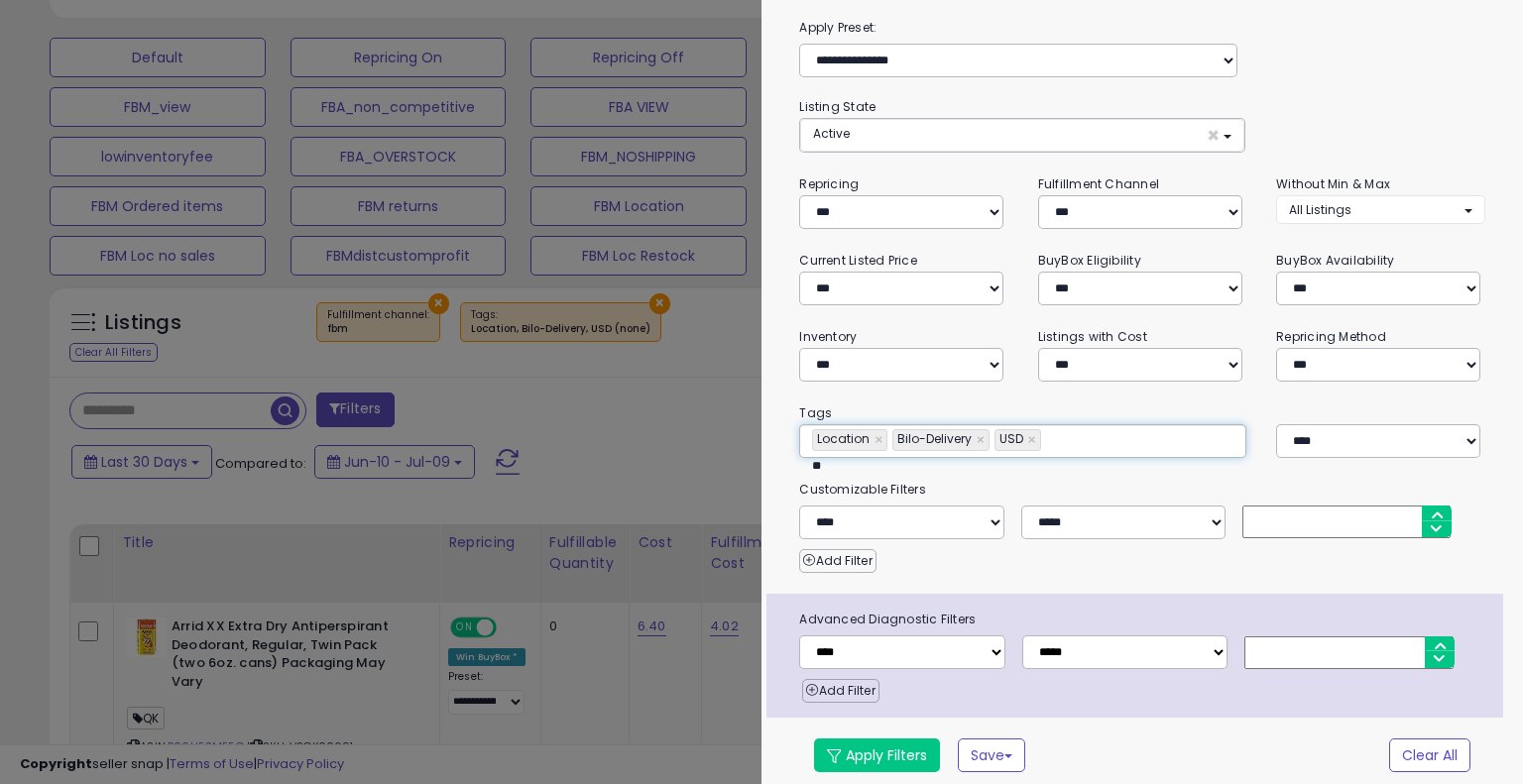 type on "**********" 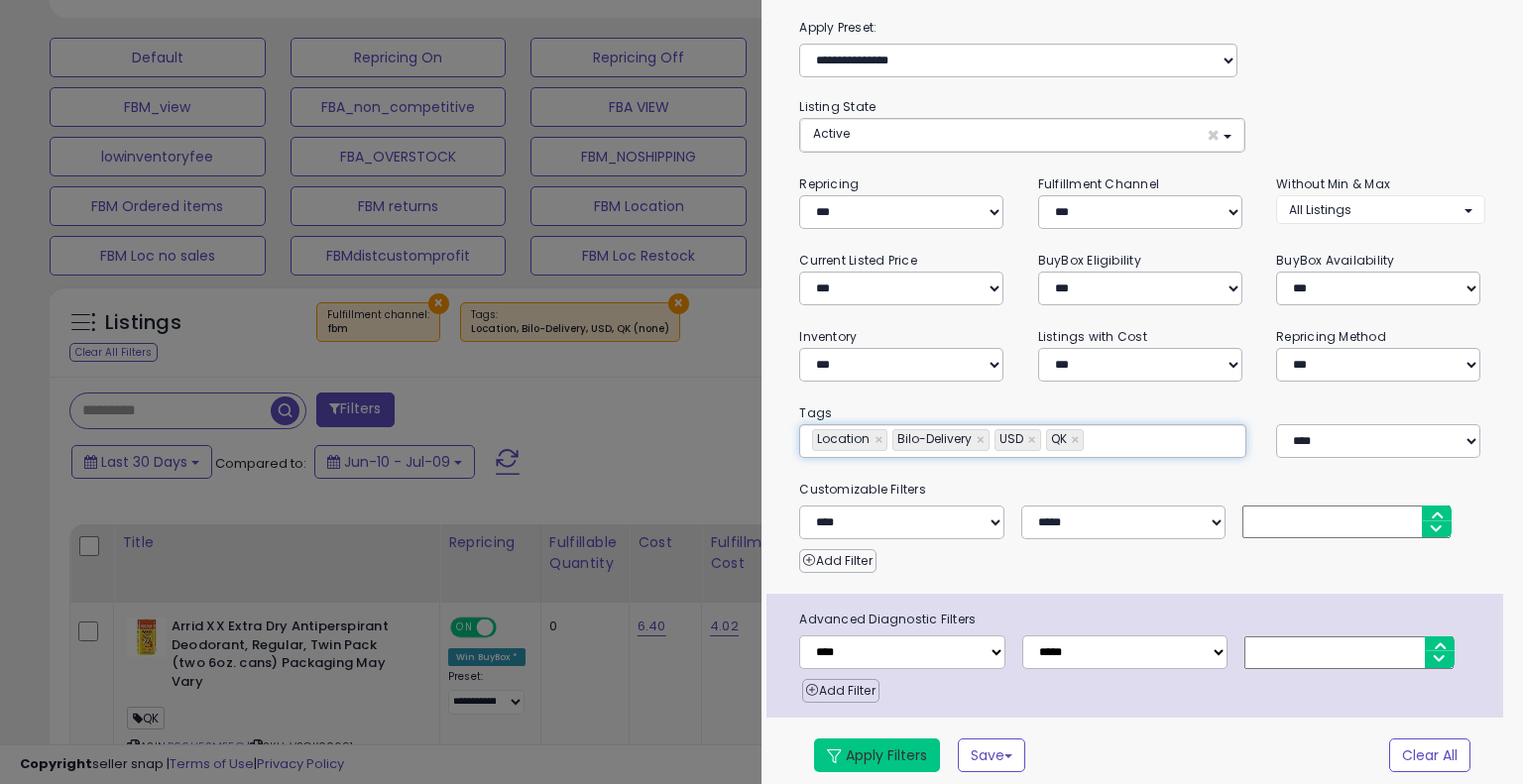 click on "Apply Filters" at bounding box center [877, 755] 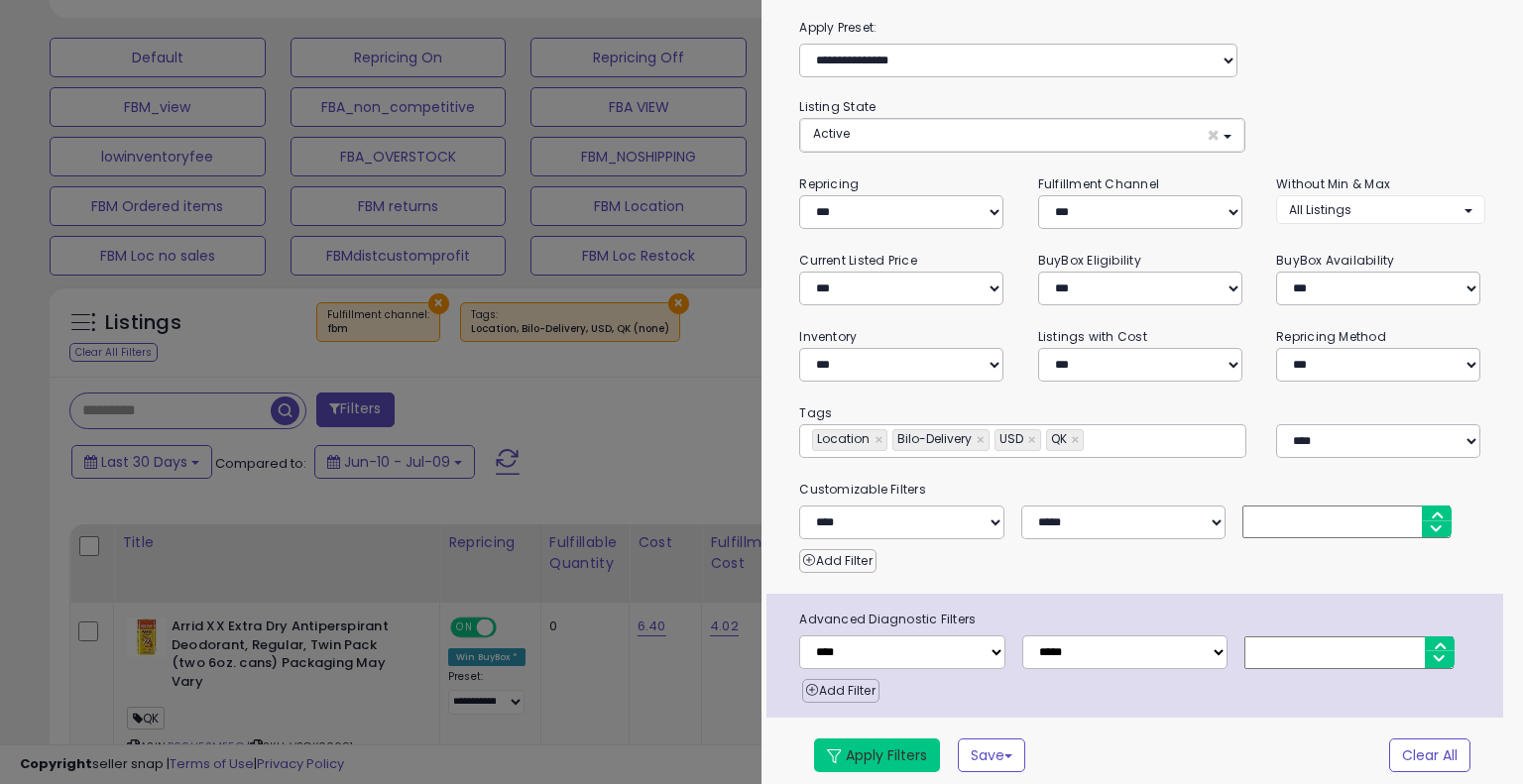 click on "Apply Filters" at bounding box center (877, 755) 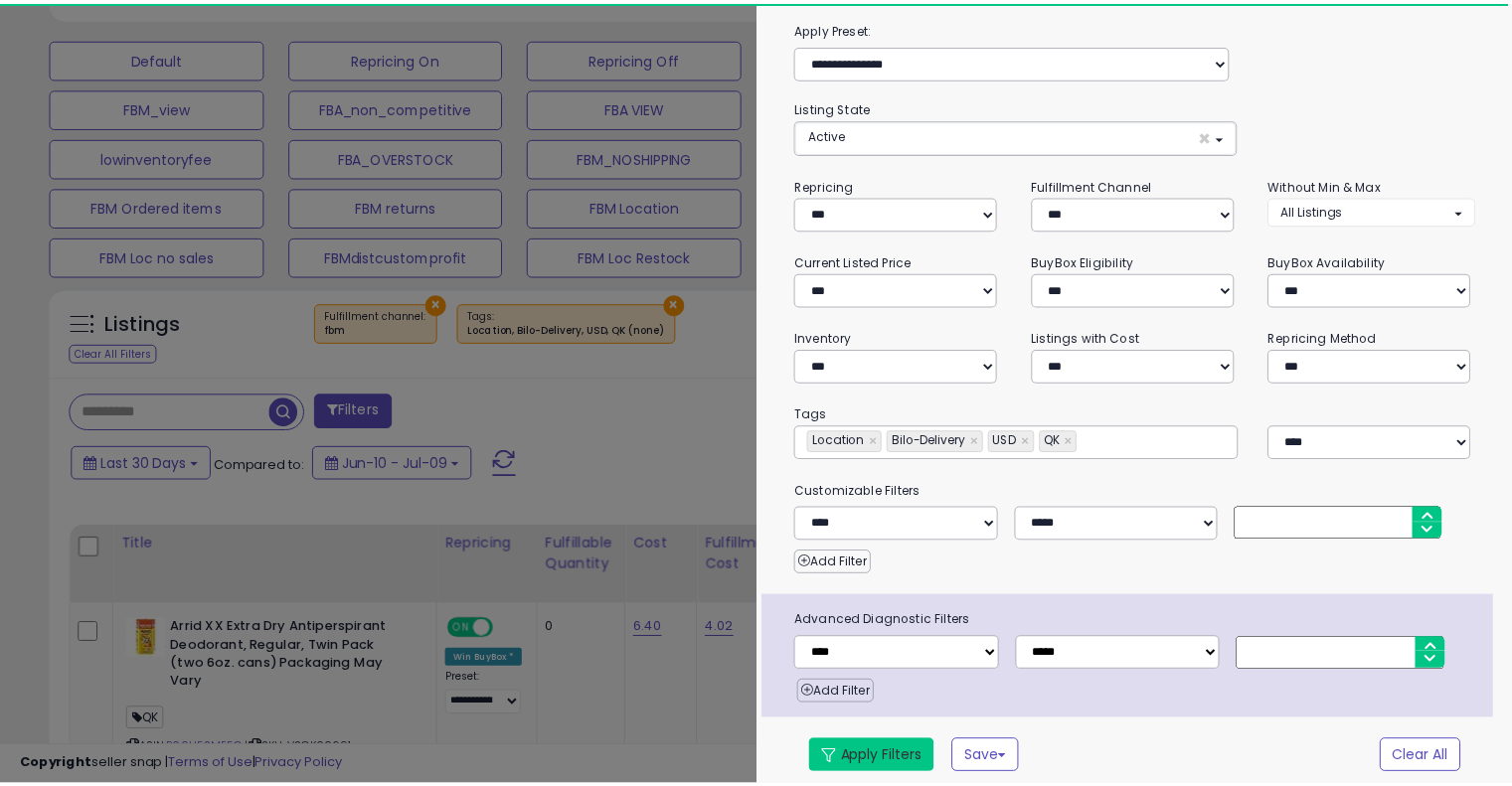 scroll, scrollTop: 0, scrollLeft: 0, axis: both 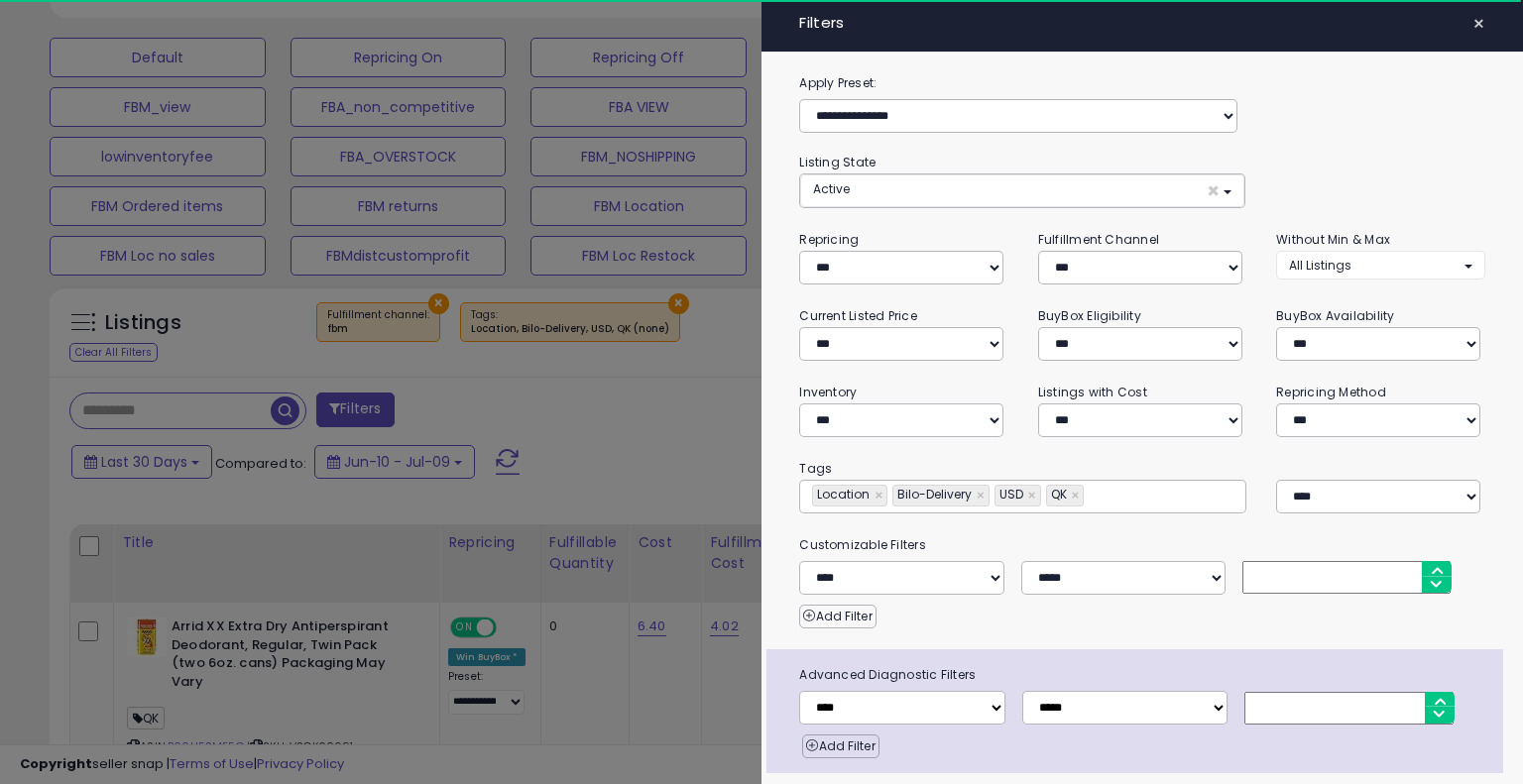 click on "×" at bounding box center (1478, 24) 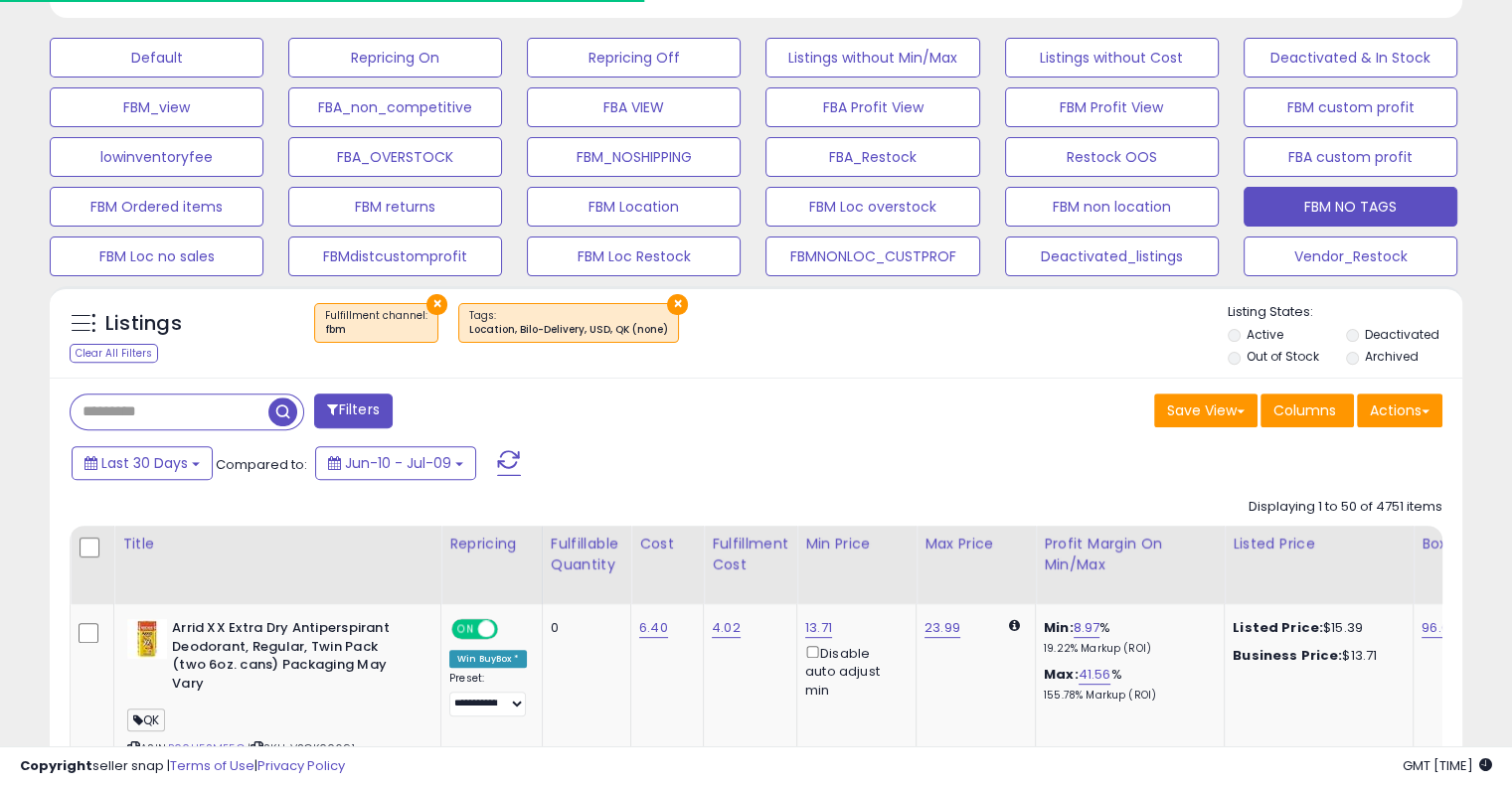 scroll, scrollTop: 406, scrollLeft: 817, axis: both 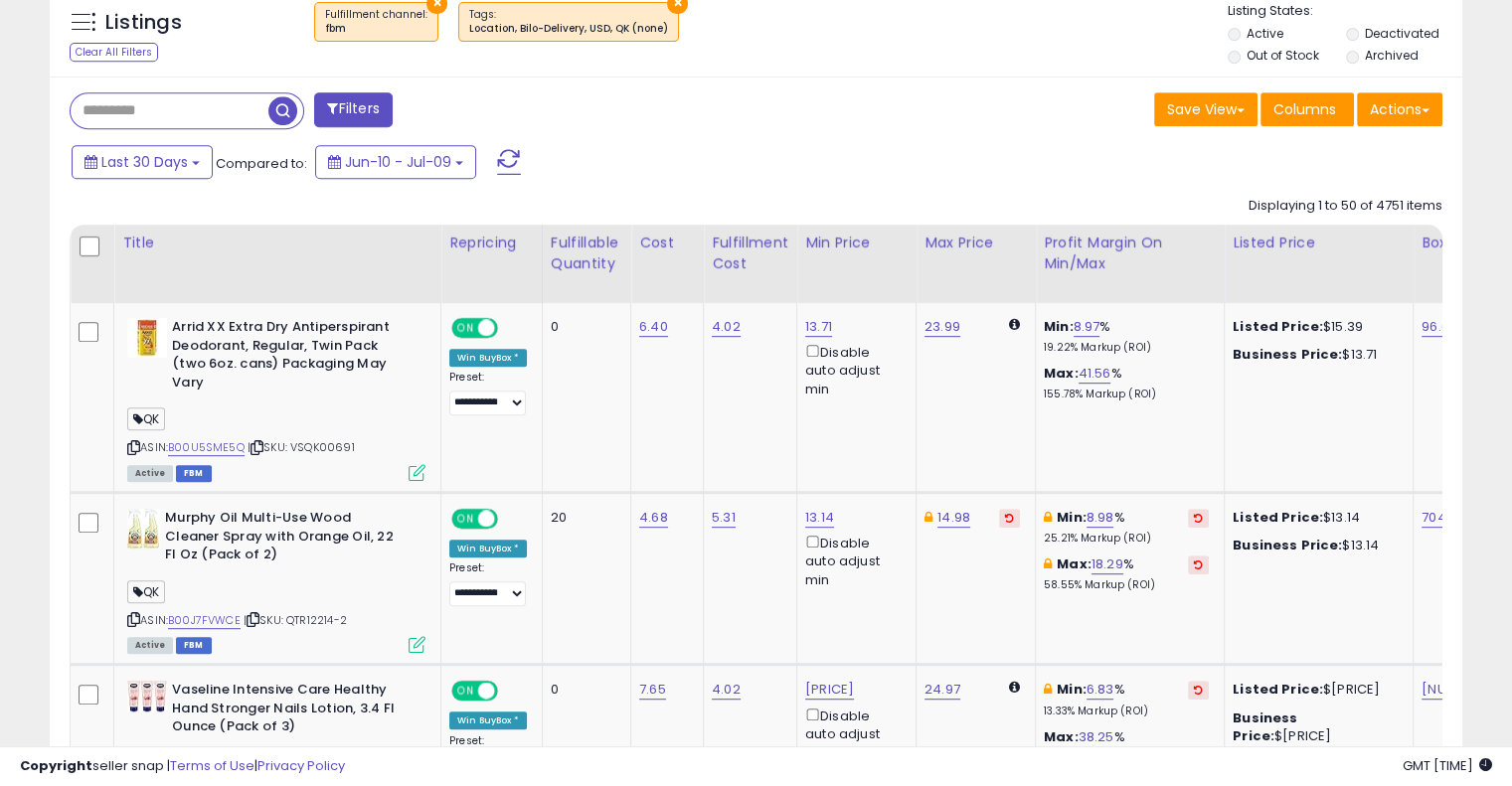 click on "6.40" 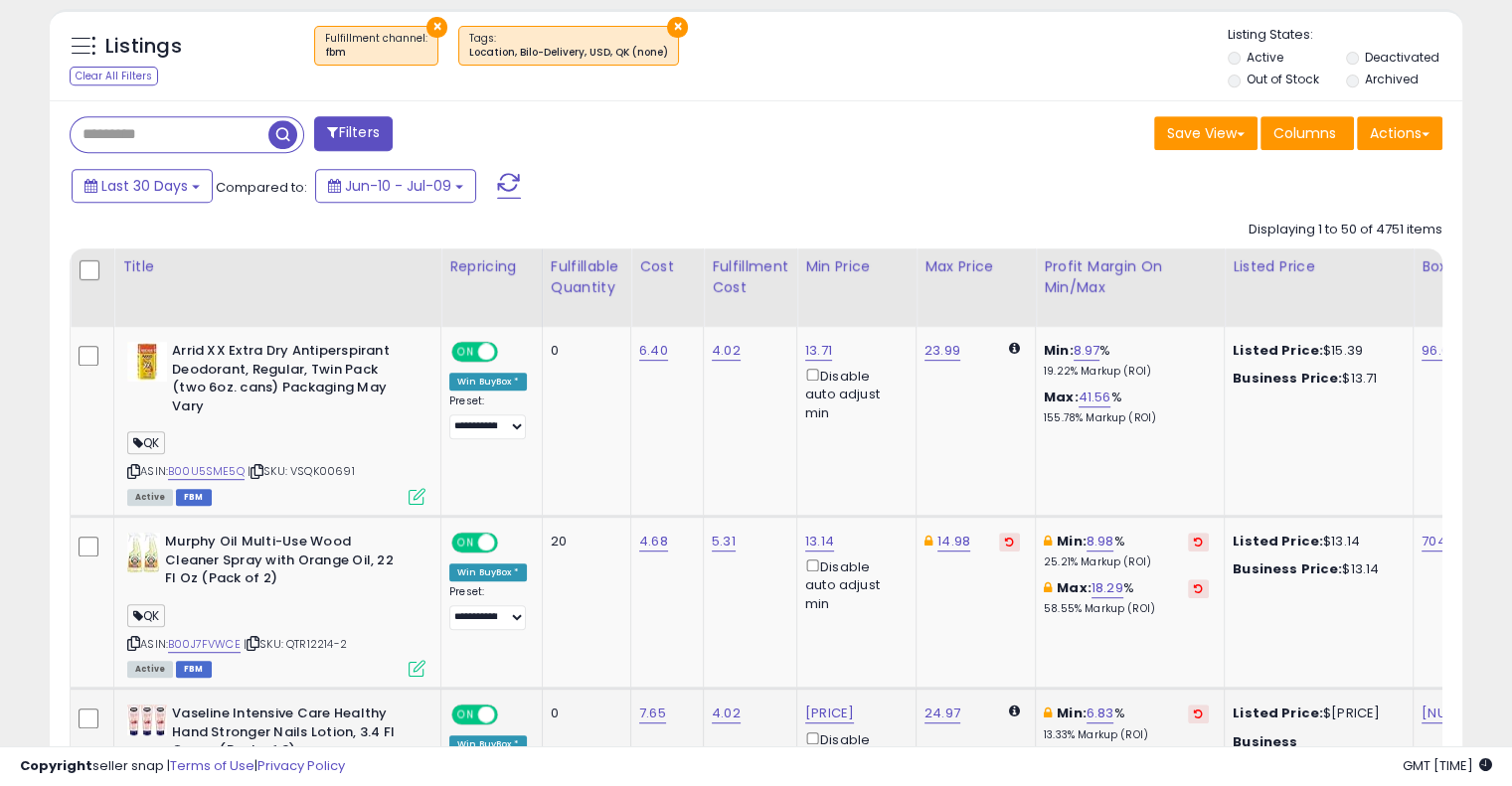 scroll, scrollTop: 868, scrollLeft: 0, axis: vertical 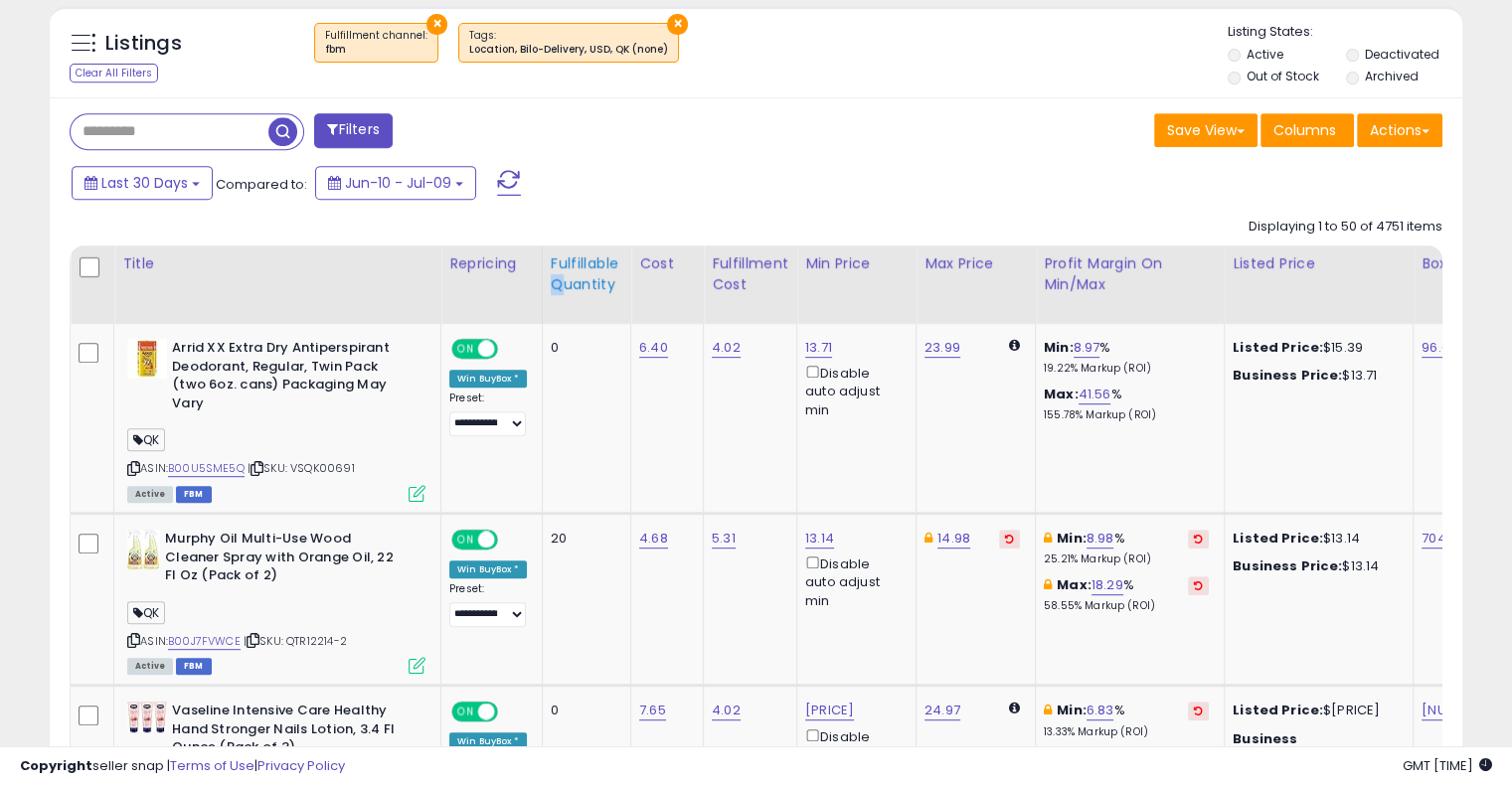 drag, startPoint x: 575, startPoint y: 282, endPoint x: 555, endPoint y: 285, distance: 20.22375 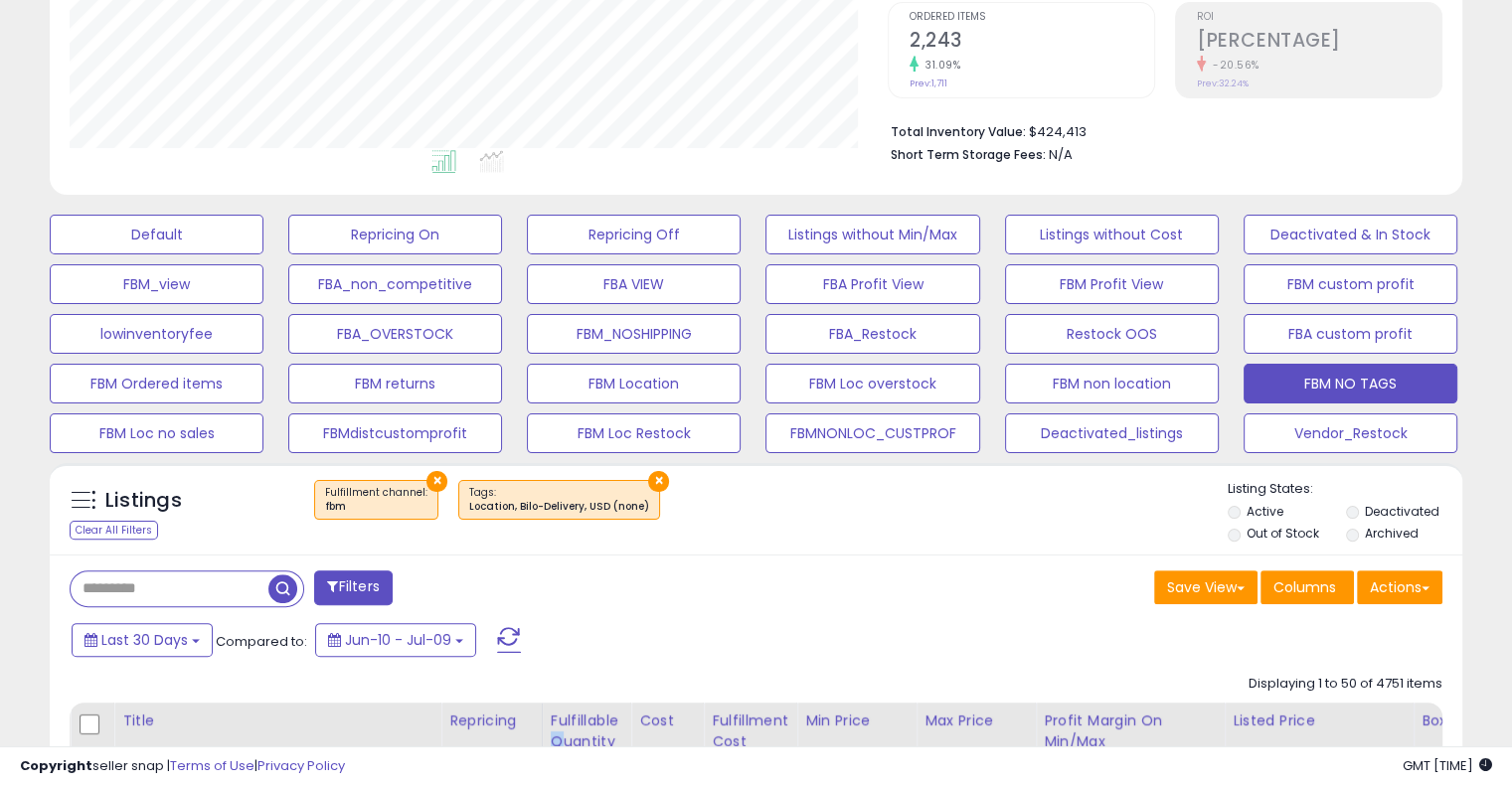 scroll, scrollTop: 552, scrollLeft: 0, axis: vertical 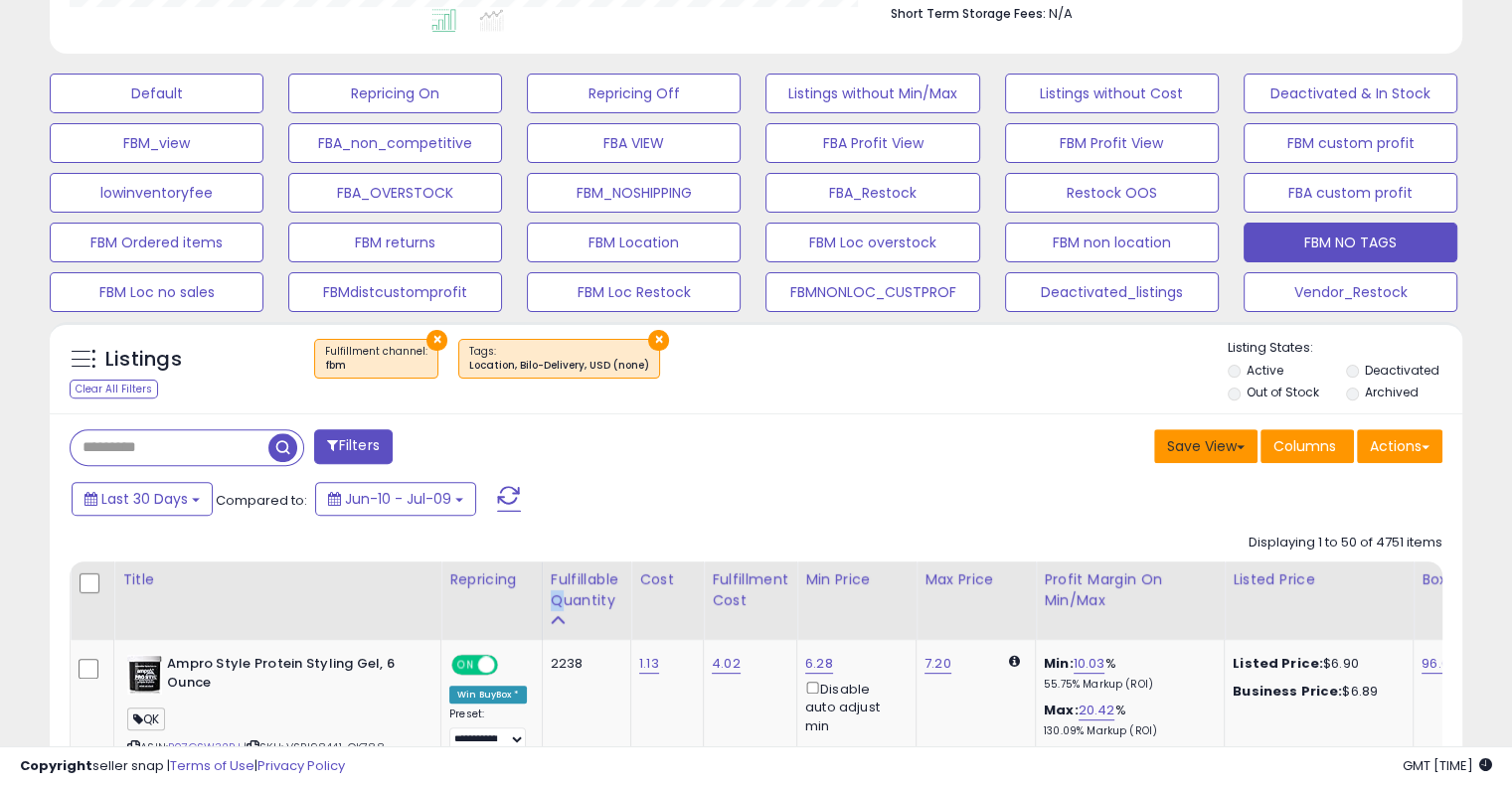 click on "Save View" at bounding box center (1206, 446) 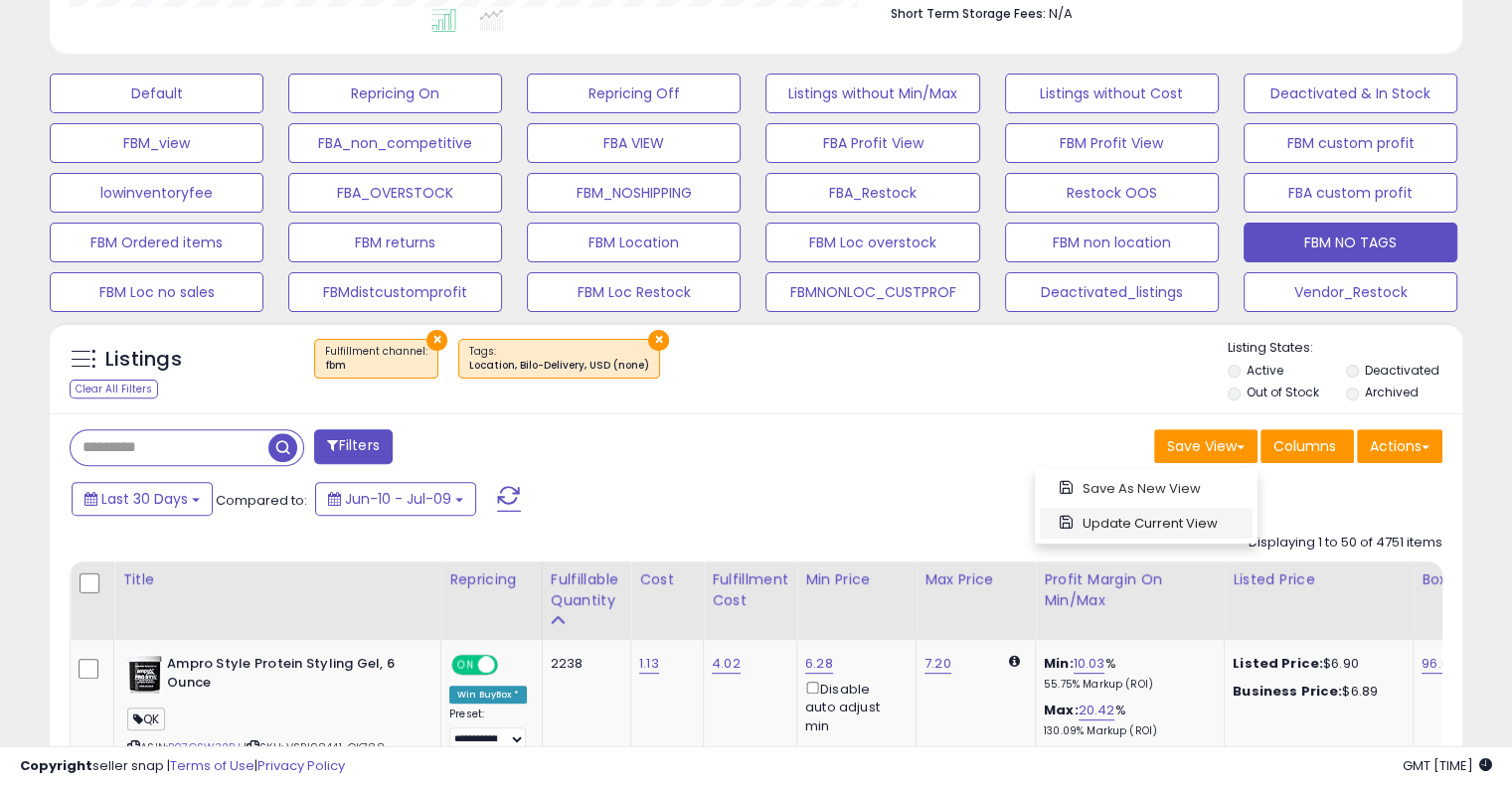 drag, startPoint x: 1166, startPoint y: 526, endPoint x: 1123, endPoint y: 524, distance: 43.046487 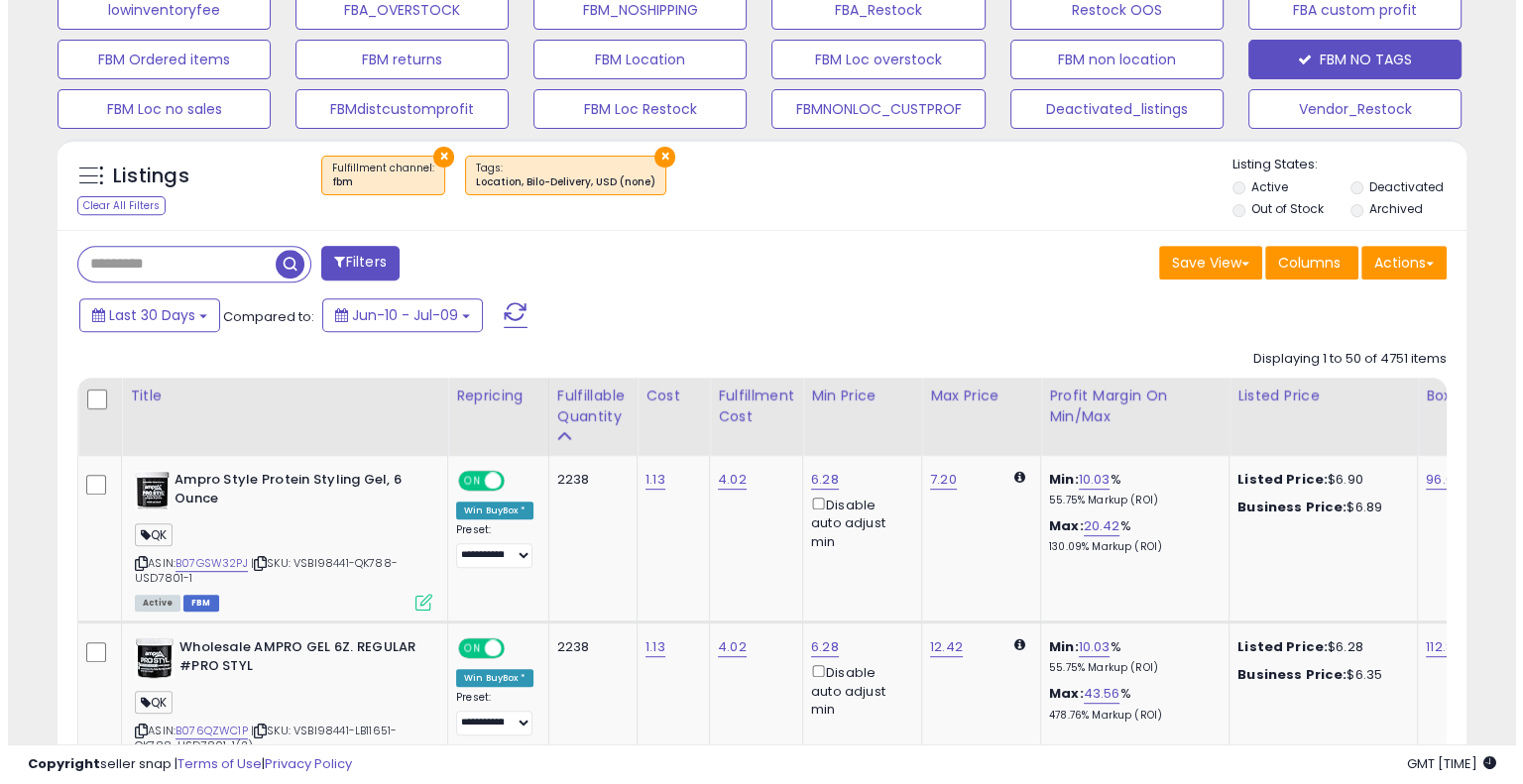 scroll, scrollTop: 751, scrollLeft: 0, axis: vertical 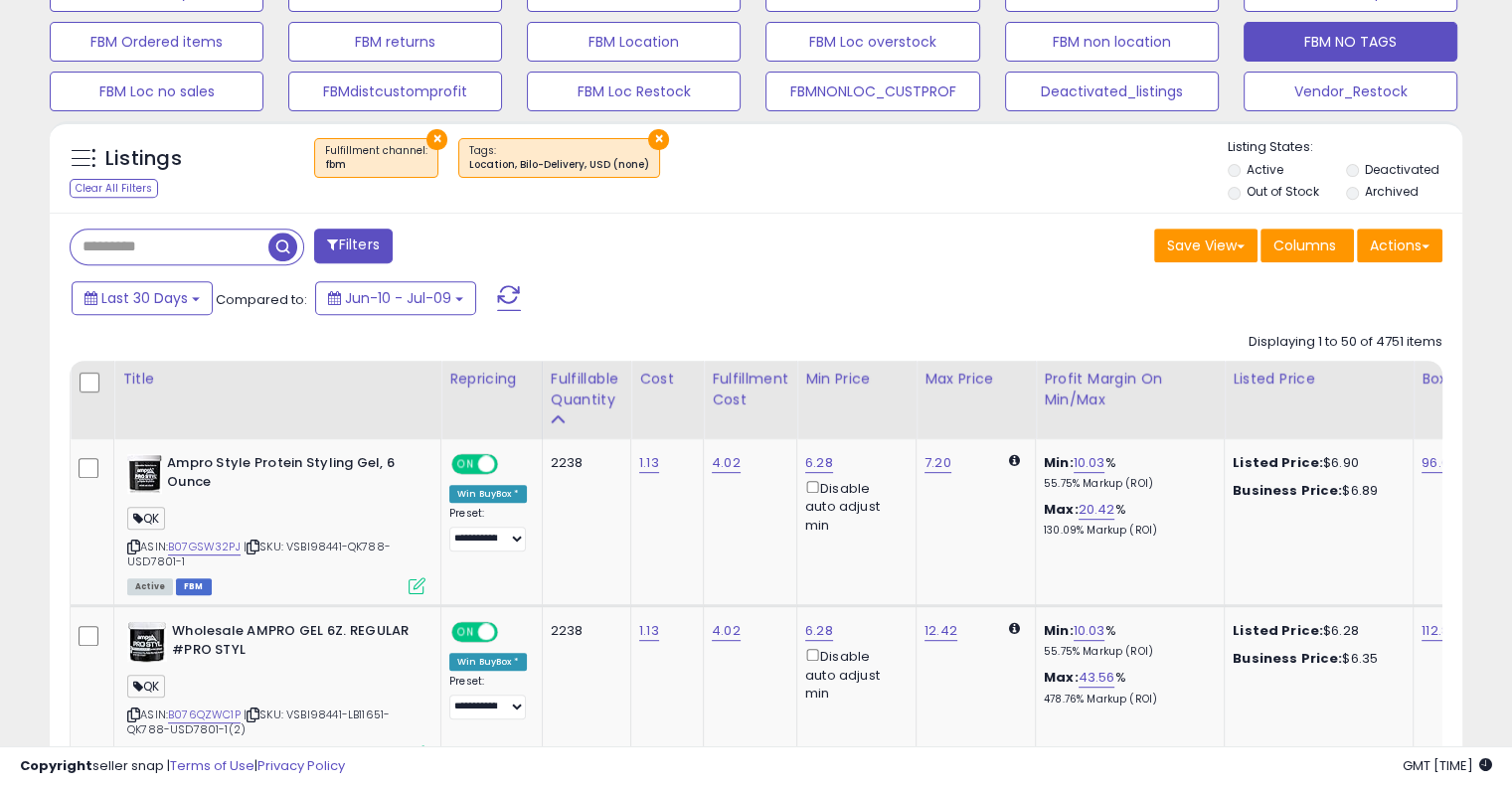 click on "Filters" at bounding box center (353, 245) 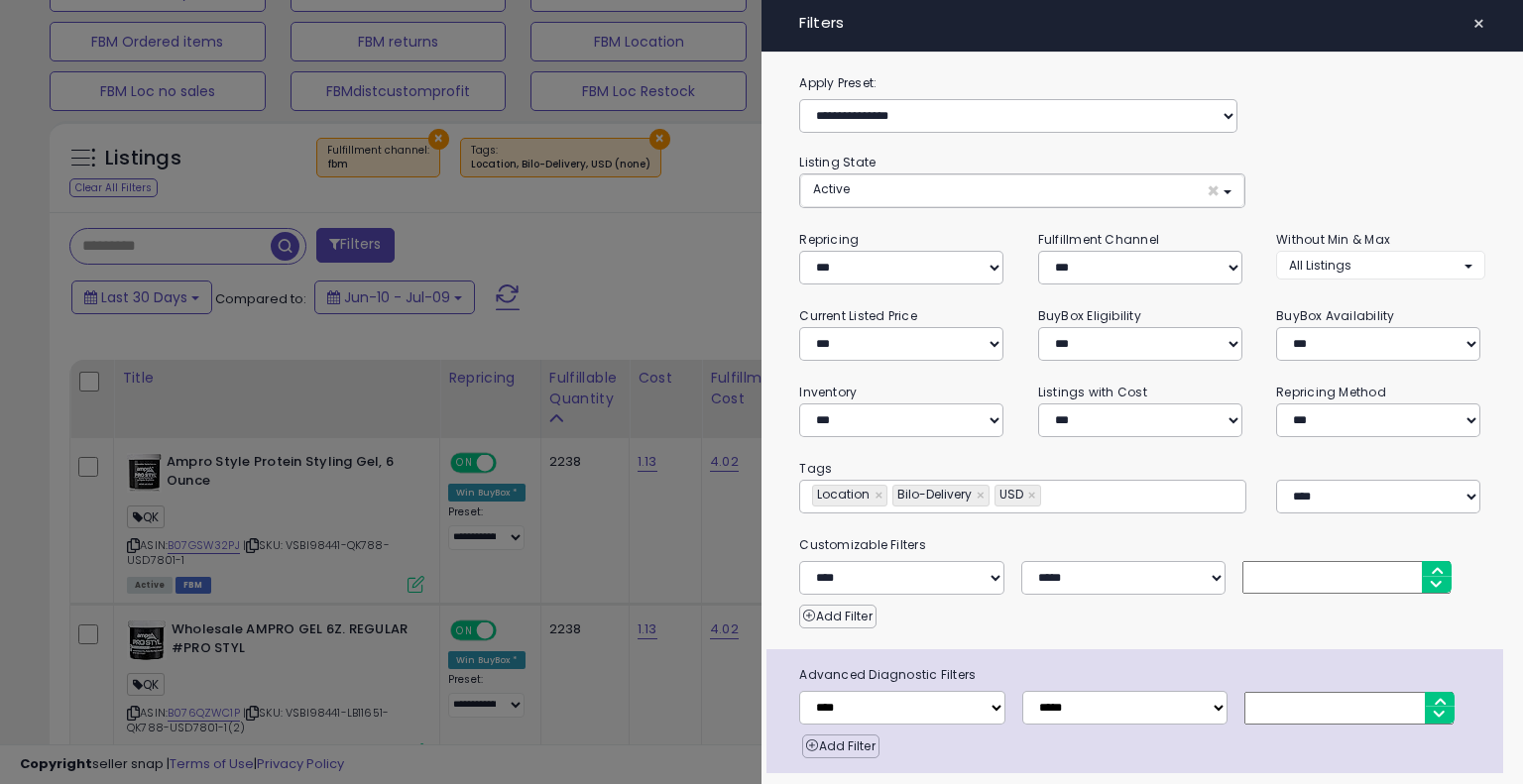 scroll, scrollTop: 990743, scrollLeft: 990712, axis: both 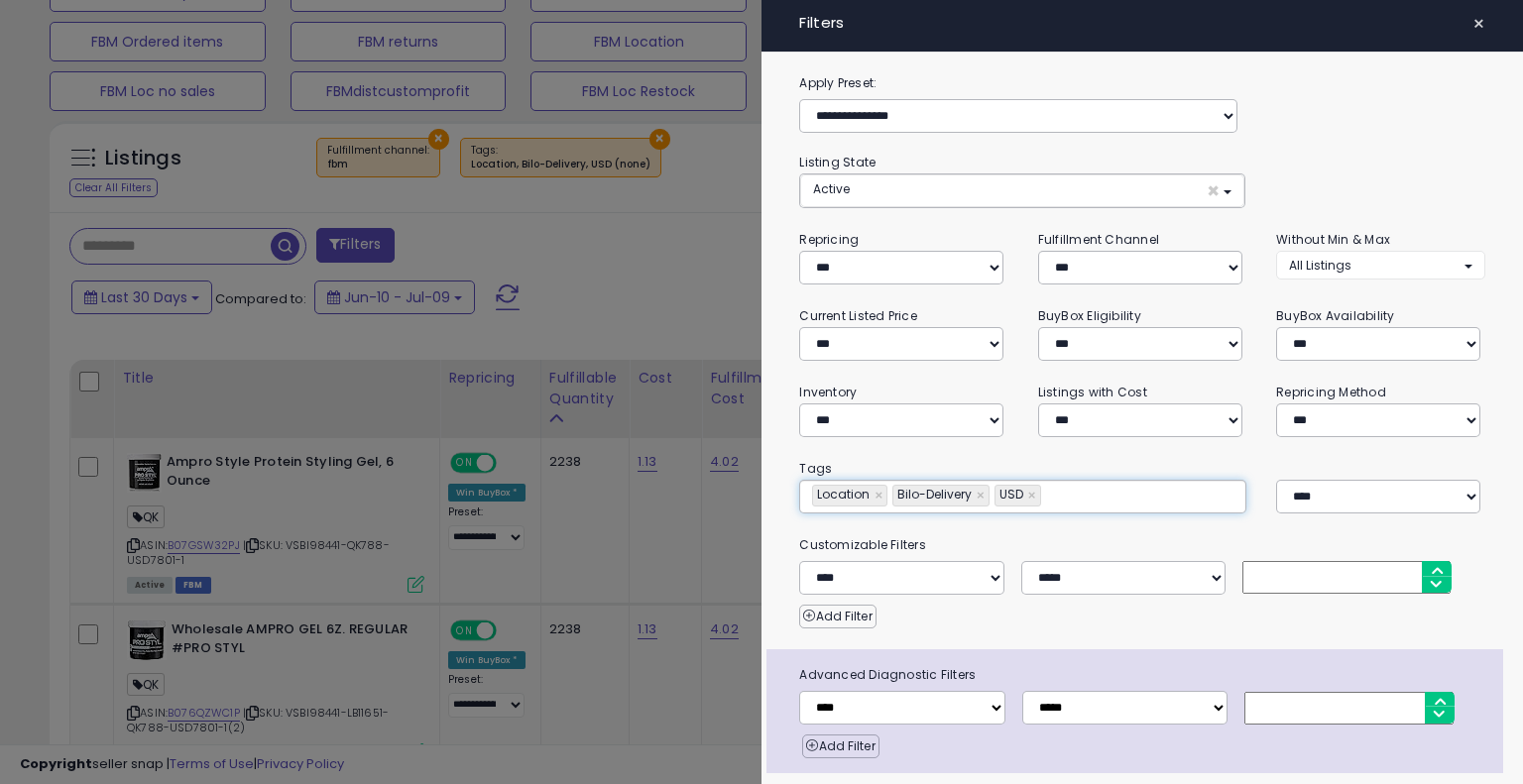 click on "**********" at bounding box center [1022, 497] 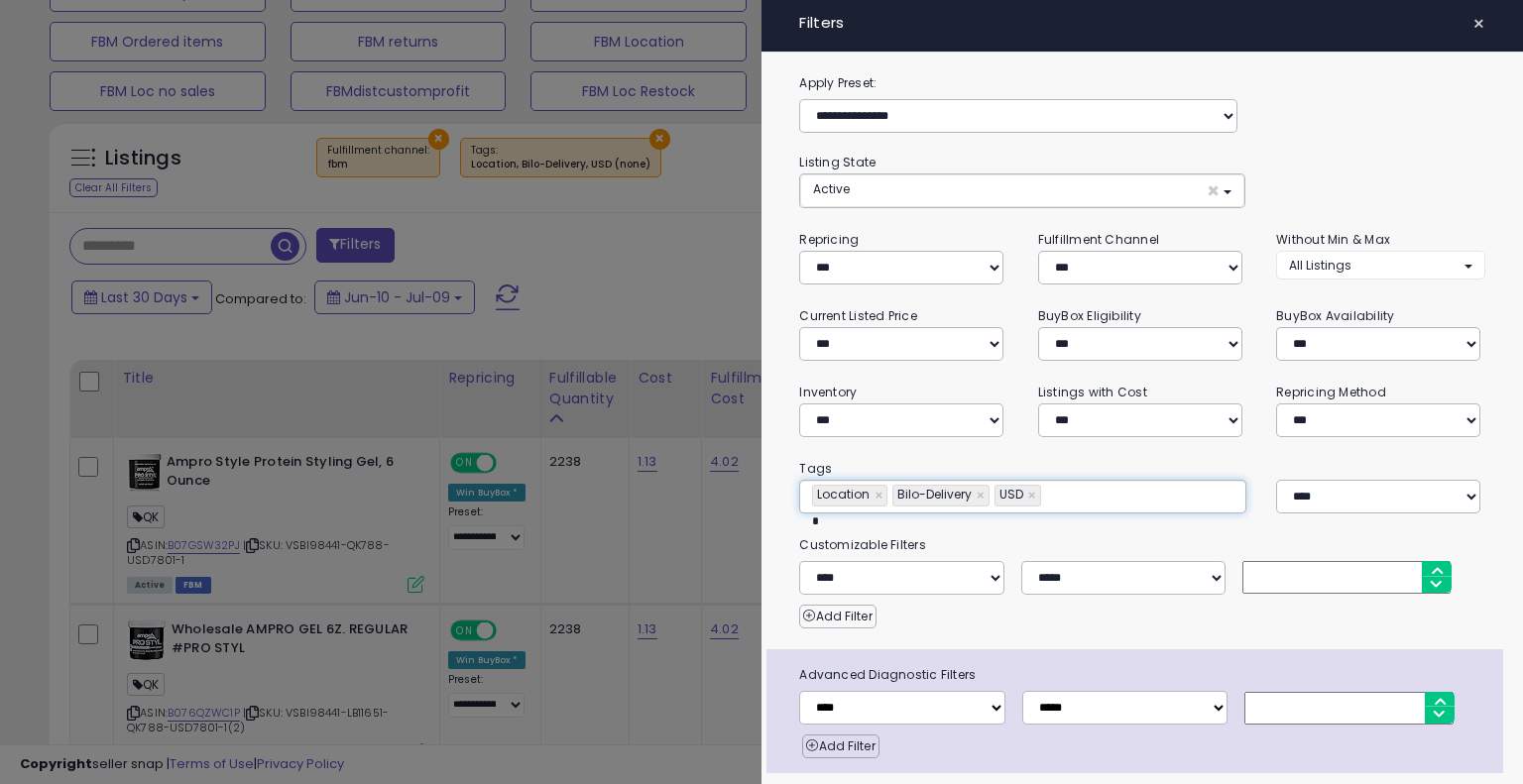 type on "**********" 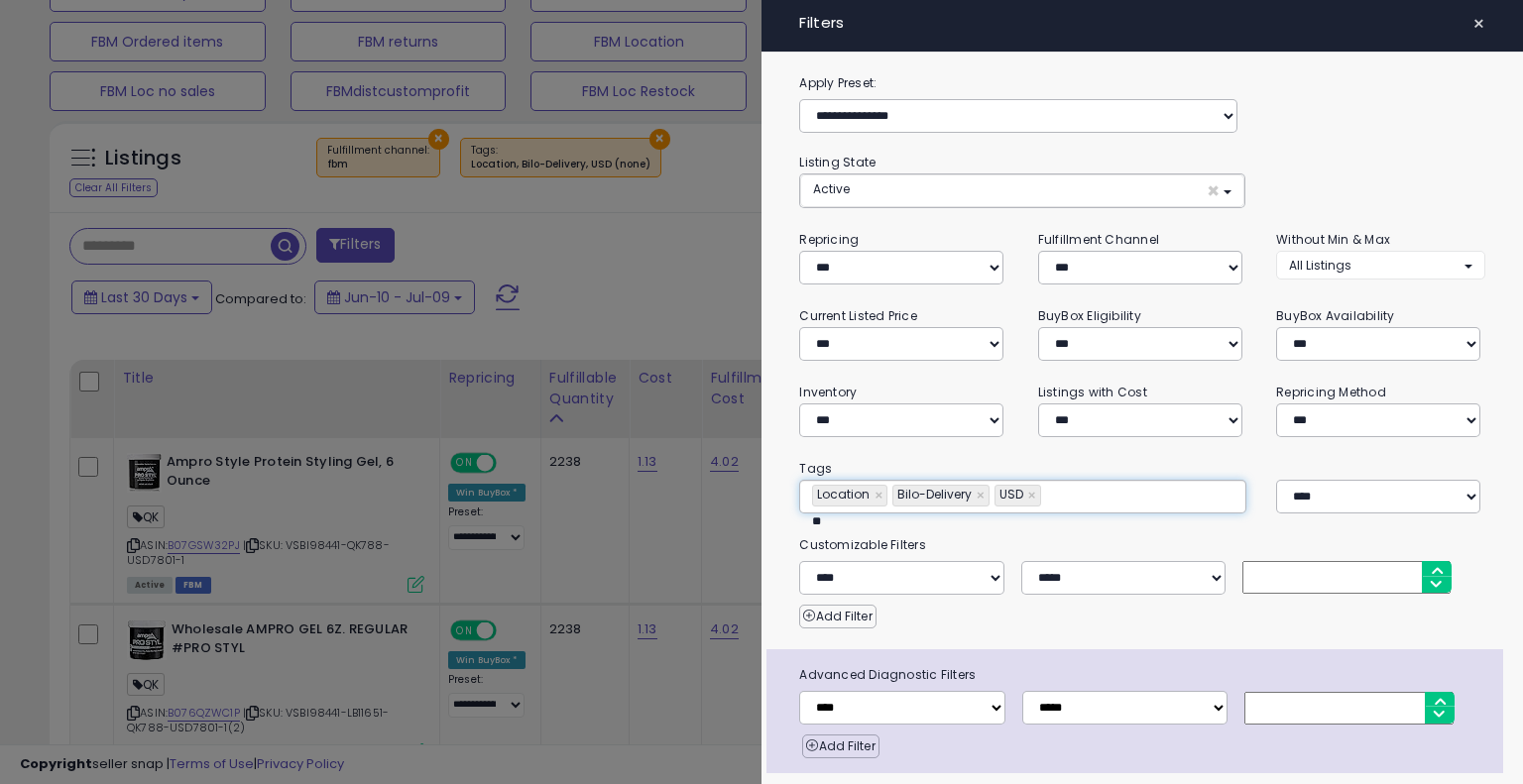 type on "**********" 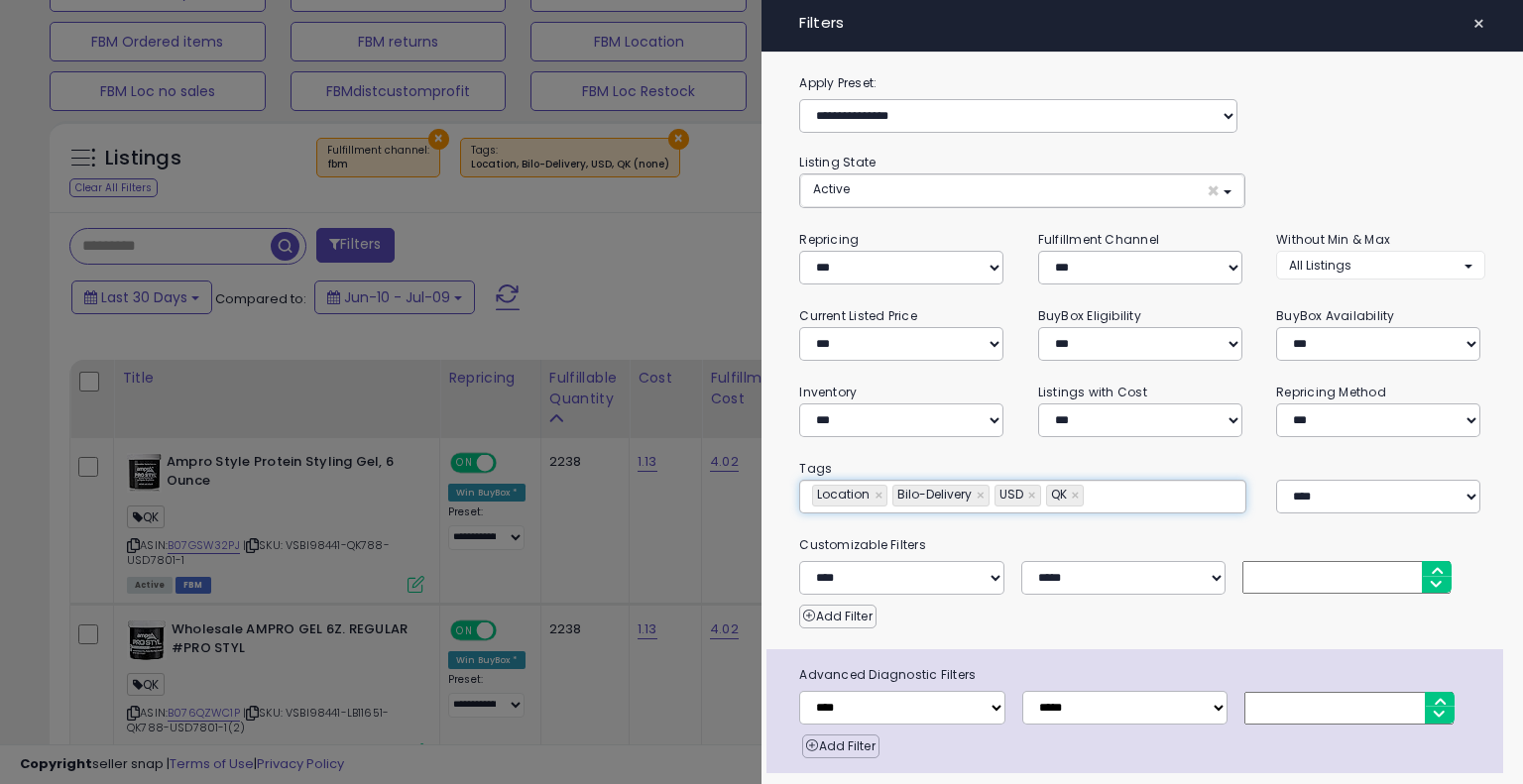 scroll, scrollTop: 57, scrollLeft: 0, axis: vertical 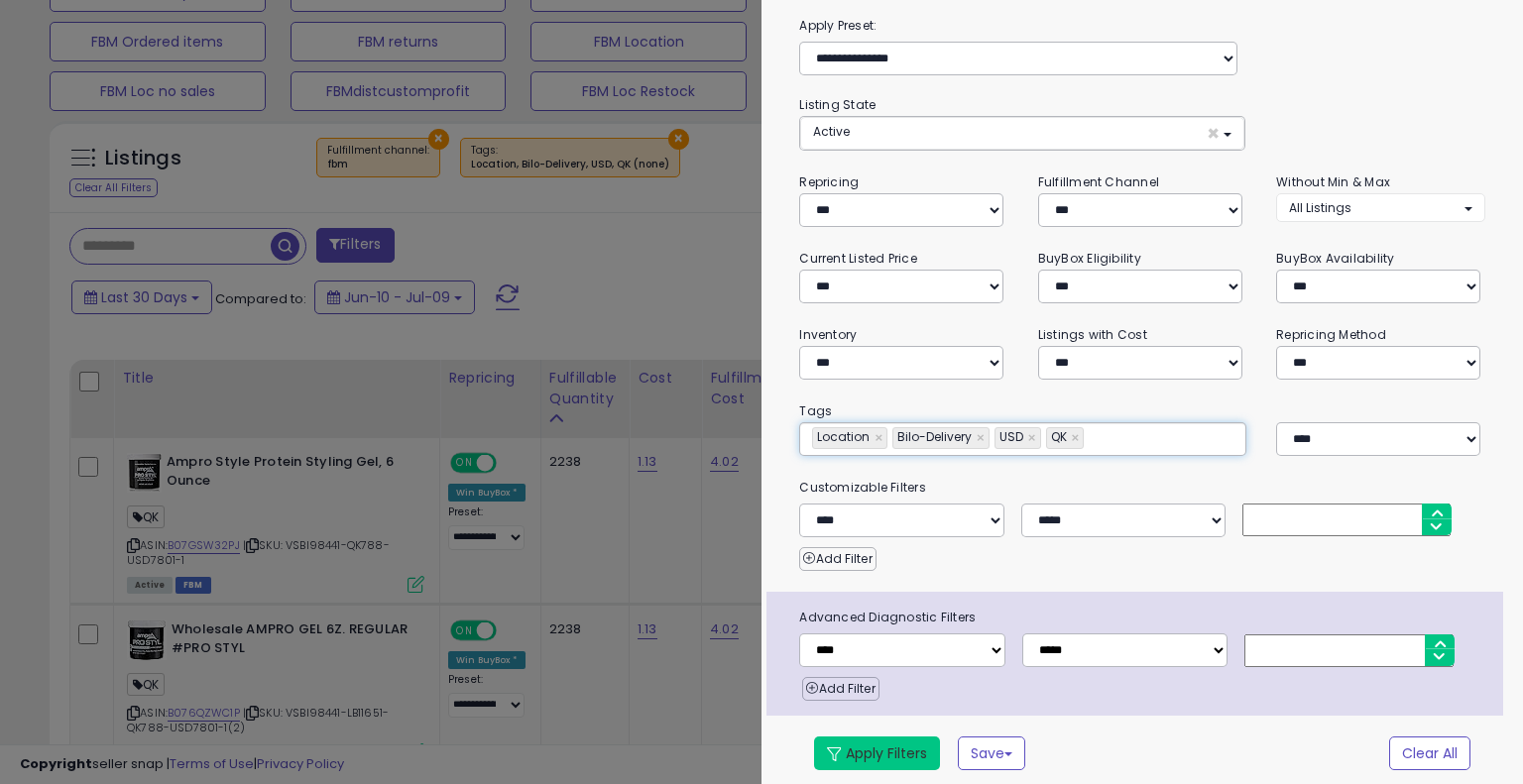 click on "Apply Filters" at bounding box center [877, 753] 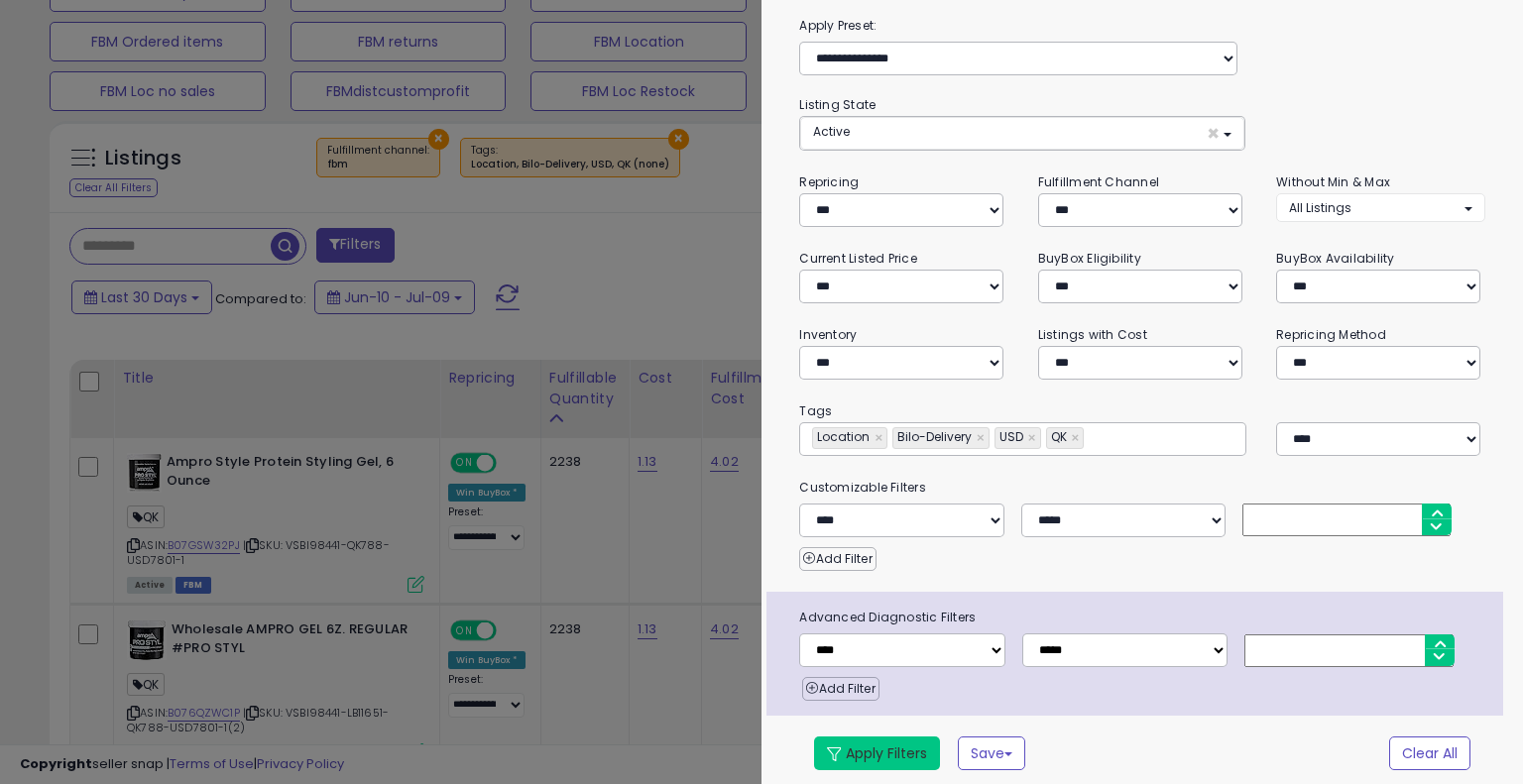 click on "Apply Filters" at bounding box center (877, 753) 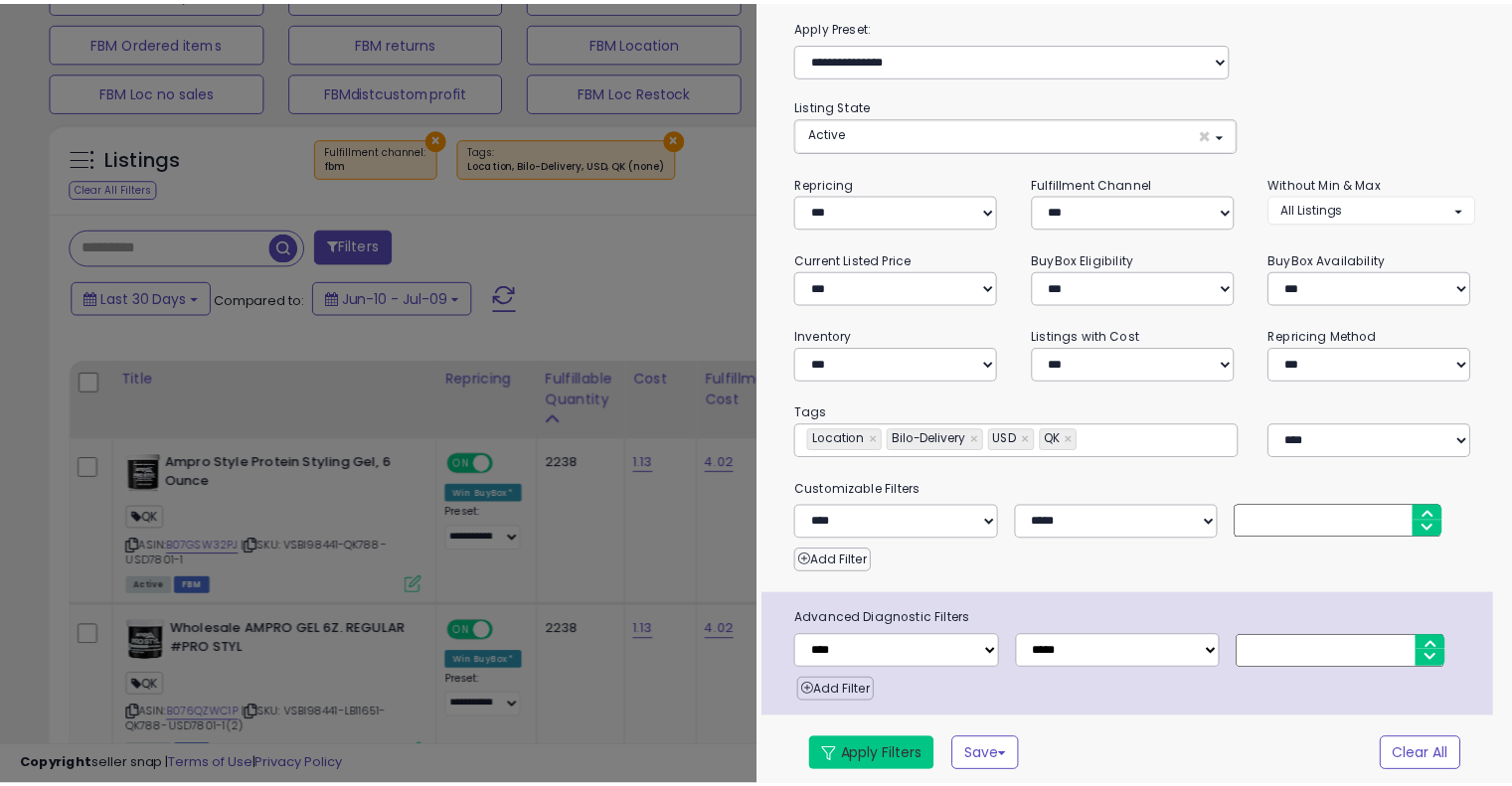 scroll, scrollTop: 0, scrollLeft: 0, axis: both 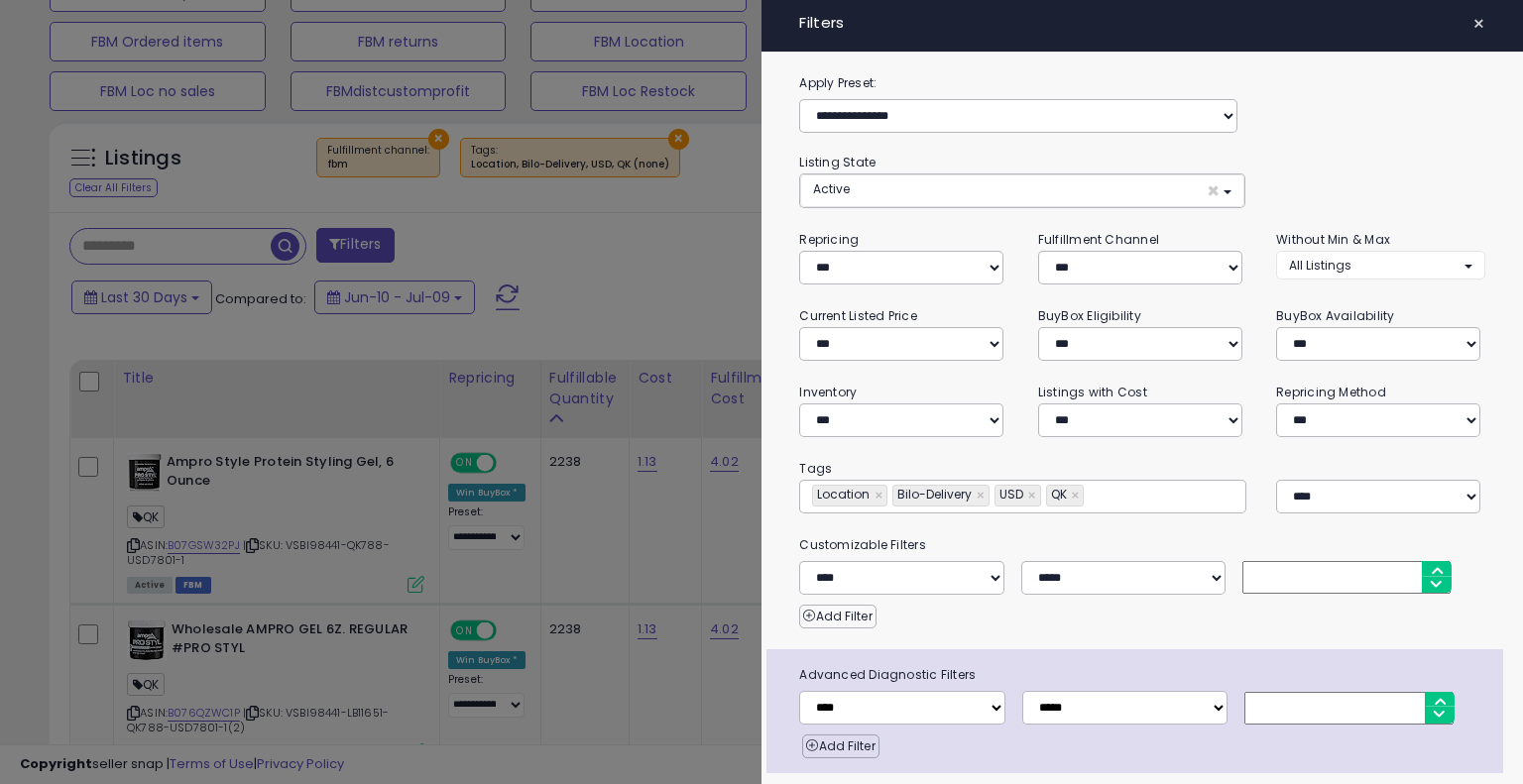 click on "×" at bounding box center (1478, 24) 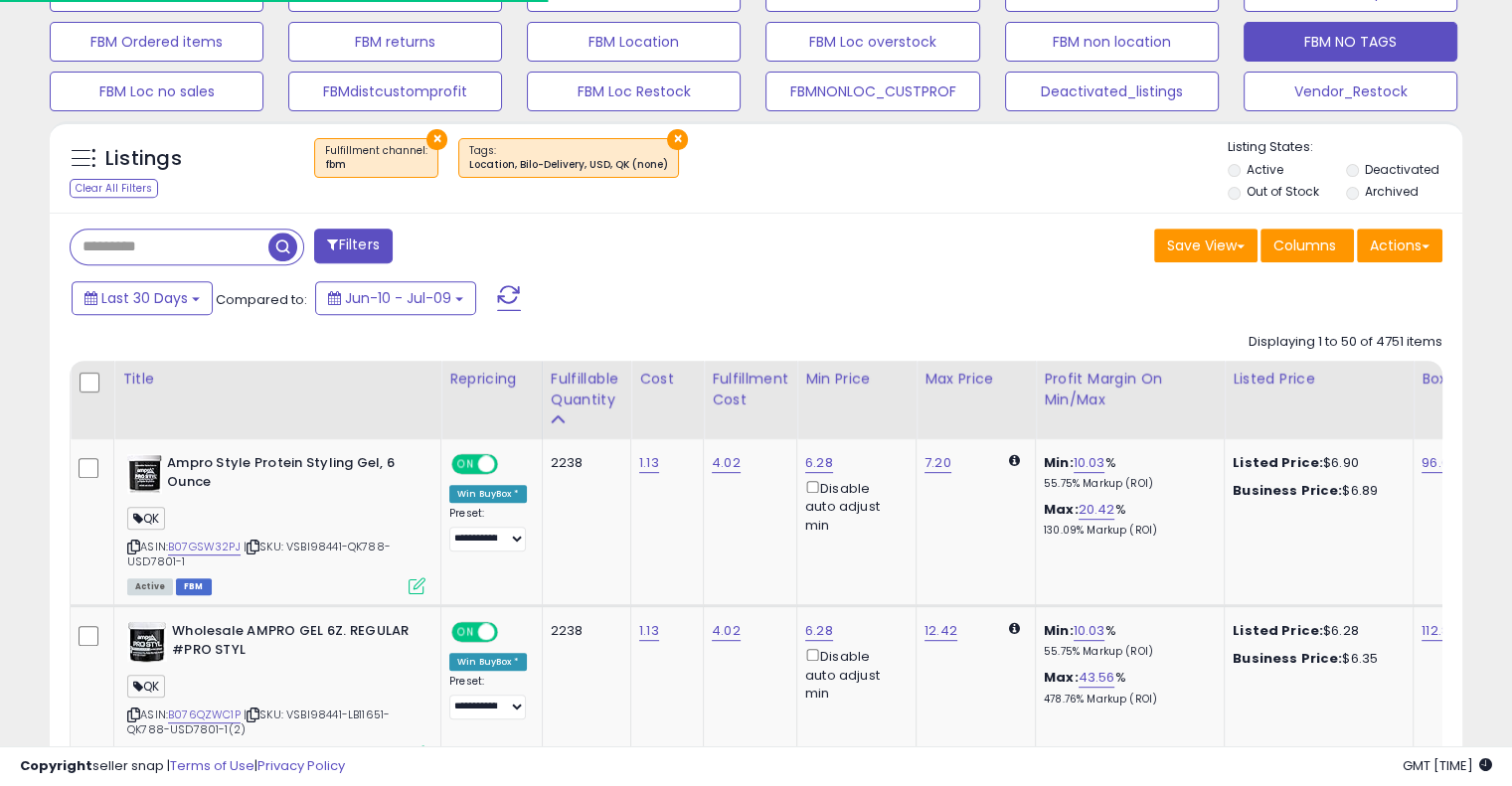 scroll, scrollTop: 406, scrollLeft: 817, axis: both 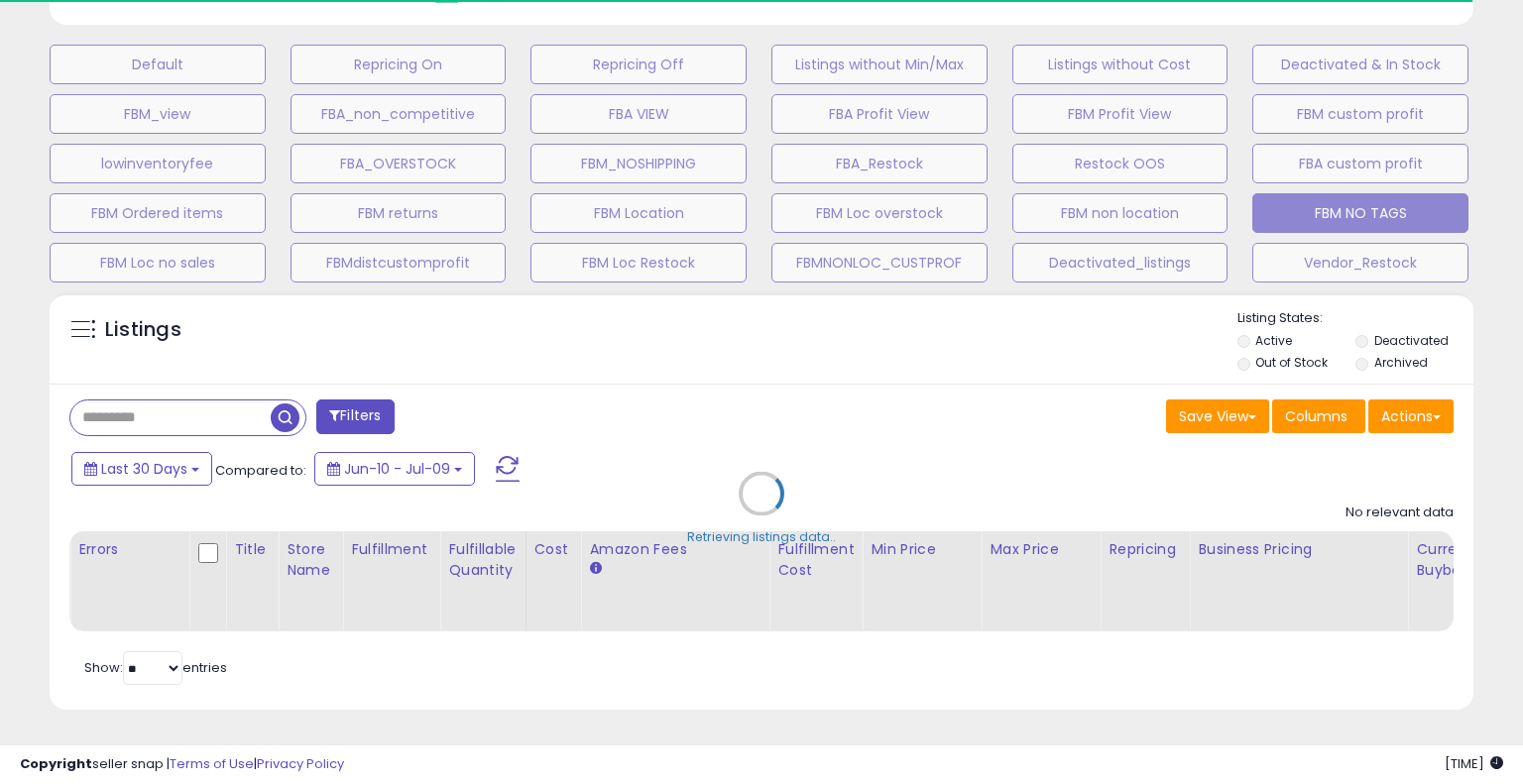 click on "Listing State
Active, Out of Stock
×
[STATE_CODE] [CITY_NAME] [COUNTRY_NAME]
Active
Out of Stock
Deactivated
Archived" at bounding box center (762, 134) 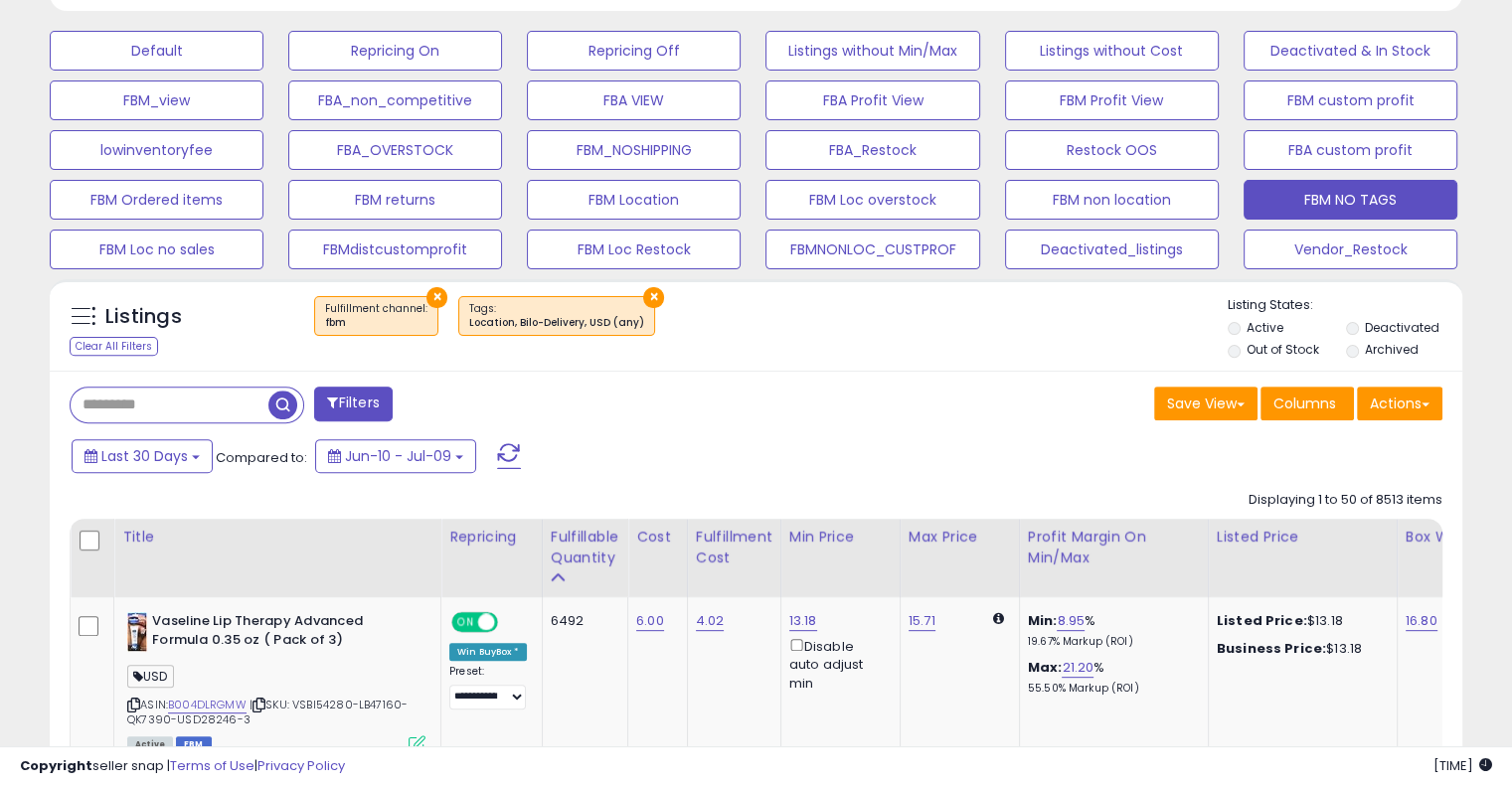 scroll, scrollTop: 993270, scrollLeft: 993264, axis: both 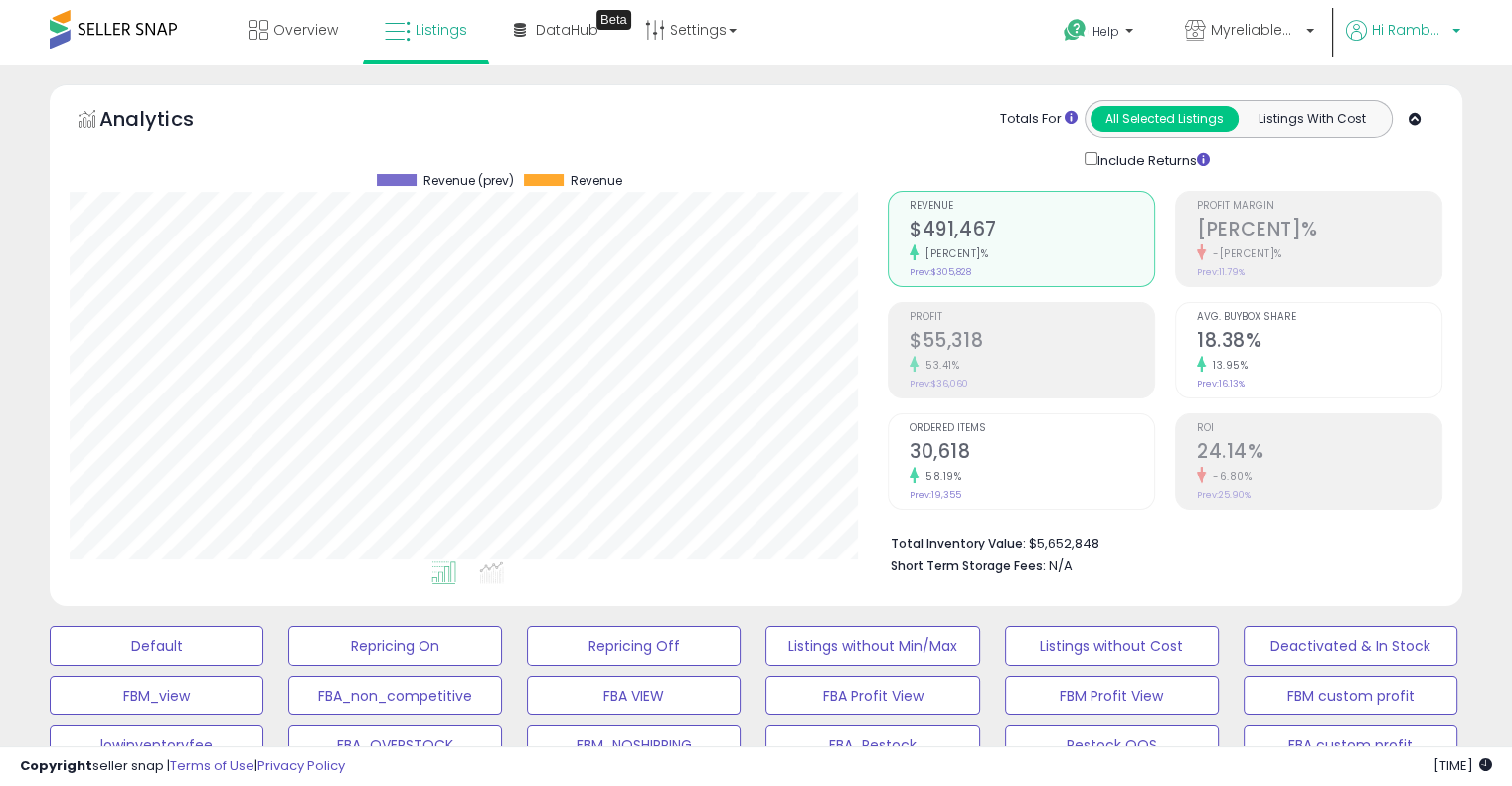 click on "Hi Rambabu" at bounding box center [1409, 30] 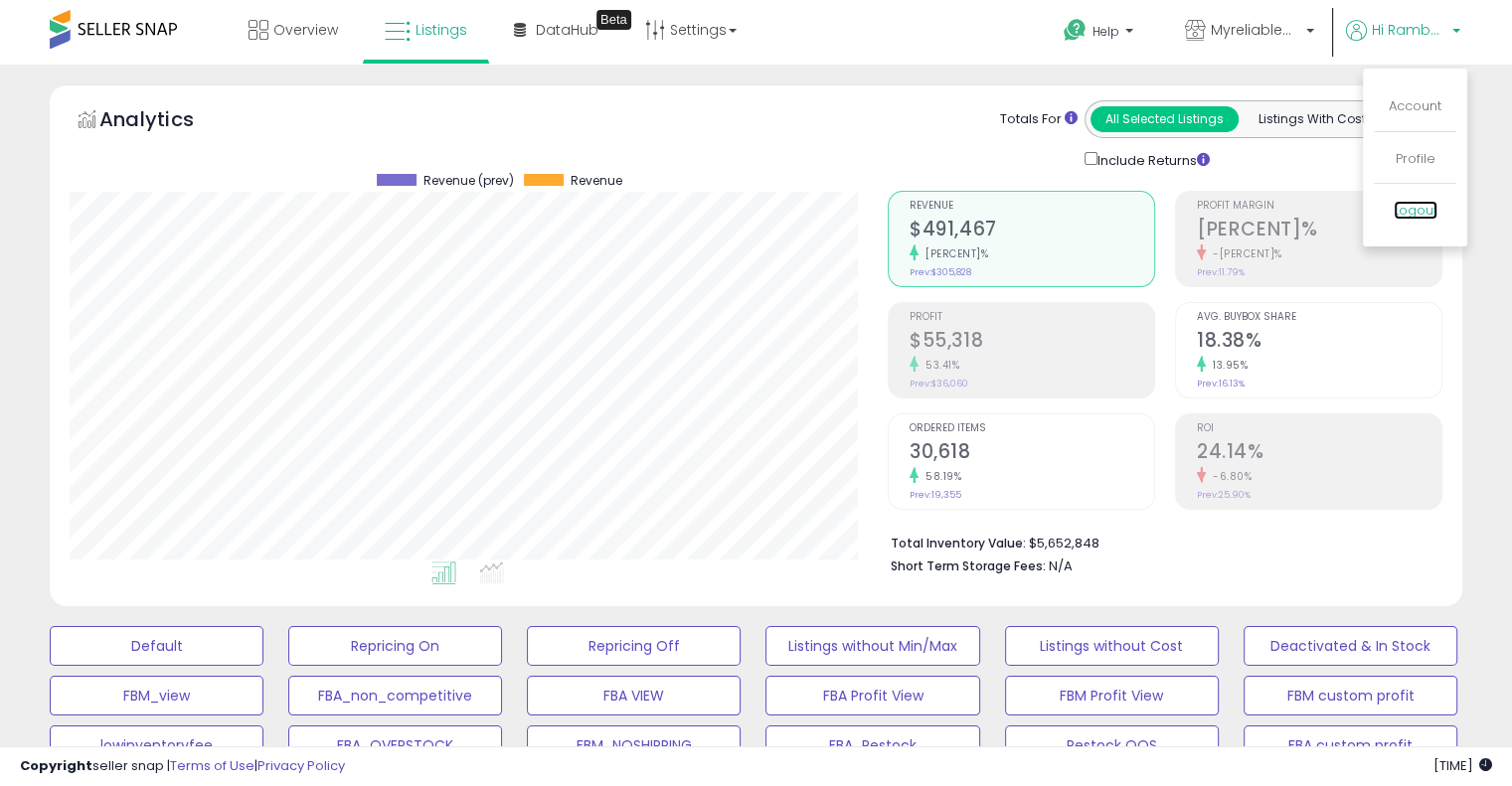 click on "Logout" at bounding box center (1416, 210) 